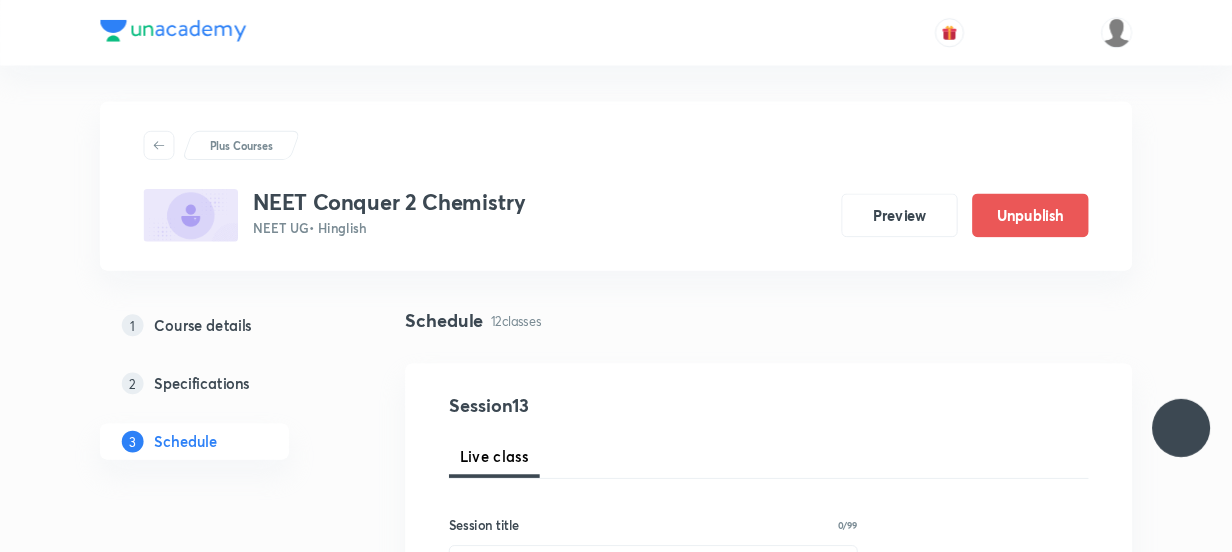 scroll, scrollTop: 0, scrollLeft: 0, axis: both 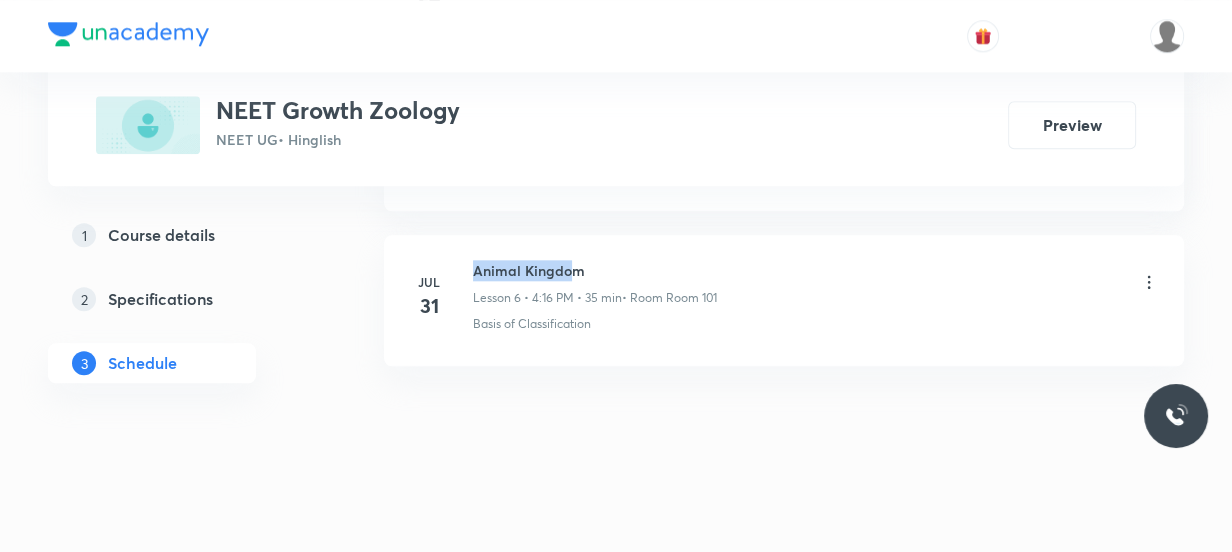 drag, startPoint x: 546, startPoint y: 262, endPoint x: 476, endPoint y: 262, distance: 70 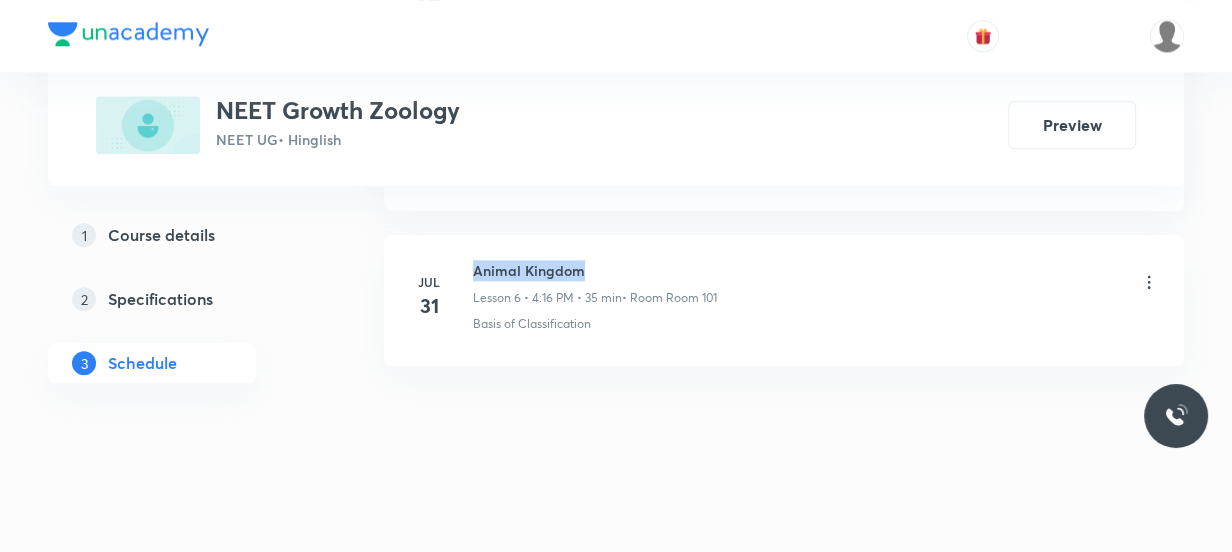 drag, startPoint x: 603, startPoint y: 262, endPoint x: 720, endPoint y: 308, distance: 125.71794 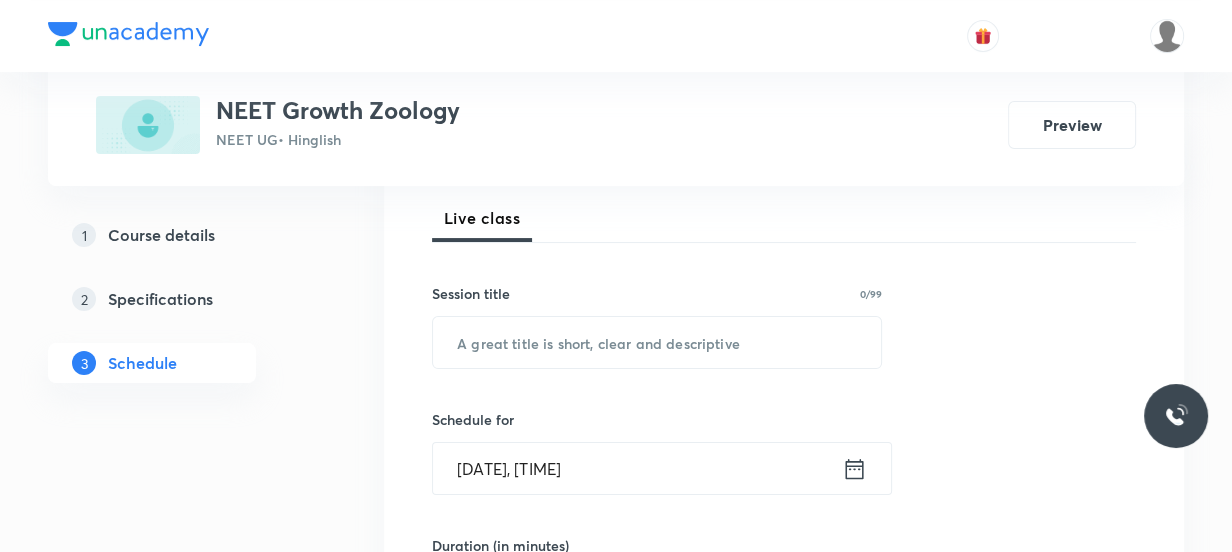 scroll, scrollTop: 272, scrollLeft: 0, axis: vertical 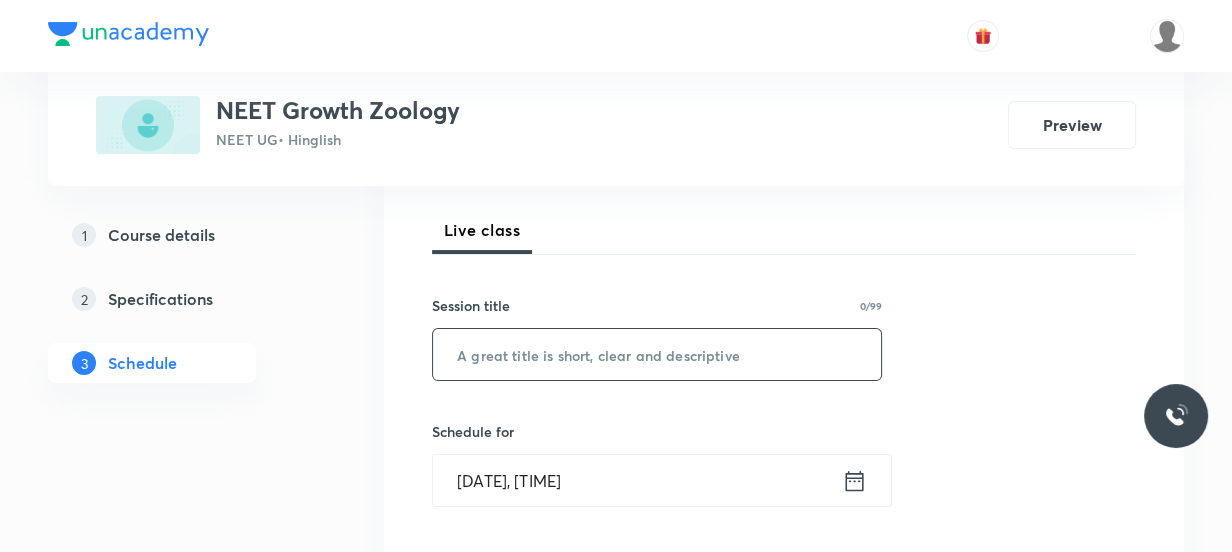 click at bounding box center [657, 354] 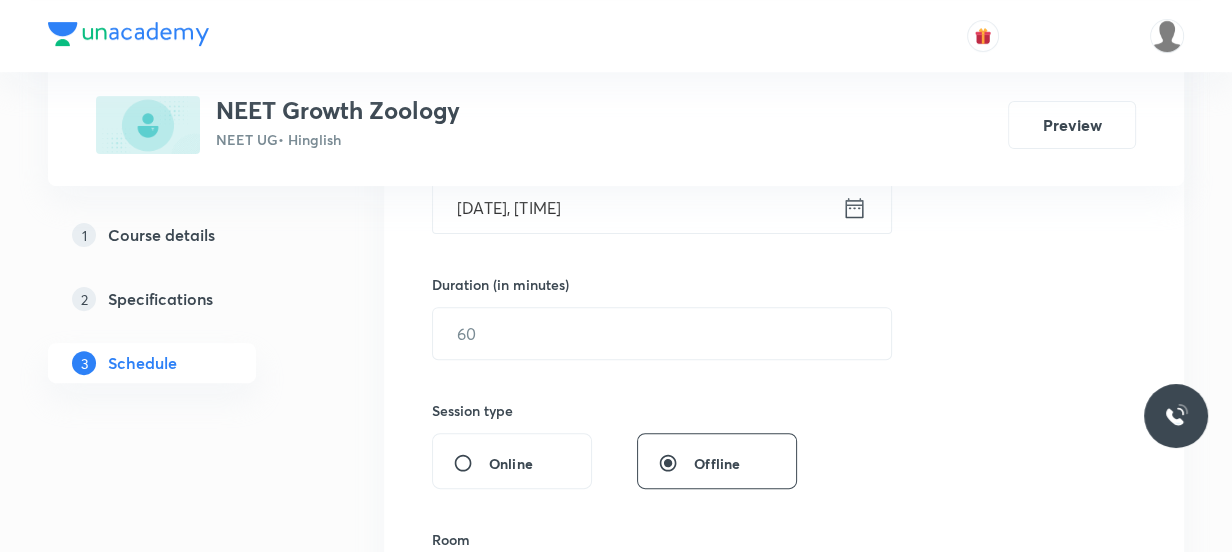 scroll, scrollTop: 454, scrollLeft: 0, axis: vertical 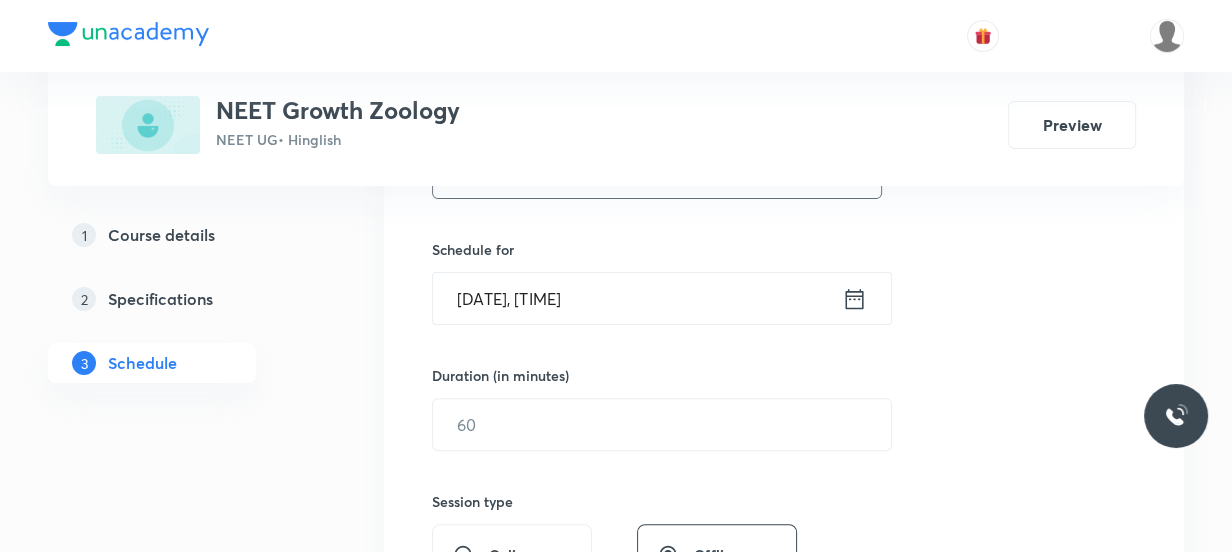 type on "Animal Kingdom" 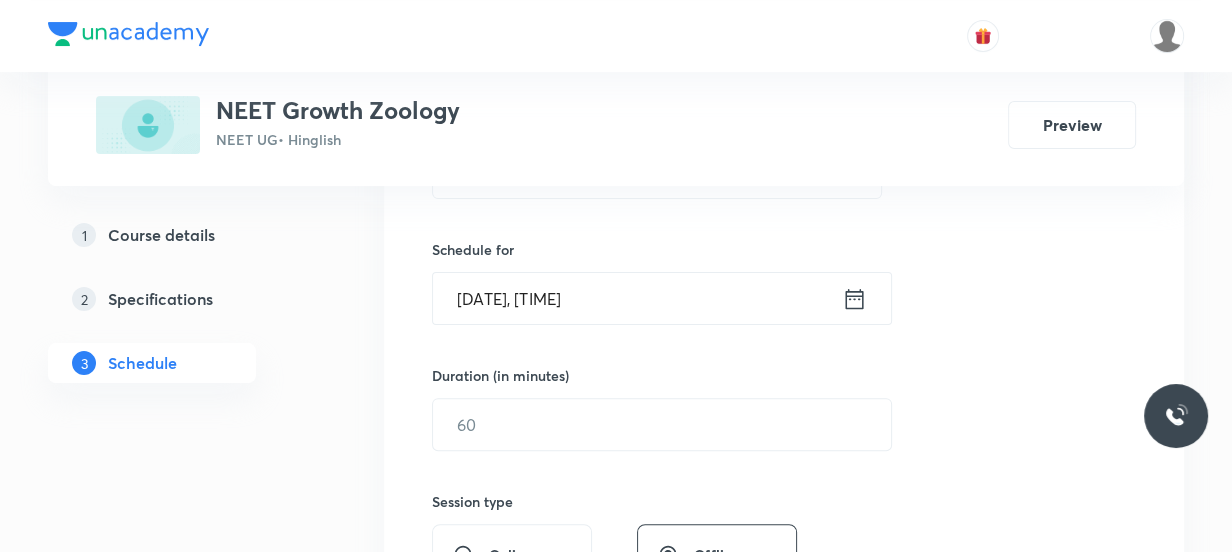 click 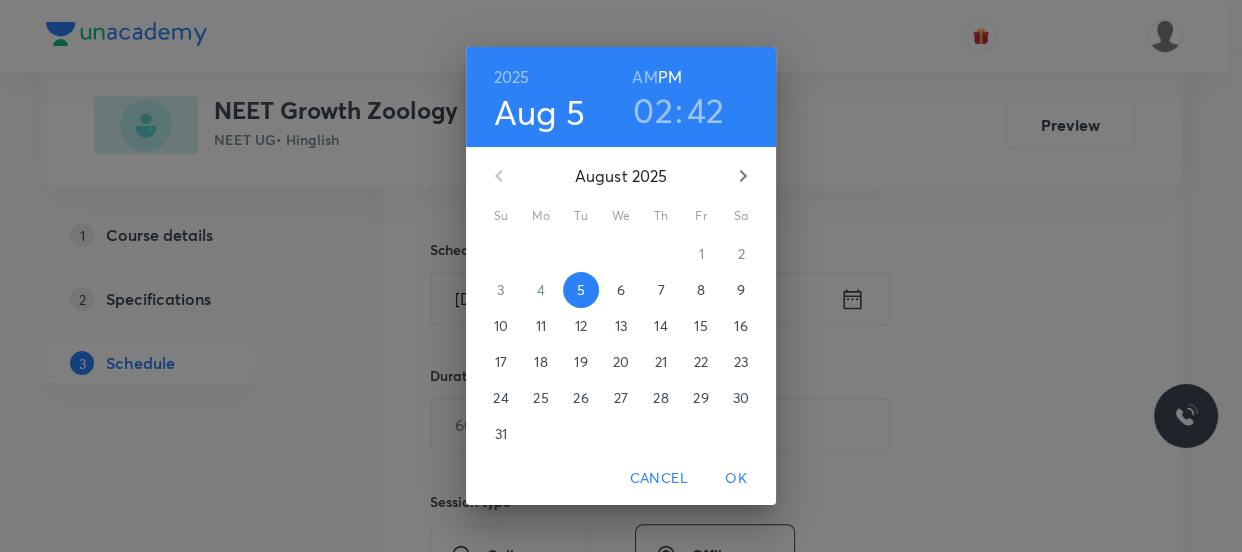 click on "02" at bounding box center (653, 110) 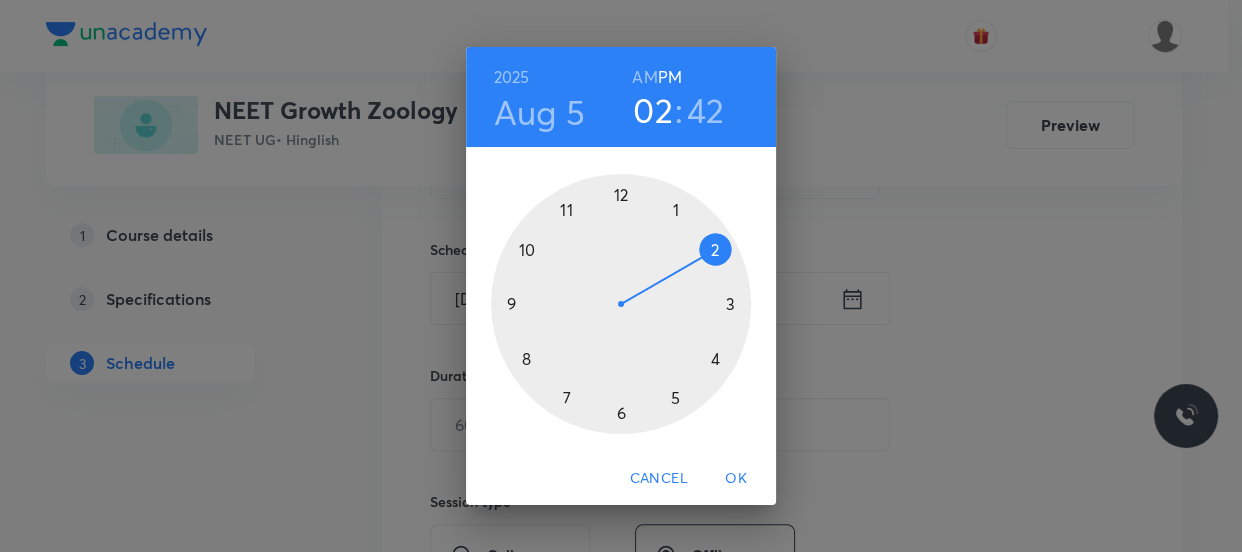 click at bounding box center [621, 304] 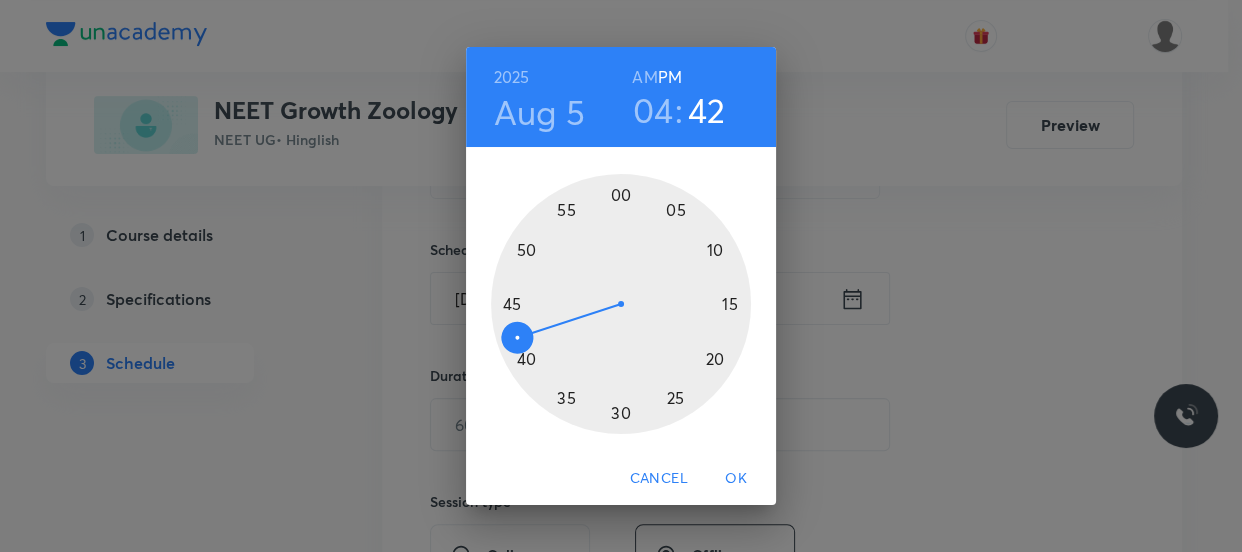 click on "42" at bounding box center [707, 110] 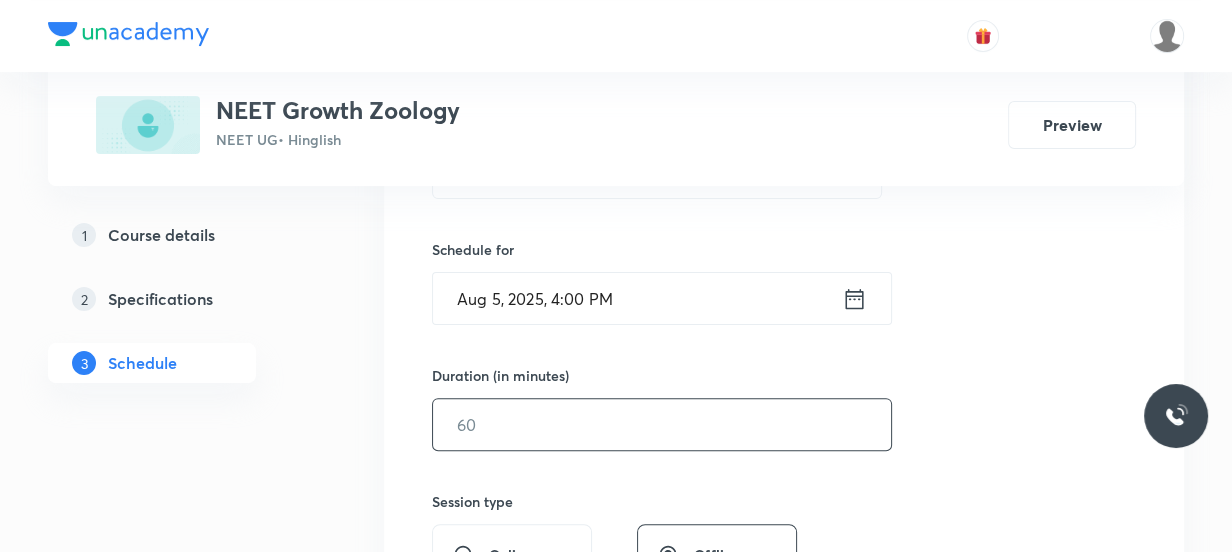 click at bounding box center [662, 424] 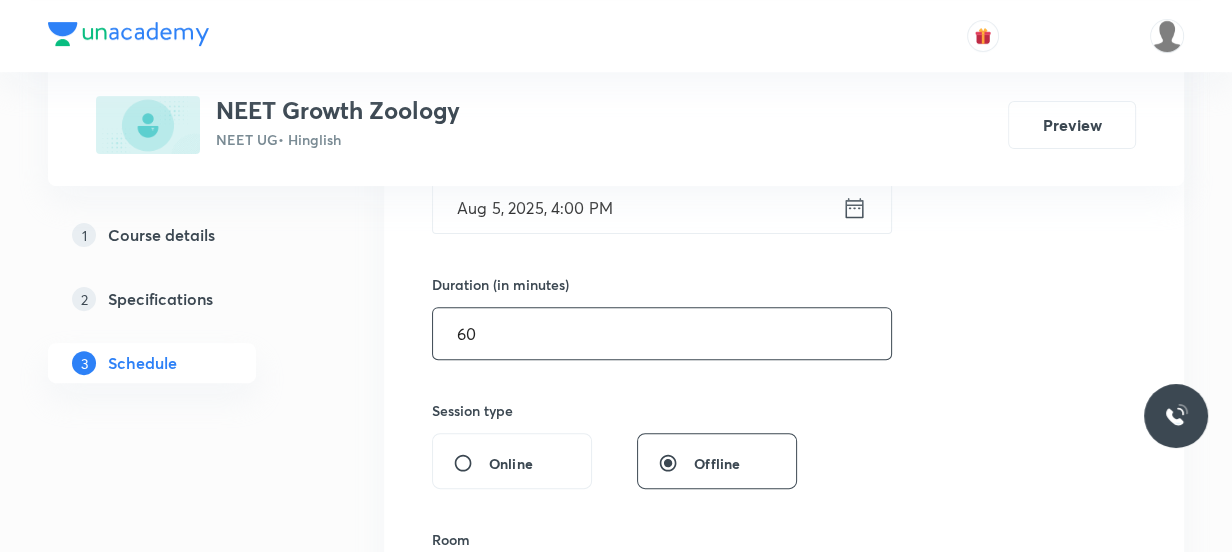 scroll, scrollTop: 818, scrollLeft: 0, axis: vertical 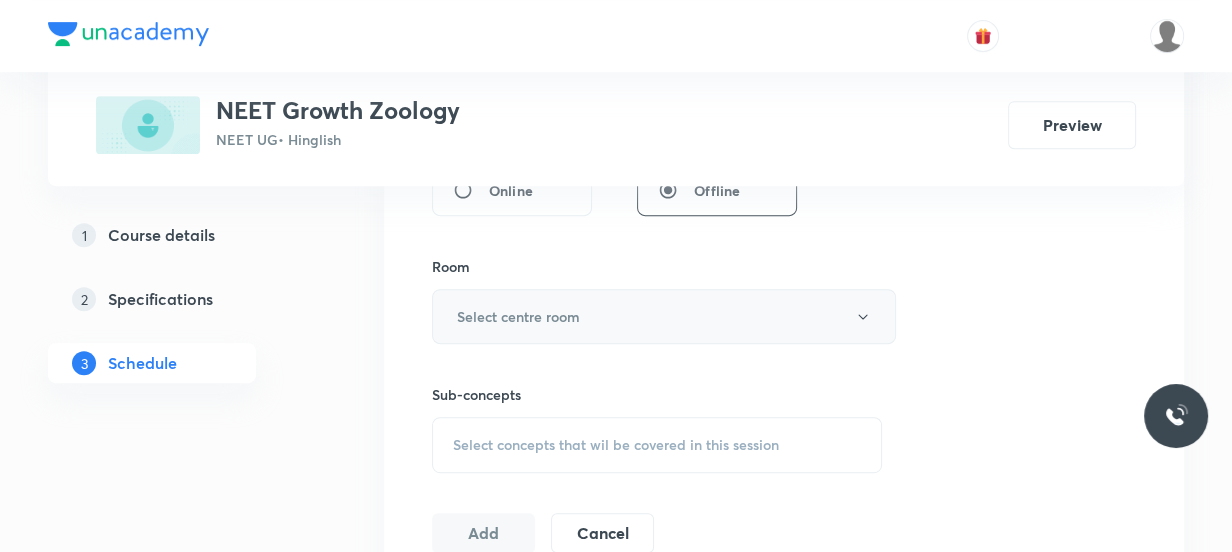 type on "60" 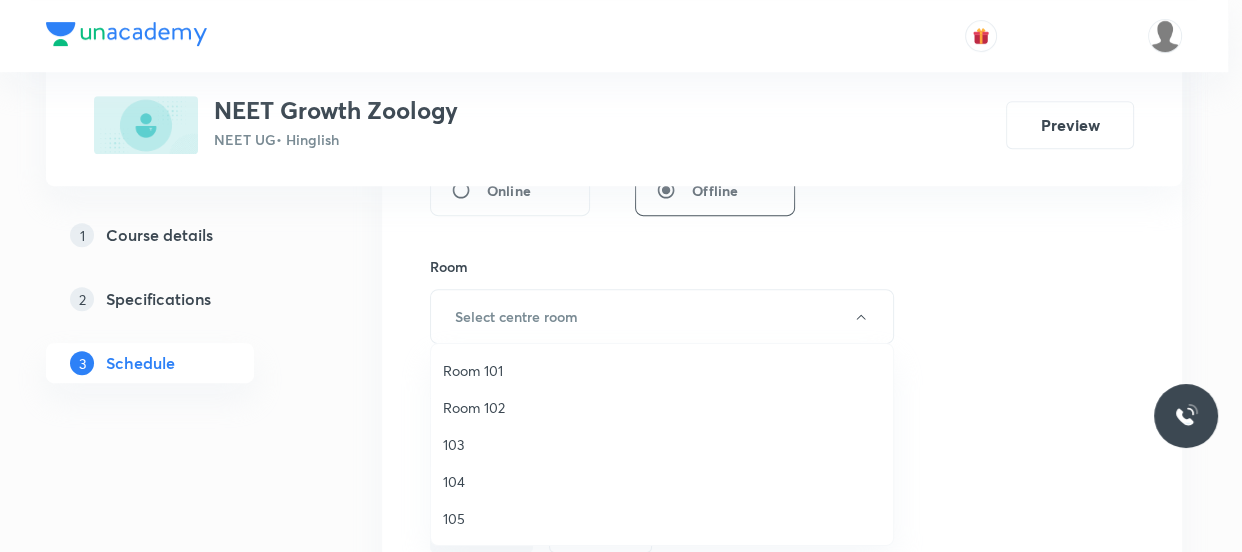 click on "Room 101" at bounding box center (662, 370) 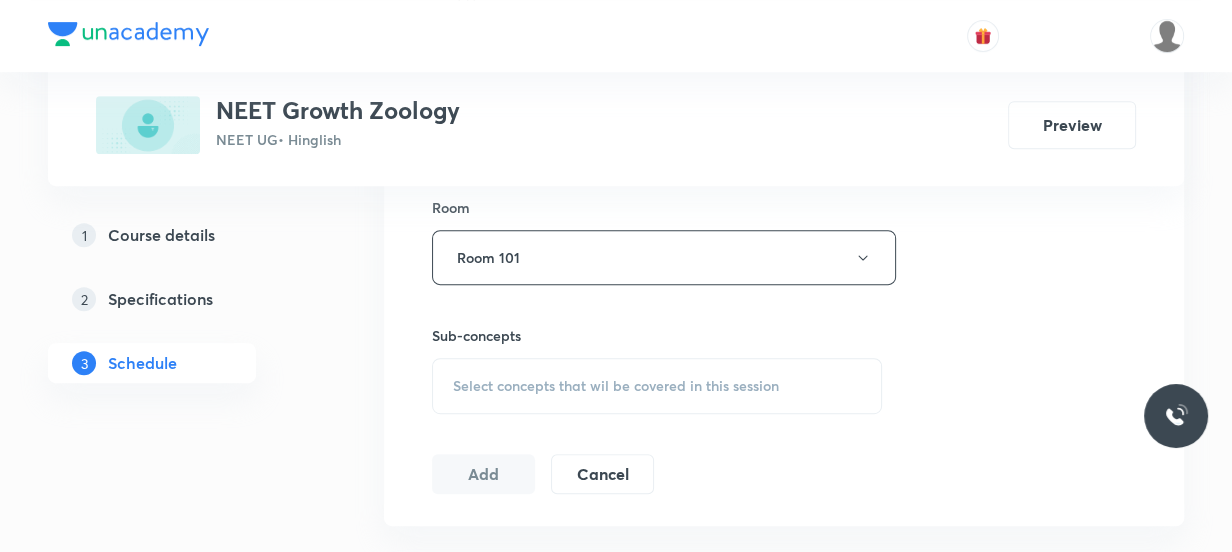 scroll, scrollTop: 909, scrollLeft: 0, axis: vertical 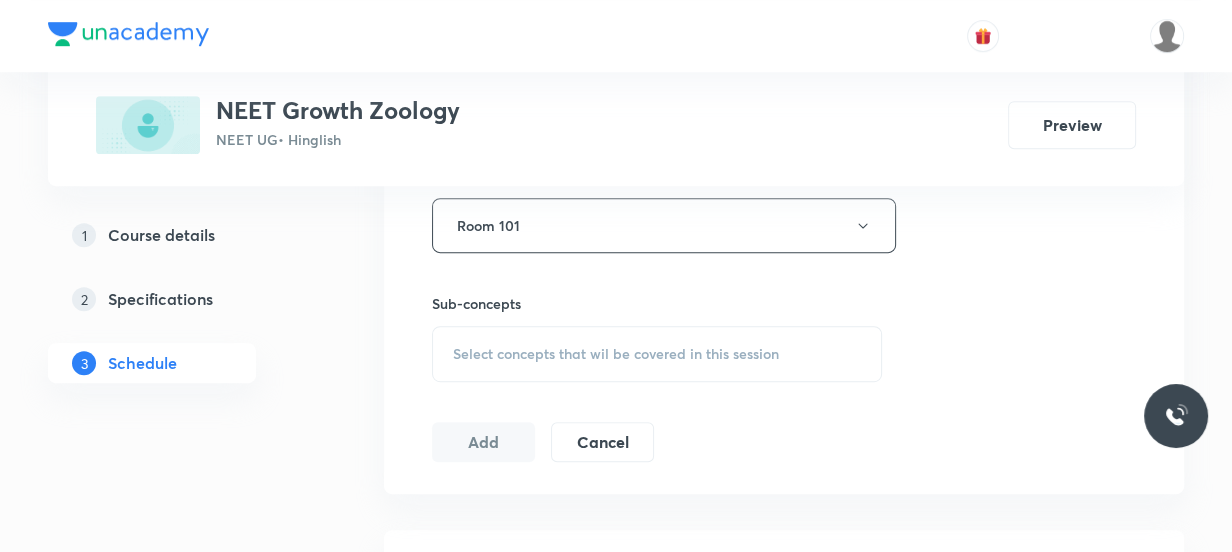 click on "Select concepts that wil be covered in this session" at bounding box center [657, 354] 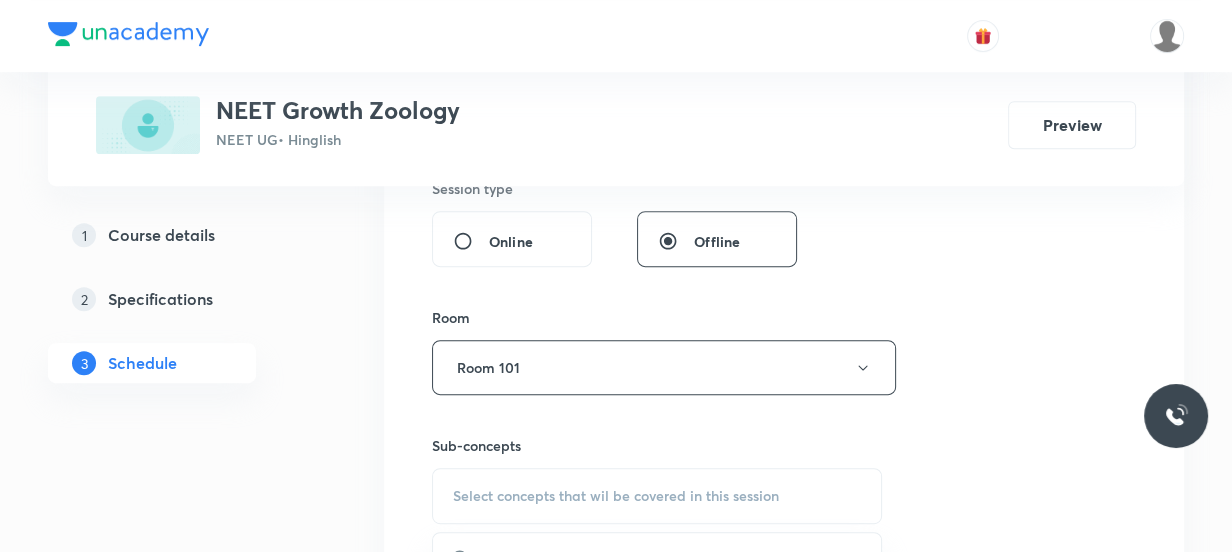 scroll, scrollTop: 1000, scrollLeft: 0, axis: vertical 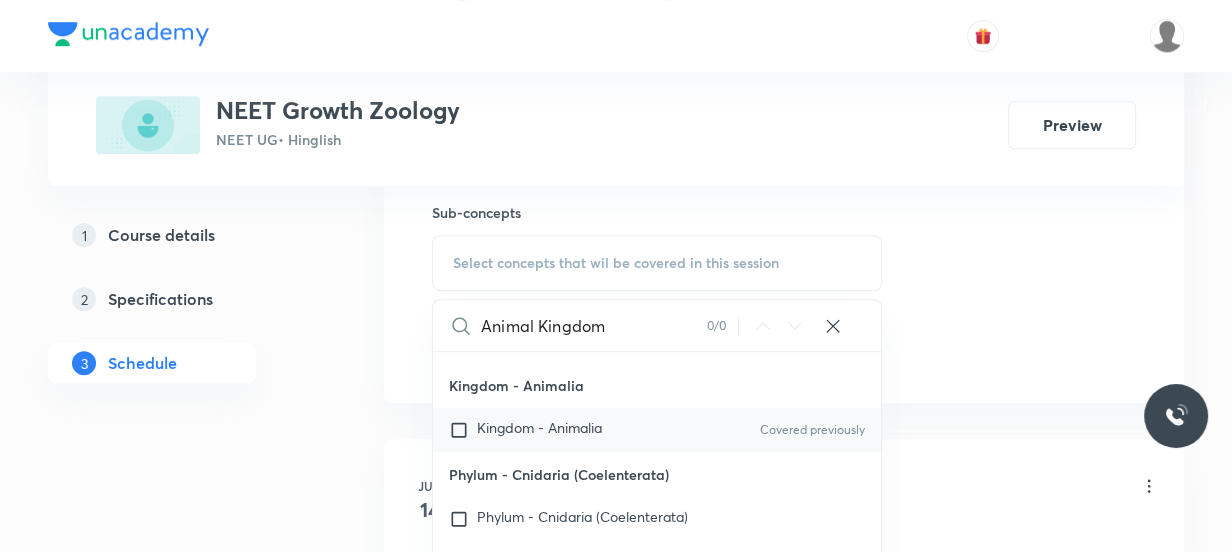 type on "Animal Kingdom" 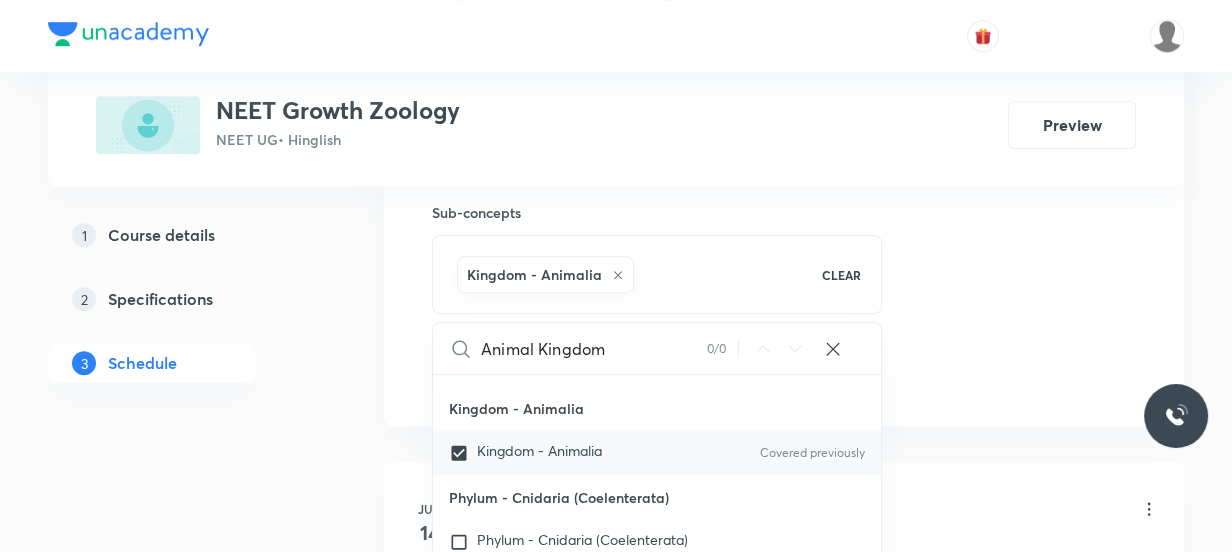 checkbox on "true" 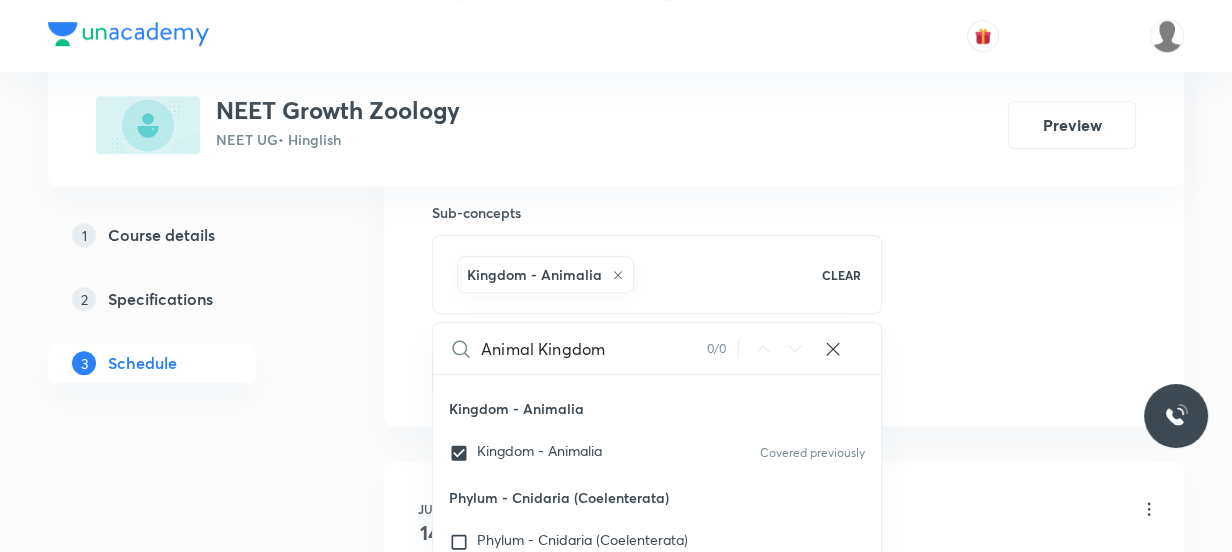 click on "Session  7 Live class Session title 14/99 Animal Kingdom ​ Schedule for Aug 5, 2025, 4:00 PM ​ Duration (in minutes) 60 ​   Session type Online Offline Room Room 101 Sub-concepts Kingdom - Animalia CLEAR Animal Kingdom 0 / 0 ​ Basis of Classification Basis of Classification Covered previously Coelom Important Phyla Important Phyla Class - Mammalia Class - Mammalia Class - Amphibia Class - Amphibia Super Class - Pisces Super Class - Pisces Class - Cyclostomata Class - Cyclostomata Sub Phylum - Vertebrata Sub Phylum - Vertebrata Sub Phylum - Cephalochordata Sub Phylum - Cephalochordata Sub Phylum - Urochordata or Tunicata Sub Phylum - Urochordata or Tunicata Classification of Chordata Classification of Chordata Phylum - Chordata Phylum - Chordata Phylum - Hemichordata Phylum - Hemichordata Phylum - Mollusca Phylum - Mollusca Examples Characteristics Phylum - Echinodermata Phylum - Echinodermata Phylum - Protozoa (Kingdom-Protista) Phylum - Protozoa (Kingdom-Protista) Few Common Protozoans Examples Add" at bounding box center [784, -87] 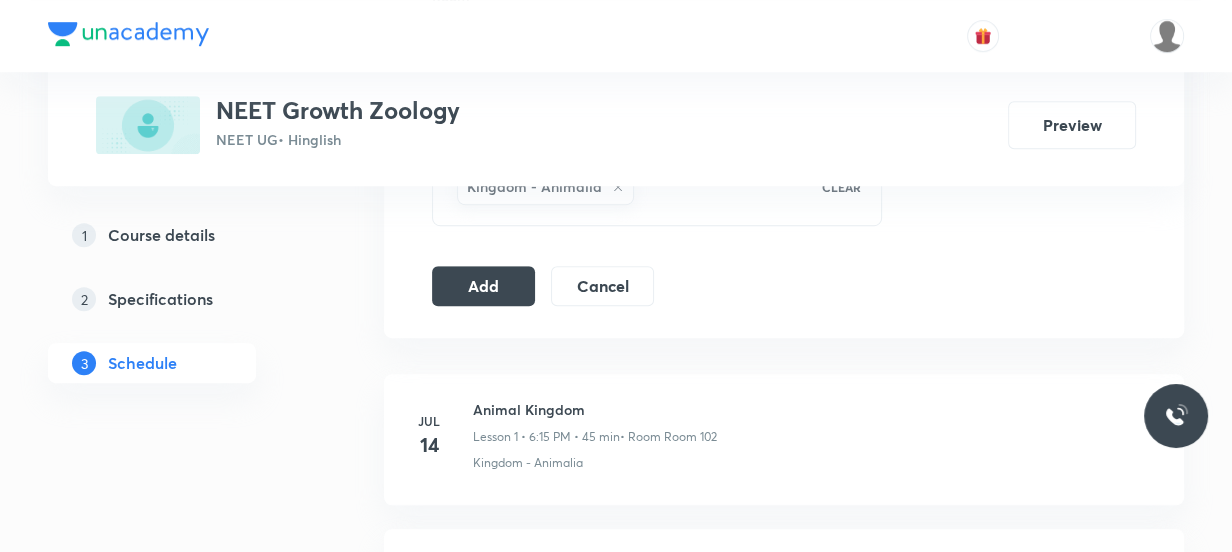 scroll, scrollTop: 1090, scrollLeft: 0, axis: vertical 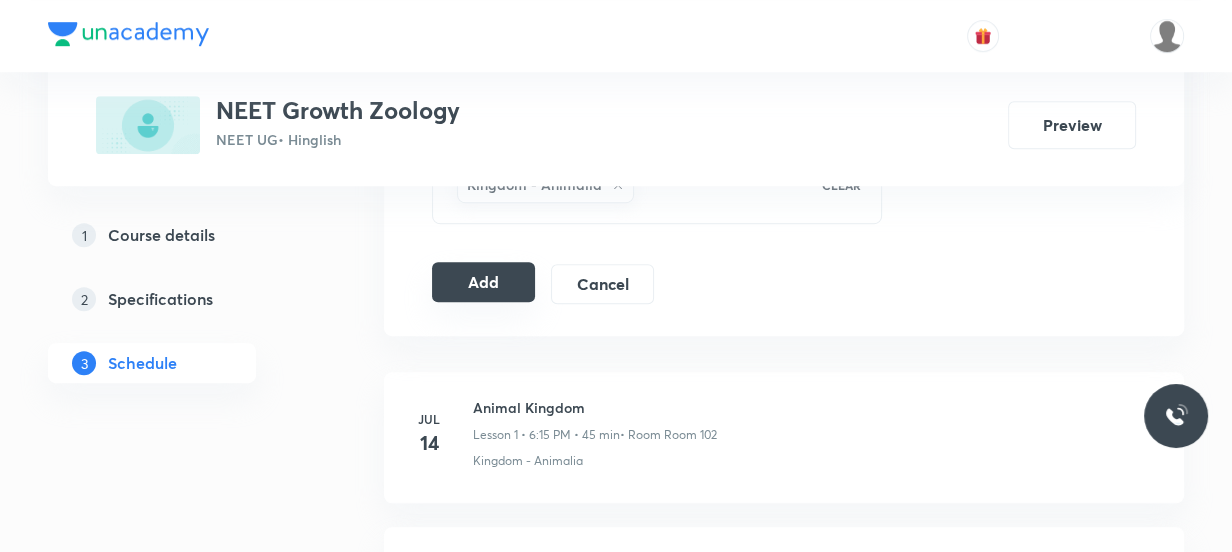 click on "Add" at bounding box center (483, 282) 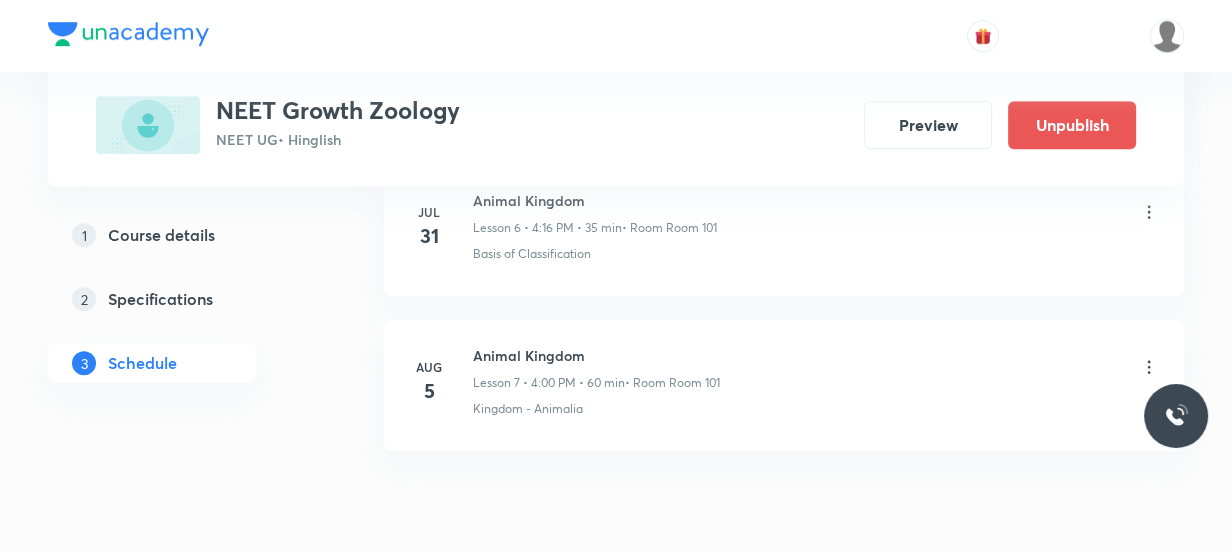 scroll, scrollTop: 1215, scrollLeft: 0, axis: vertical 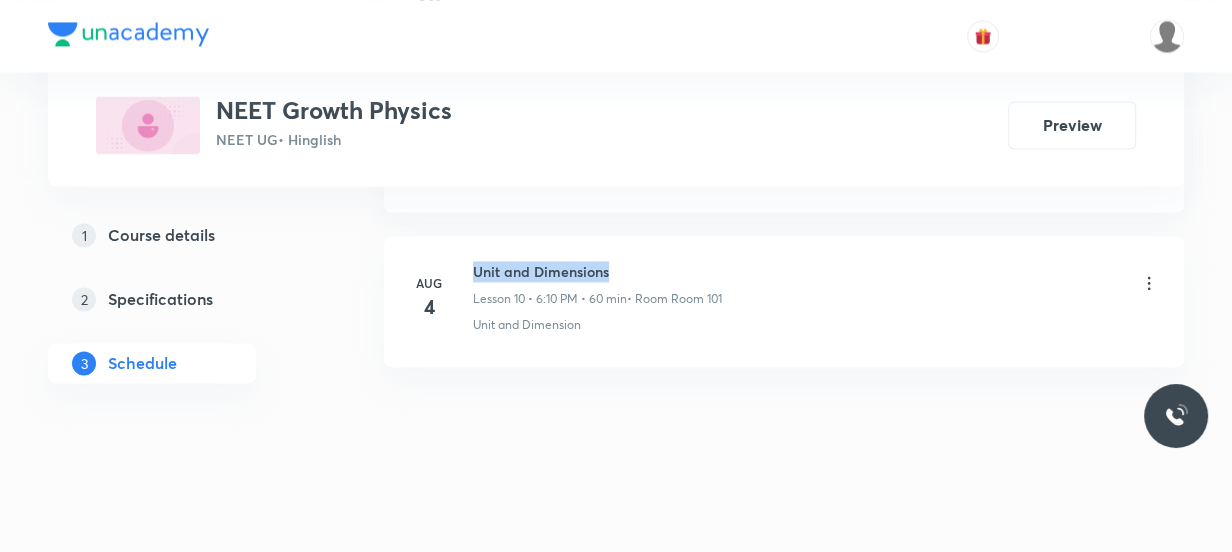 drag, startPoint x: 610, startPoint y: 260, endPoint x: 474, endPoint y: 263, distance: 136.03308 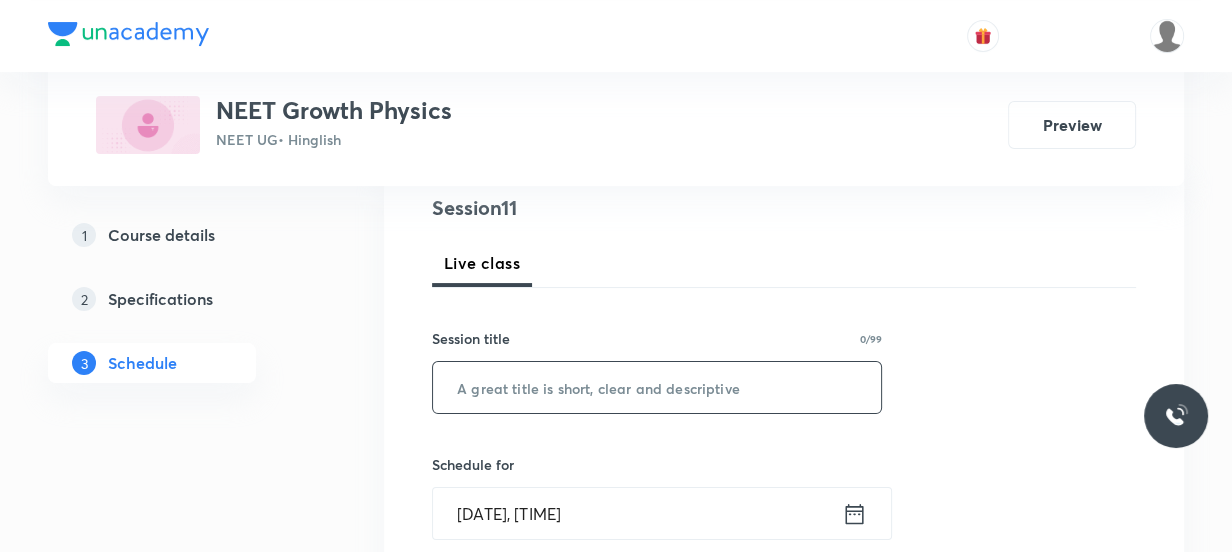 scroll, scrollTop: 234, scrollLeft: 0, axis: vertical 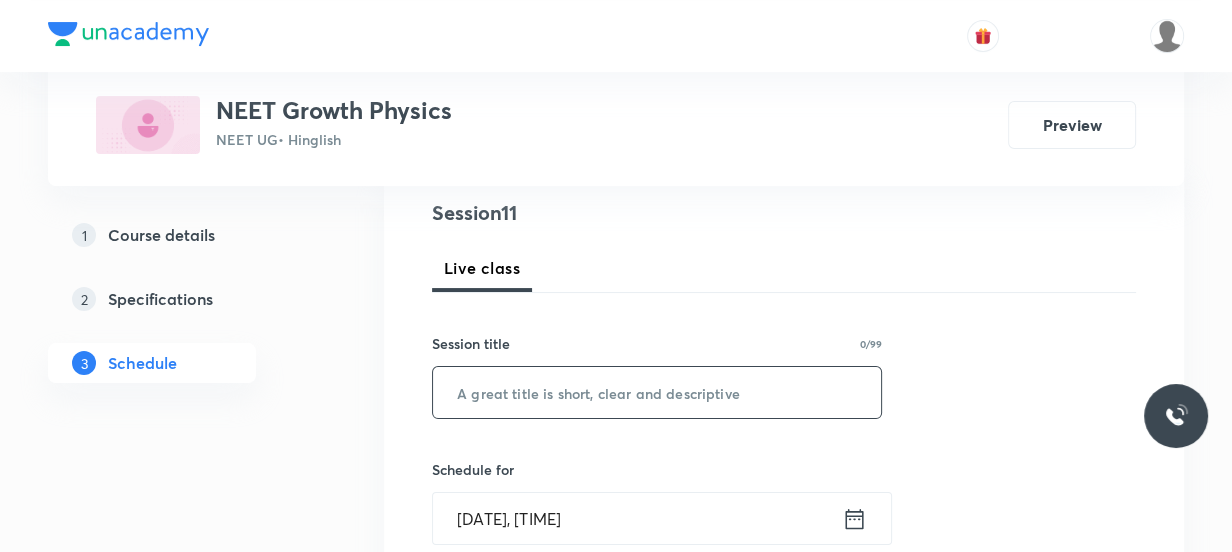 click at bounding box center [657, 392] 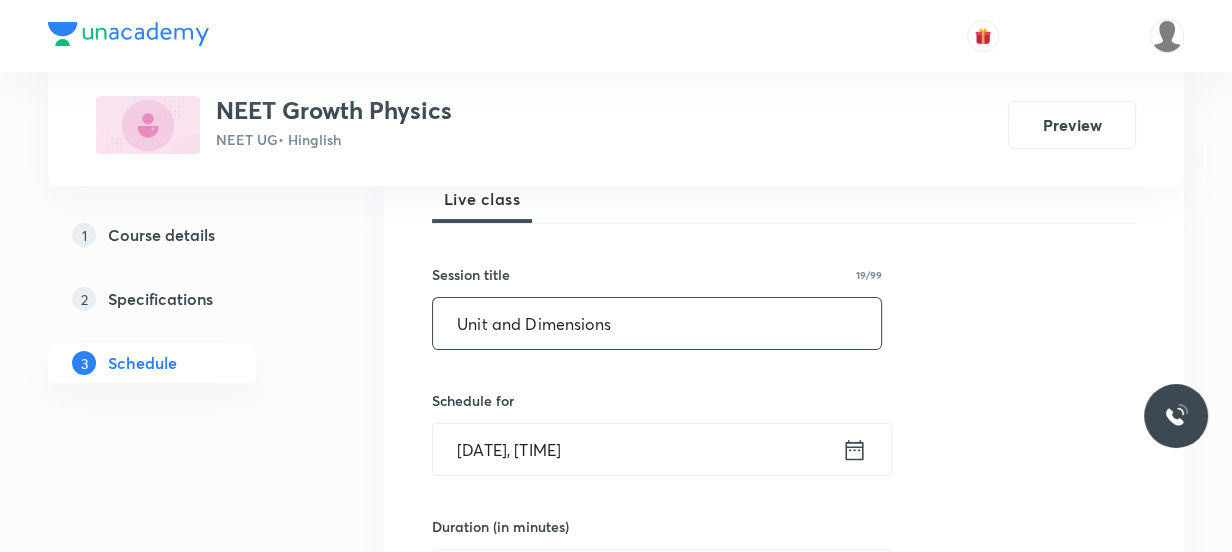scroll, scrollTop: 416, scrollLeft: 0, axis: vertical 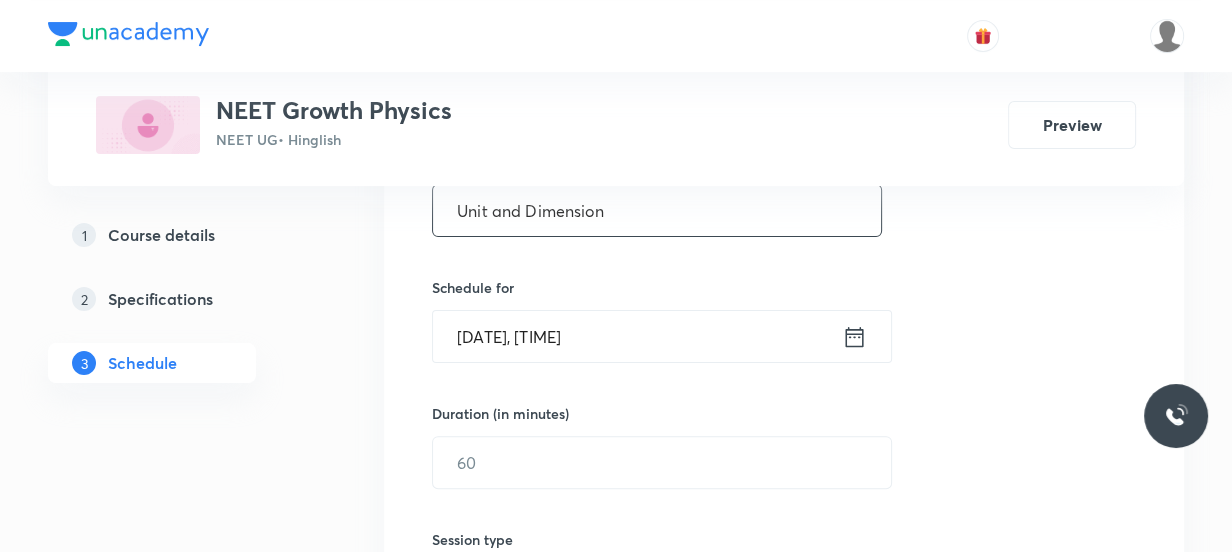 type on "Unit and Dimension" 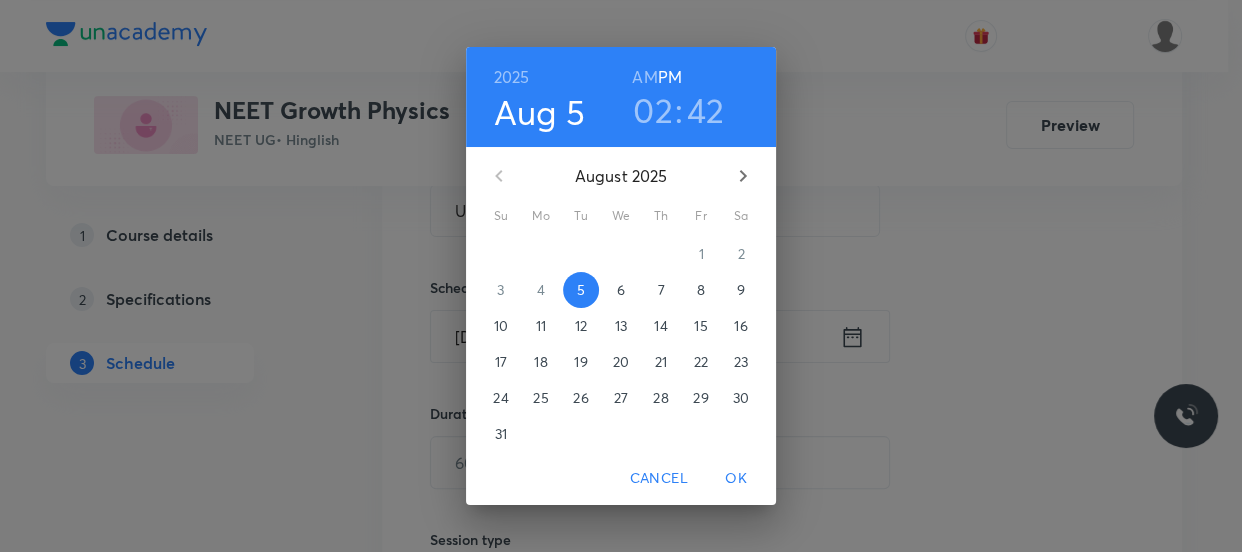 click on "02" at bounding box center [653, 110] 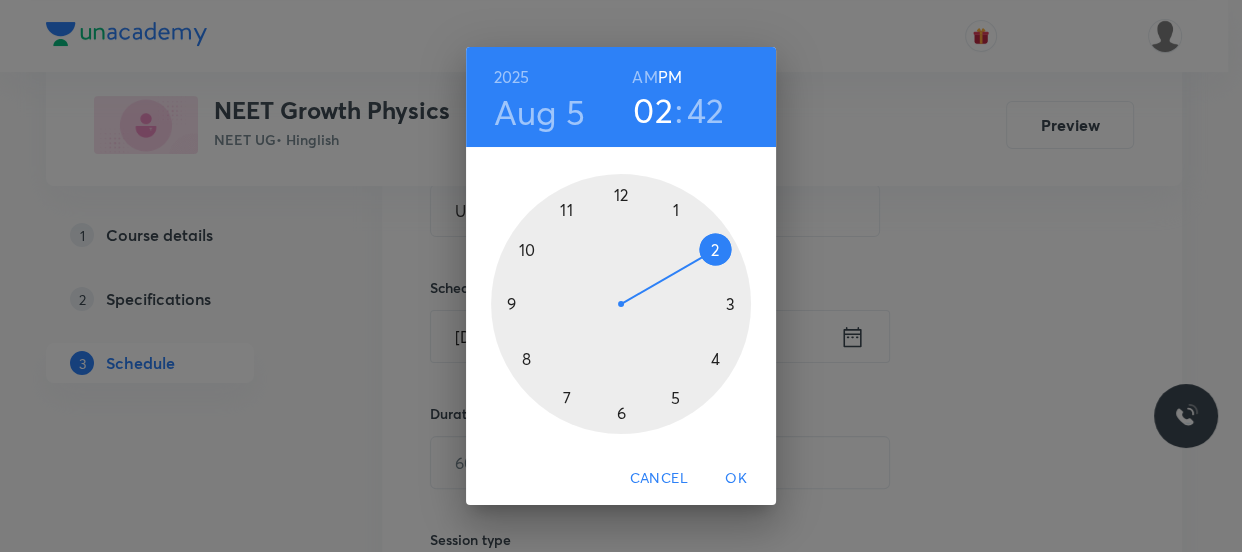 click at bounding box center [621, 304] 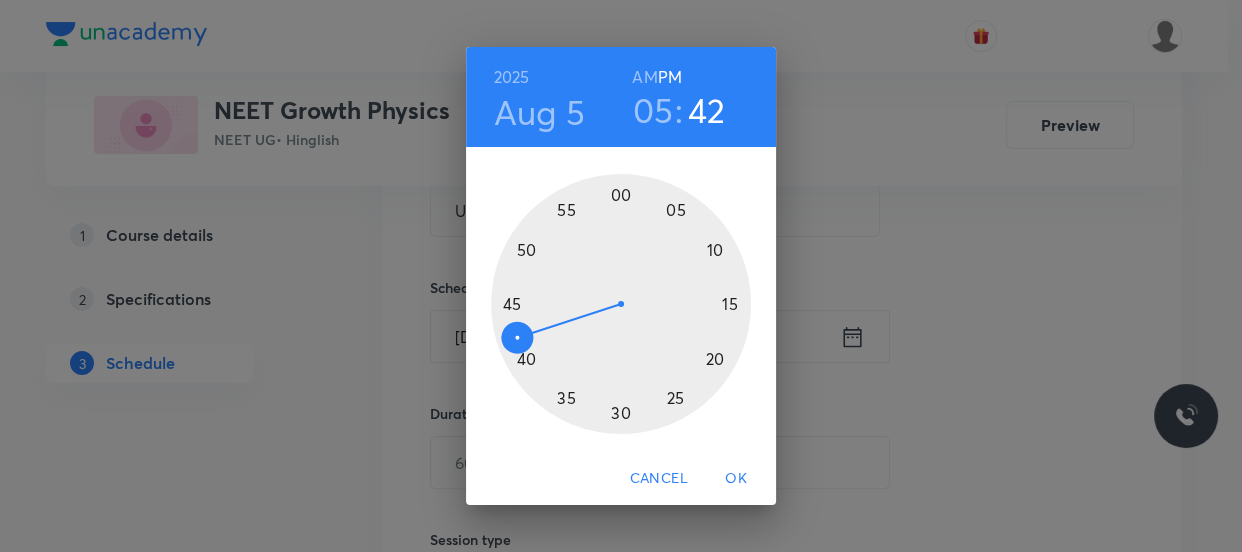 click at bounding box center (621, 304) 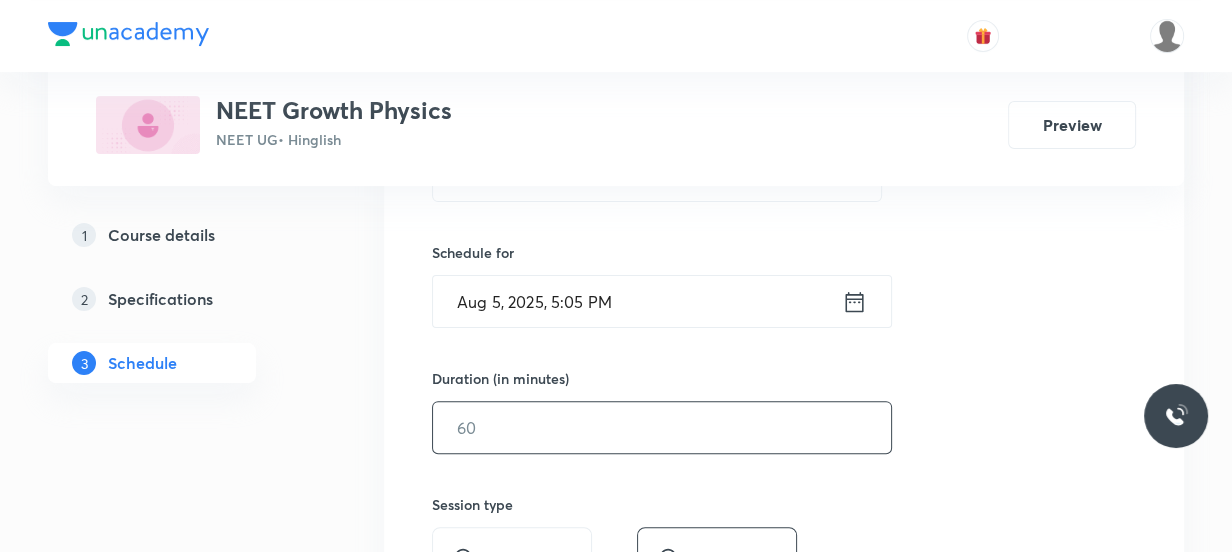 scroll, scrollTop: 507, scrollLeft: 0, axis: vertical 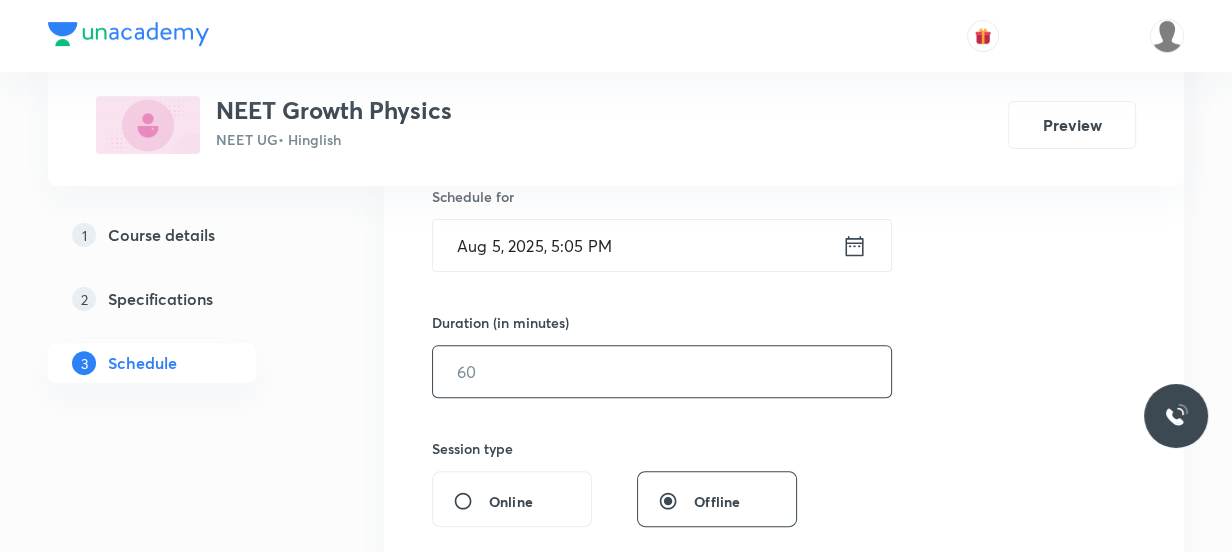 drag, startPoint x: 644, startPoint y: 370, endPoint x: 617, endPoint y: 336, distance: 43.416588 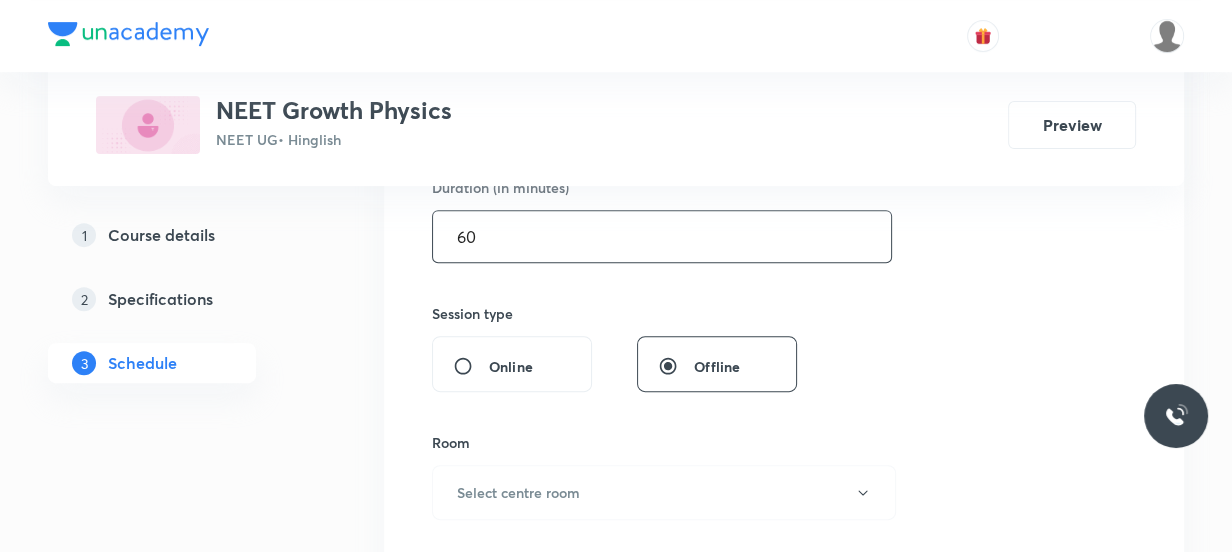 scroll, scrollTop: 780, scrollLeft: 0, axis: vertical 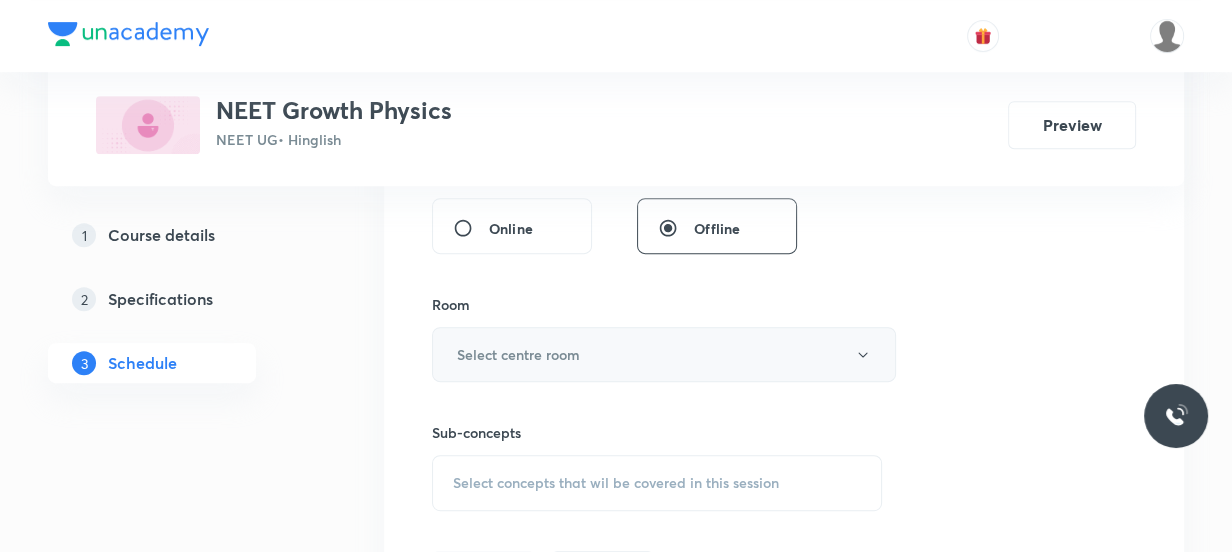 type on "60" 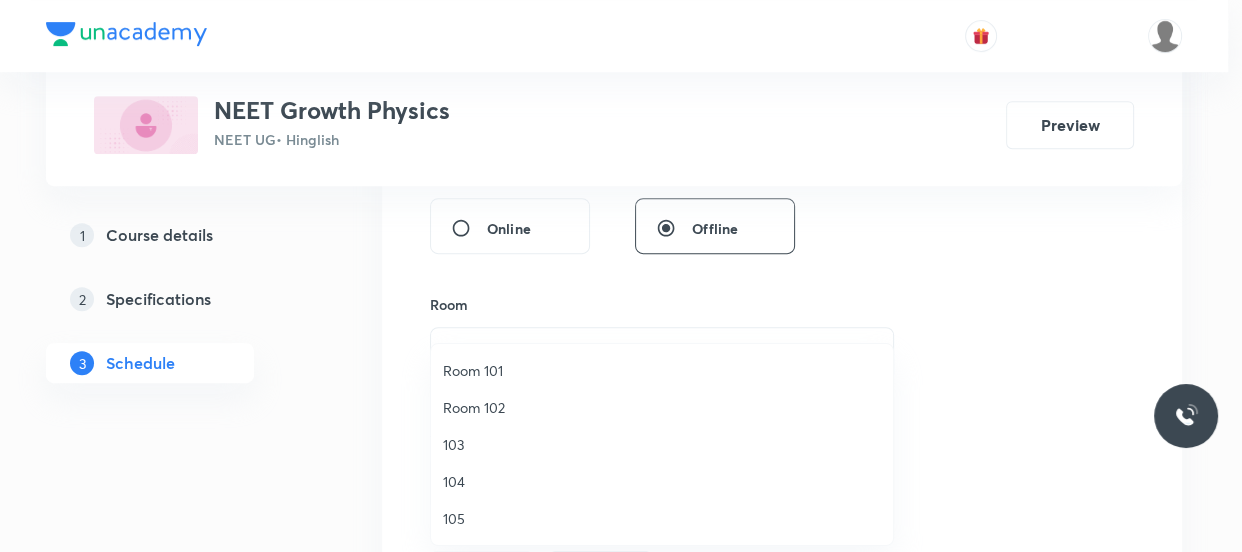 click on "Room 101" at bounding box center [662, 370] 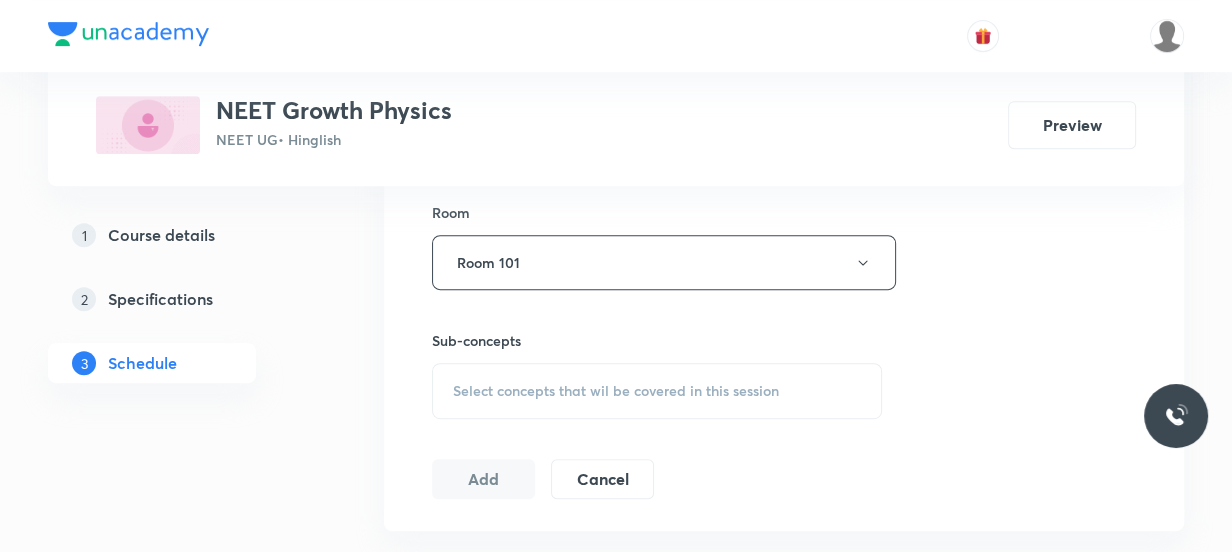 scroll, scrollTop: 870, scrollLeft: 0, axis: vertical 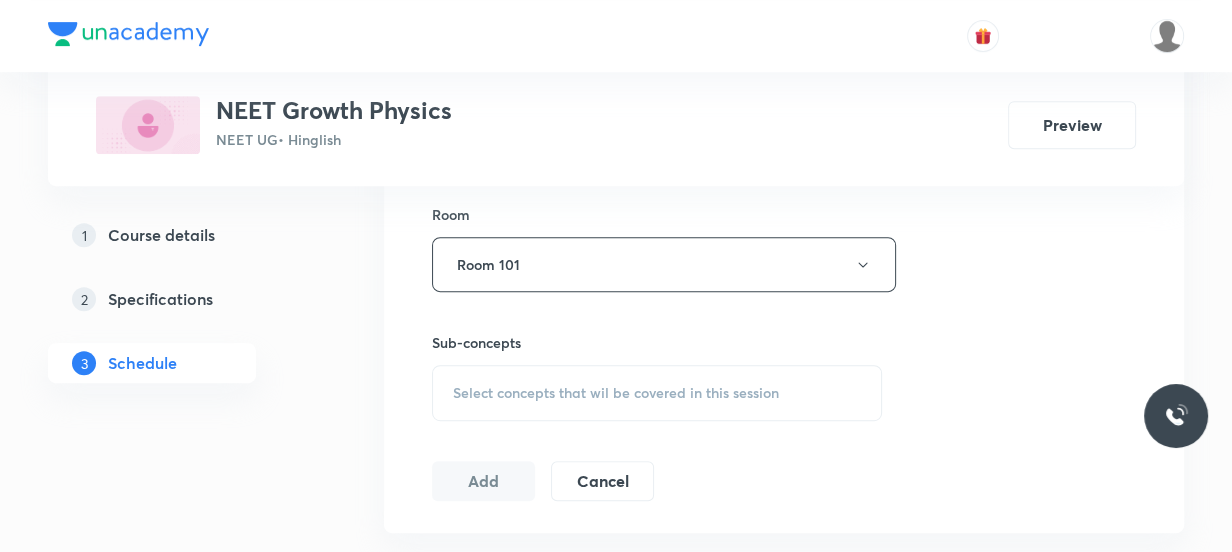 click on "Select concepts that wil be covered in this session" at bounding box center (616, 393) 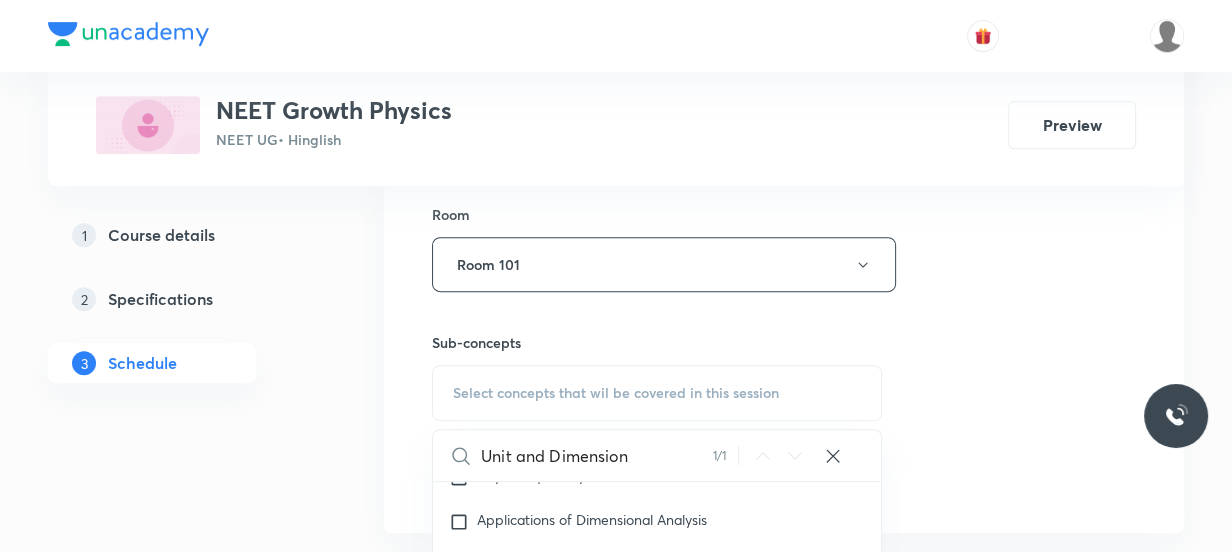 scroll, scrollTop: 250, scrollLeft: 0, axis: vertical 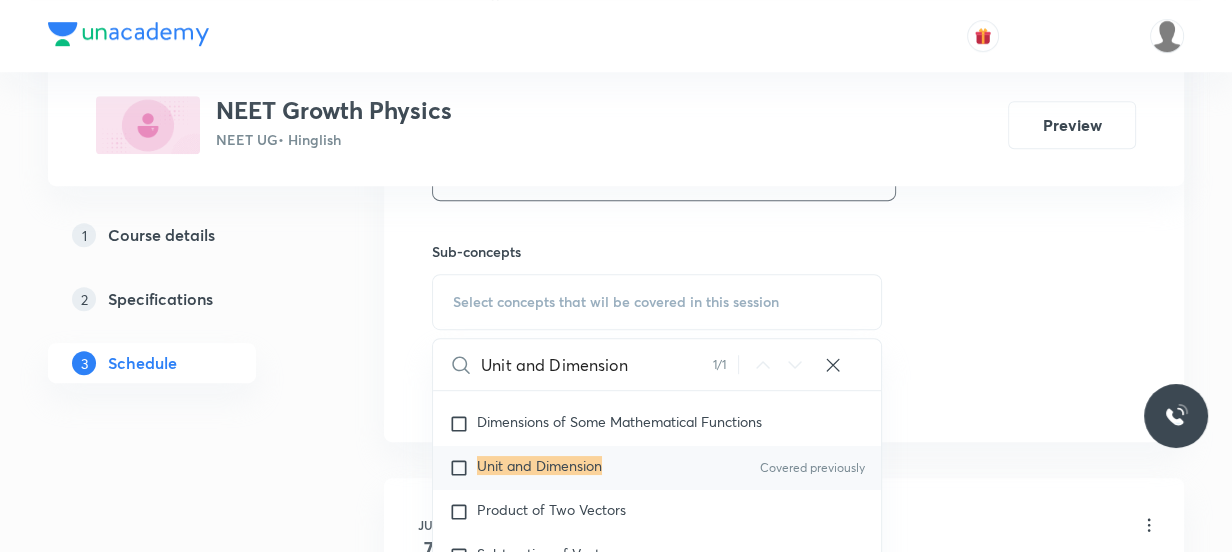 type on "Unit and Dimension" 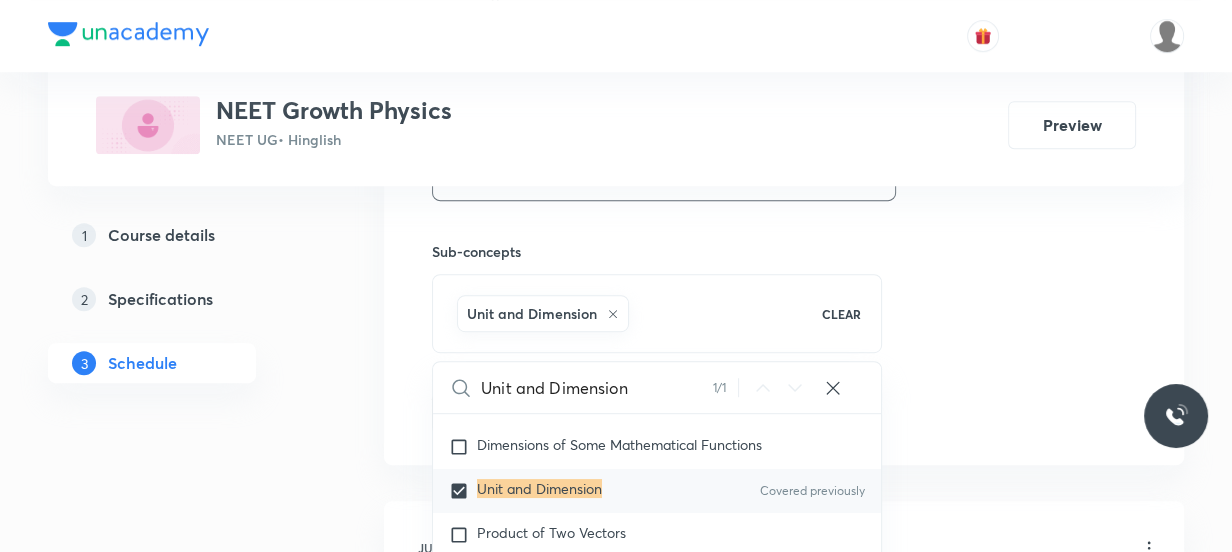 click on "Session  11 Live class Session title 18/99 Unit and Dimension ​ Schedule for Aug 5, 2025, 5:05 PM ​ Duration (in minutes) 60 ​   Session type Online Offline Room Room 101 Sub-concepts Unit and Dimension CLEAR Unit and Dimension 1 / 1 ​ Physics - Full Syllabus Mock Questions Physics - Full Syllabus Mock Questions Physics Previous Year Question Physics Previous Year Question Units & Dimensions Physical quantity Applications of Dimensional Analysis Significant Figures Units of Physical Quantities System of Units Dimensions of Some Mathematical Functions Unit and Dimension Covered previously Product of Two Vectors Subtraction of Vectors Cross Product Least Count Analysis Errors of Measurement Vernier Callipers Screw Gauge Zero Error Basic Mathematics Elementary Algebra Elementary Trigonometry Basic Coordinate Geometry Functions Differentiation Integral of a Function Use of Differentiation & Integration in One Dimensional Motion Derivatives of Equations of Motion by Calculus Basic Mathematics Unit Vectors" at bounding box center [784, -48] 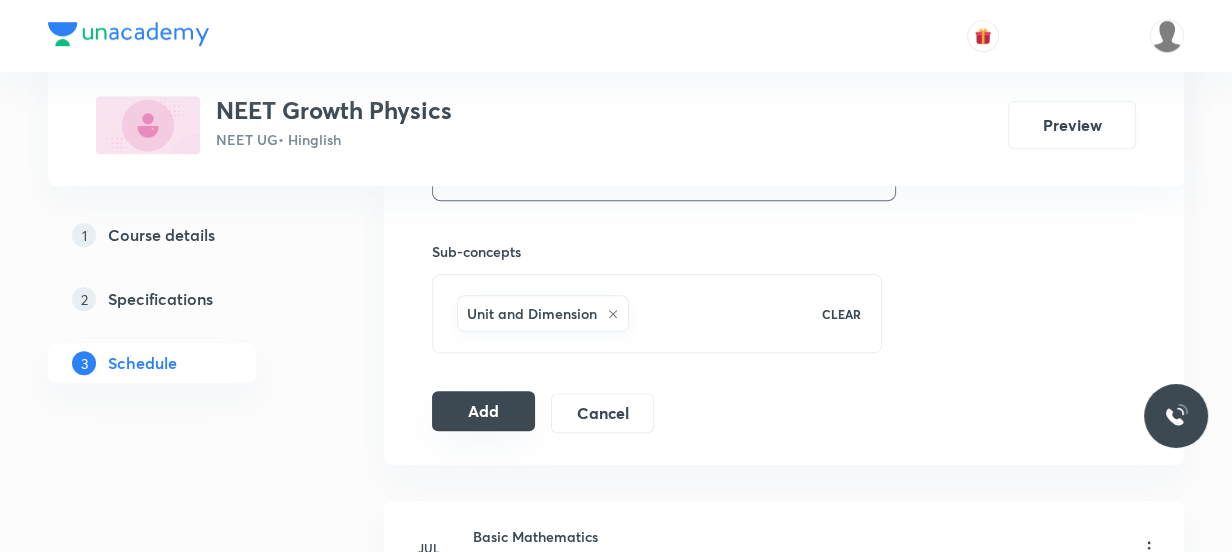 click on "Add" at bounding box center [483, 411] 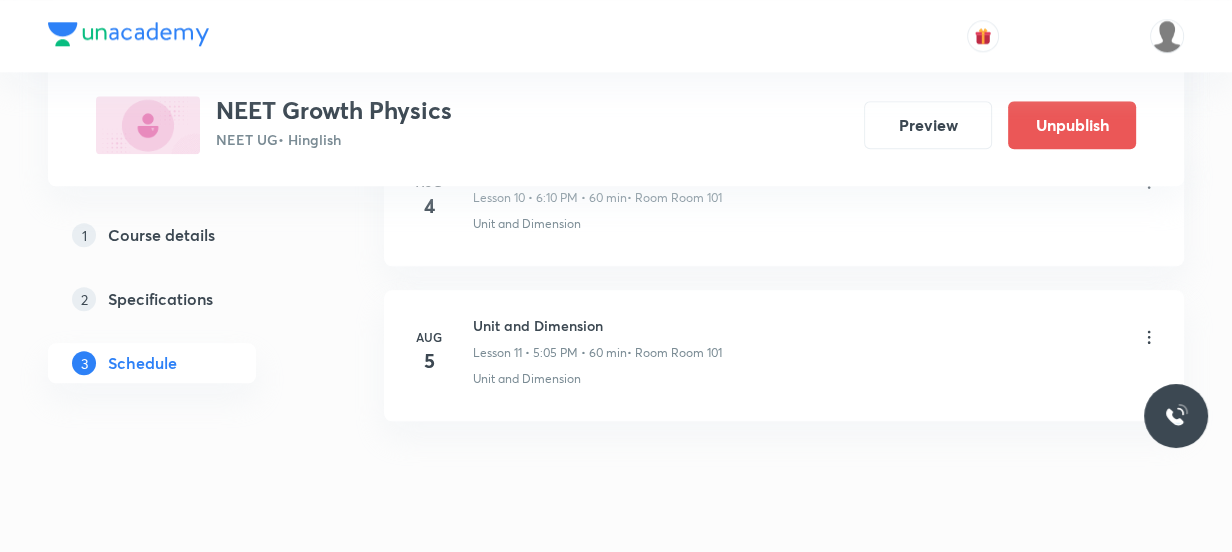 scroll, scrollTop: 1834, scrollLeft: 0, axis: vertical 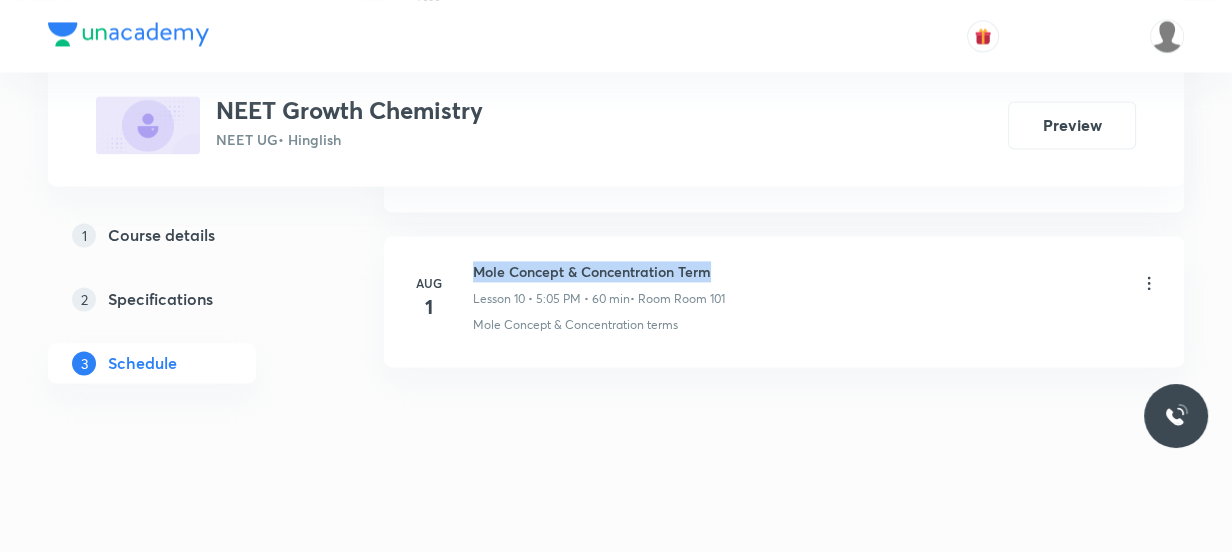 drag, startPoint x: 732, startPoint y: 263, endPoint x: 474, endPoint y: 250, distance: 258.3273 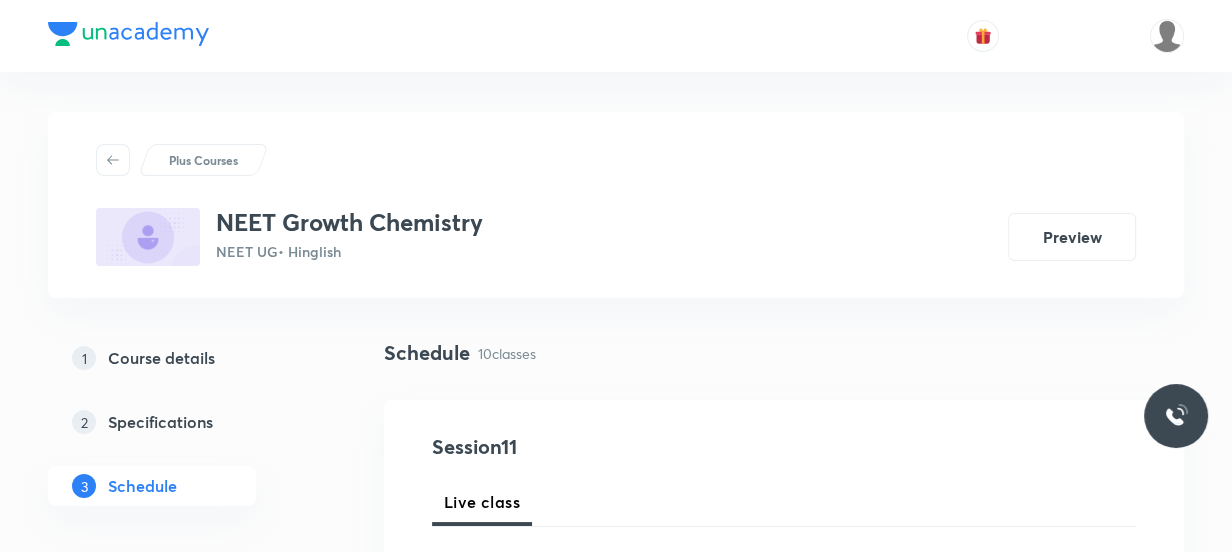 scroll, scrollTop: 363, scrollLeft: 0, axis: vertical 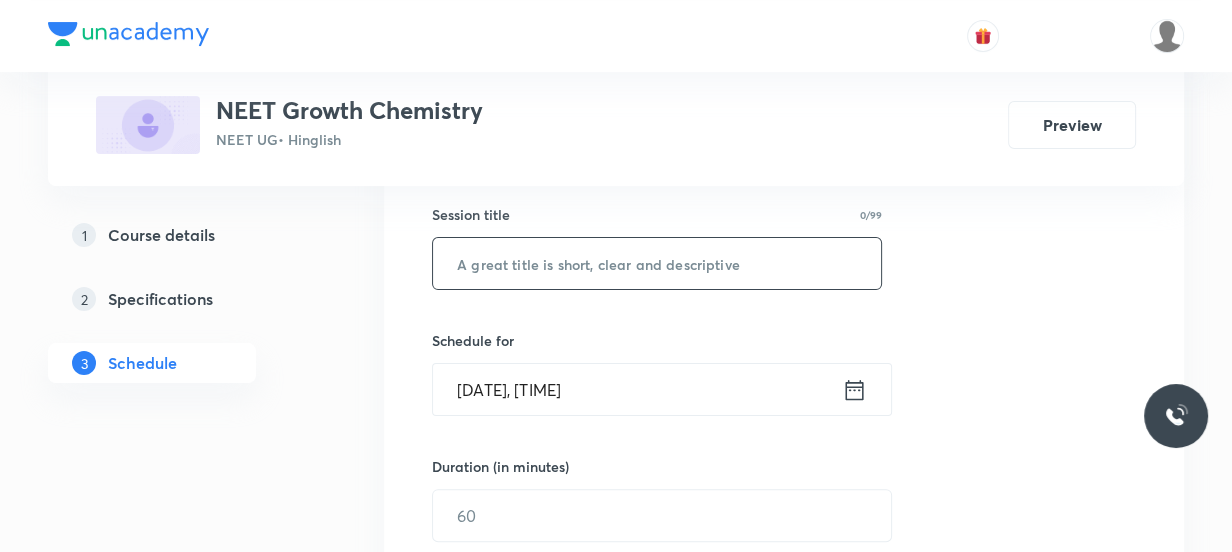 click at bounding box center (657, 263) 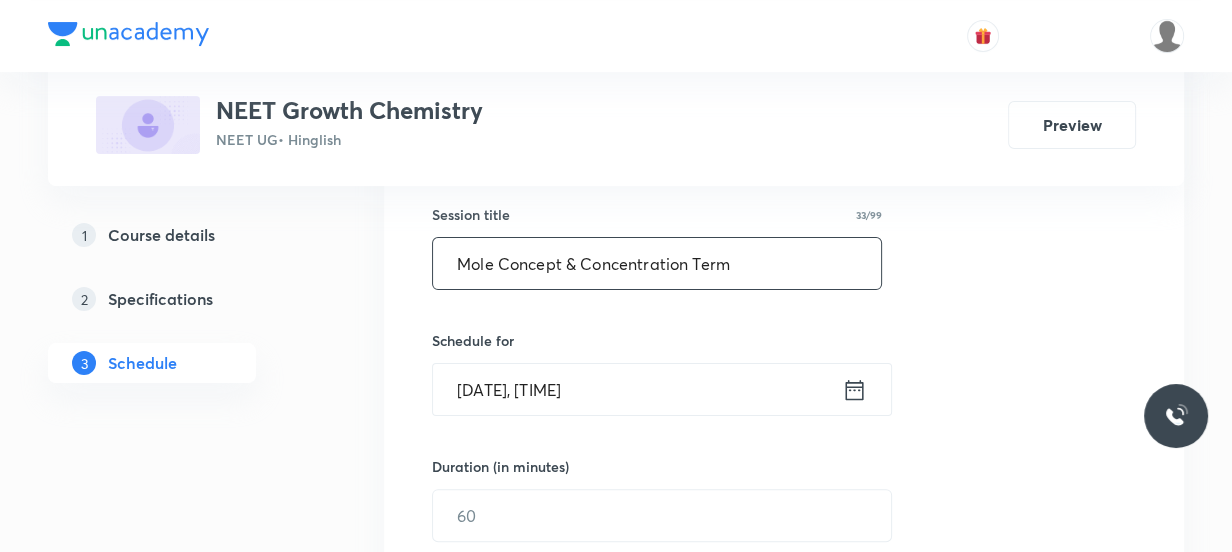 scroll, scrollTop: 454, scrollLeft: 0, axis: vertical 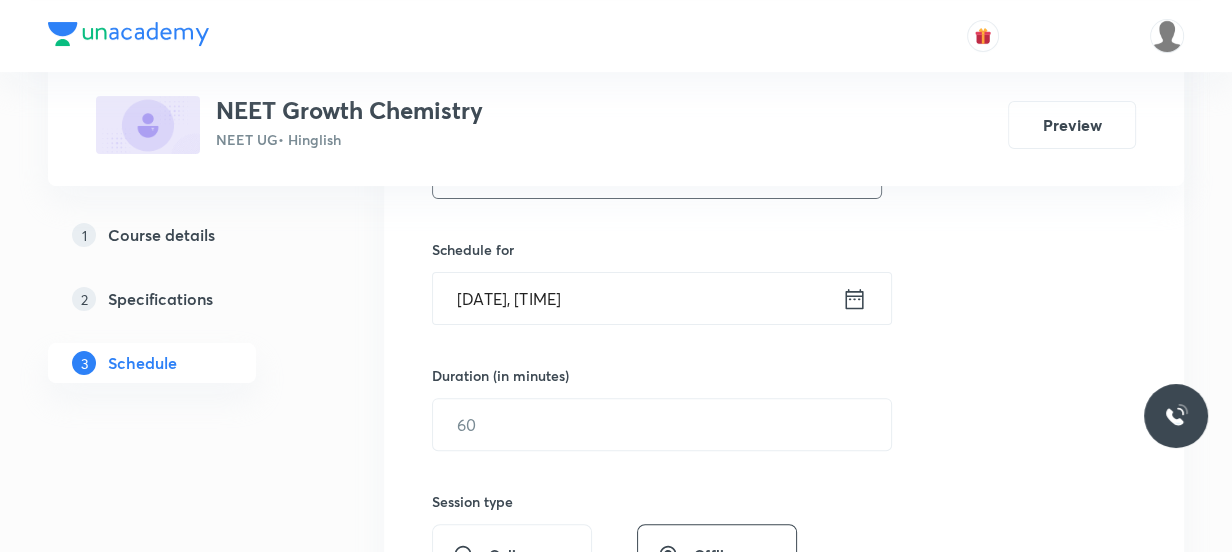 type on "Mole Concept & Concentration Term" 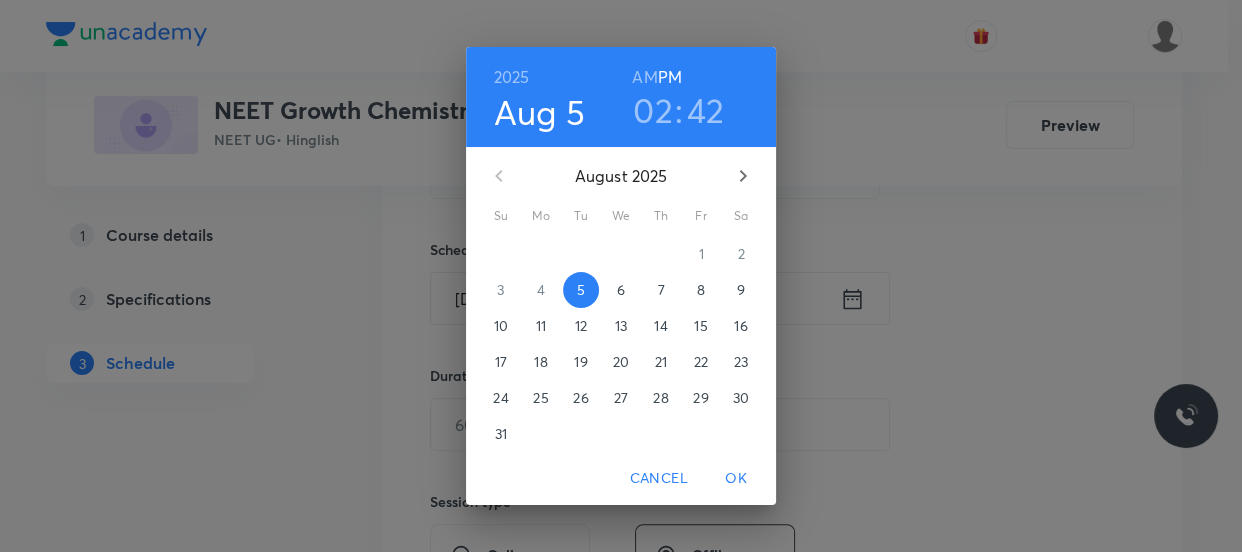 click on "02" at bounding box center (653, 110) 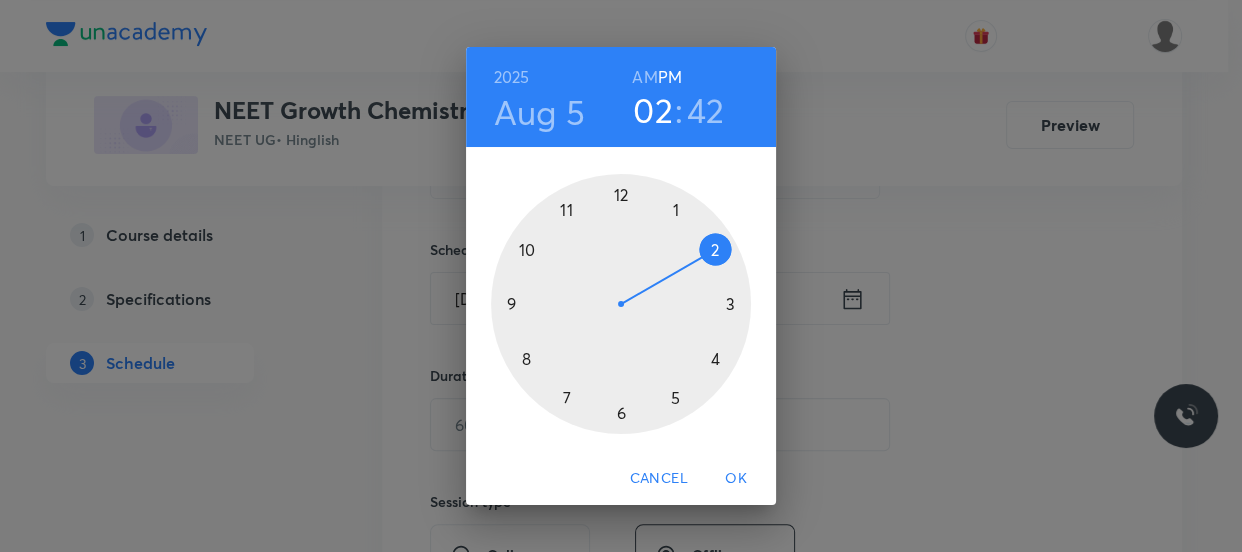 click at bounding box center (621, 304) 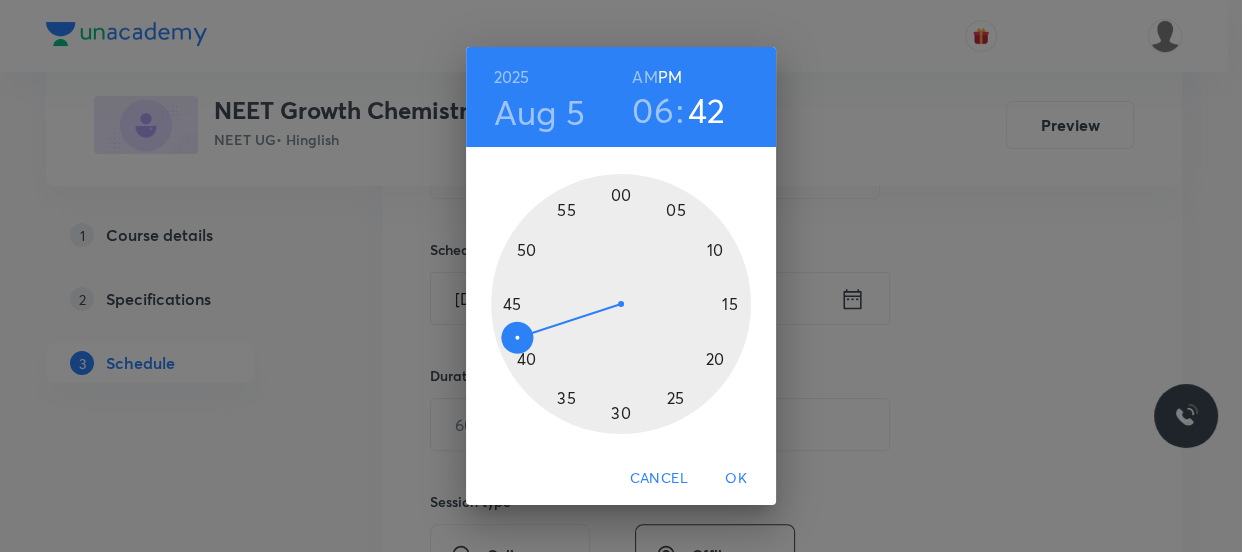 click at bounding box center (621, 304) 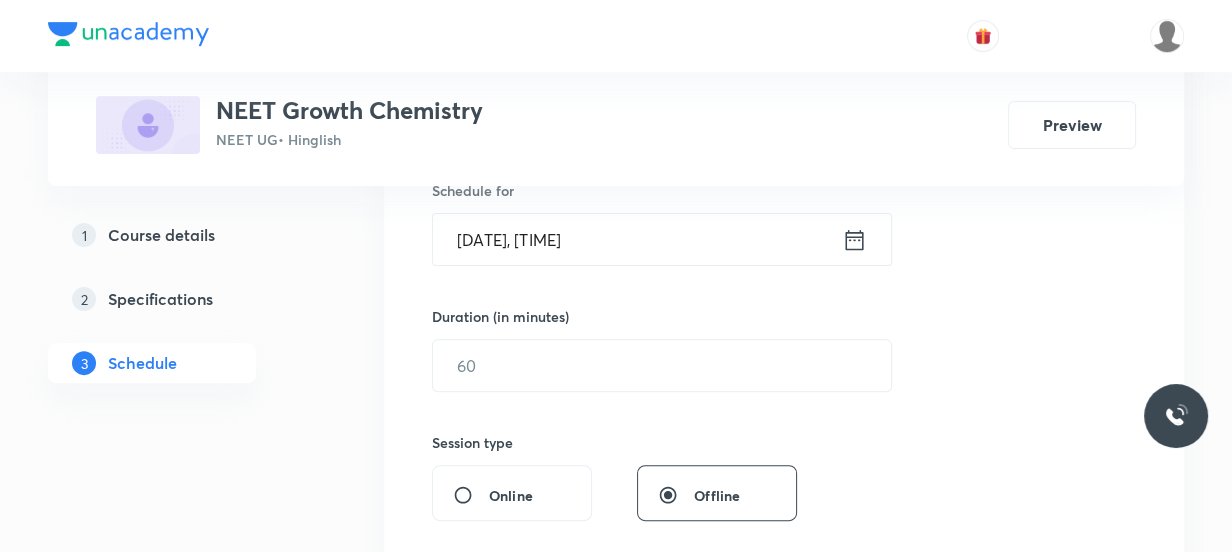 scroll, scrollTop: 545, scrollLeft: 0, axis: vertical 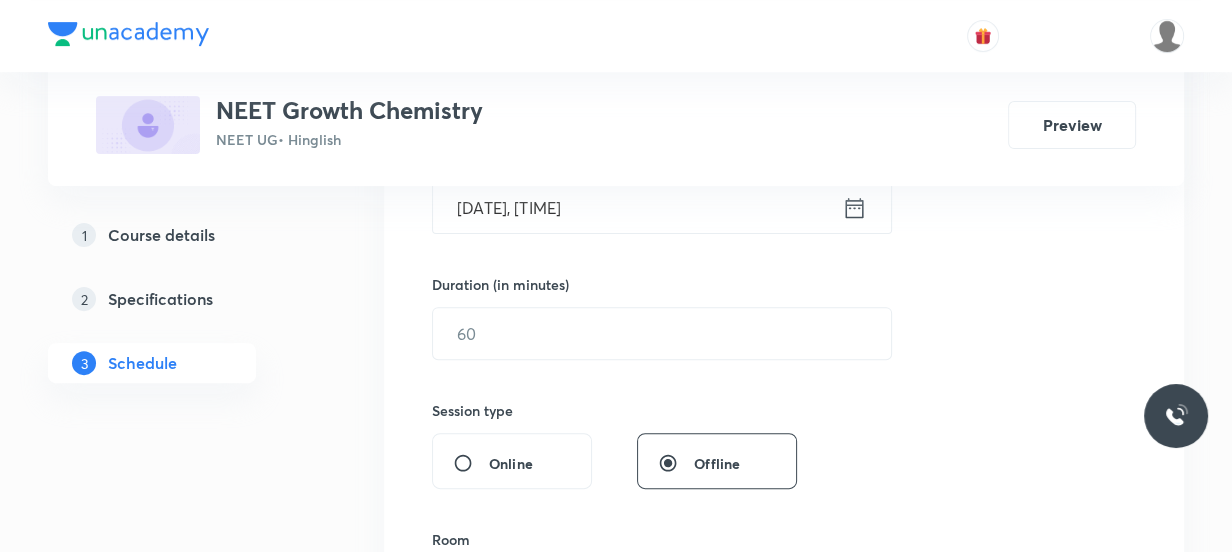 click on "Duration (in minutes) ​" at bounding box center [614, 317] 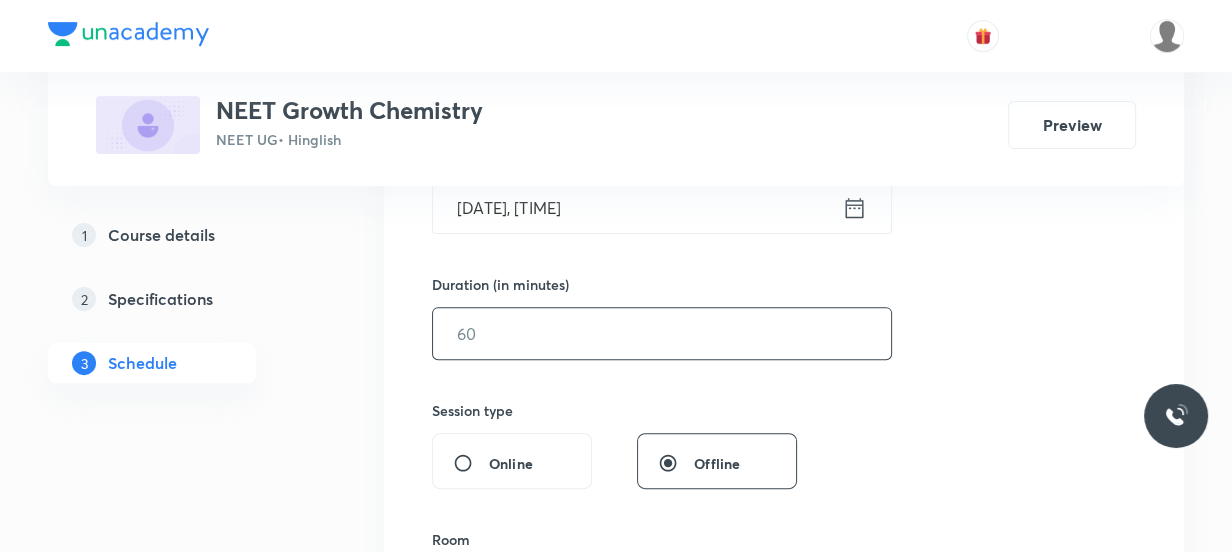 click at bounding box center [662, 333] 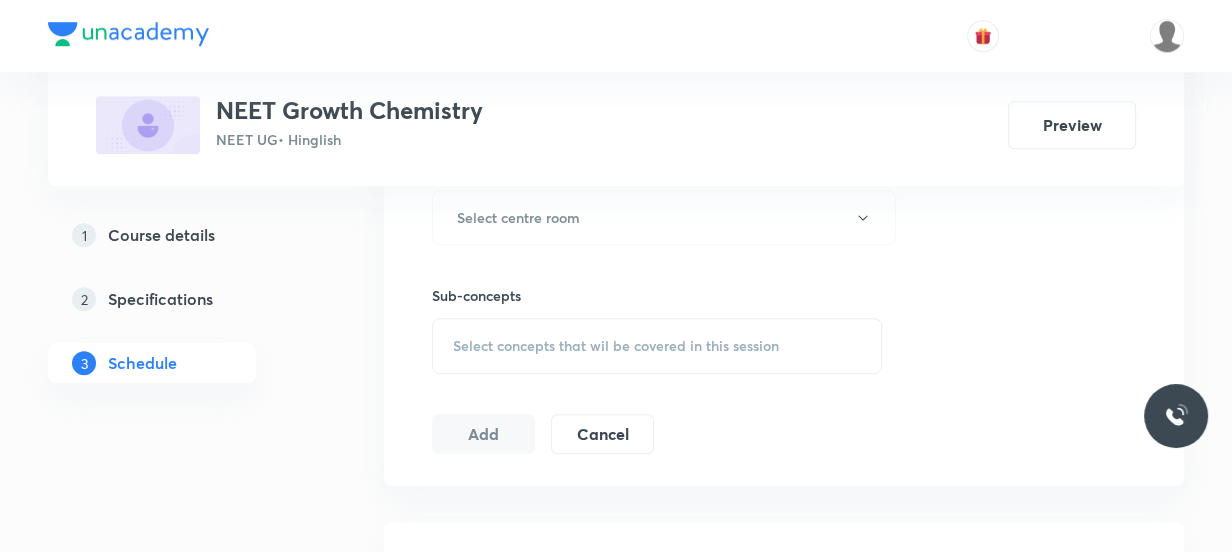 scroll, scrollTop: 818, scrollLeft: 0, axis: vertical 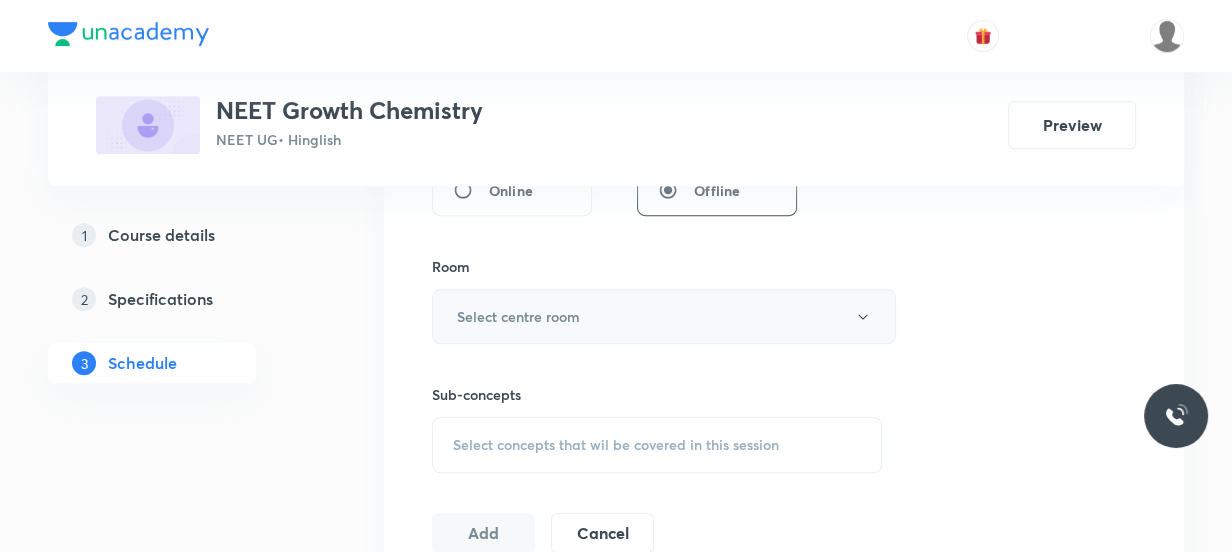 type on "60" 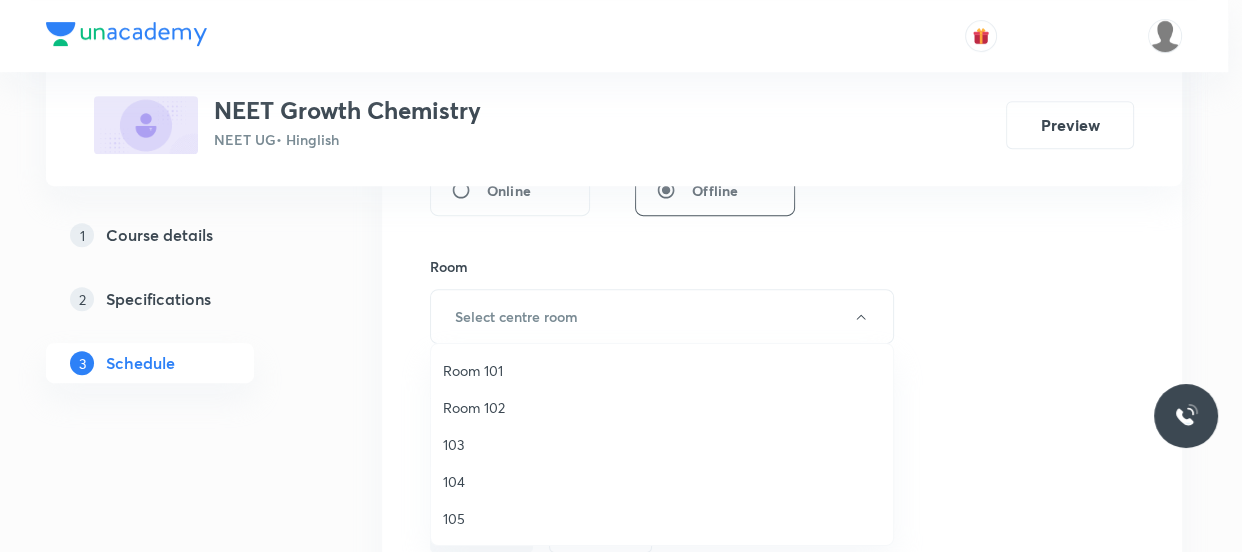 click on "Room 101" at bounding box center [662, 370] 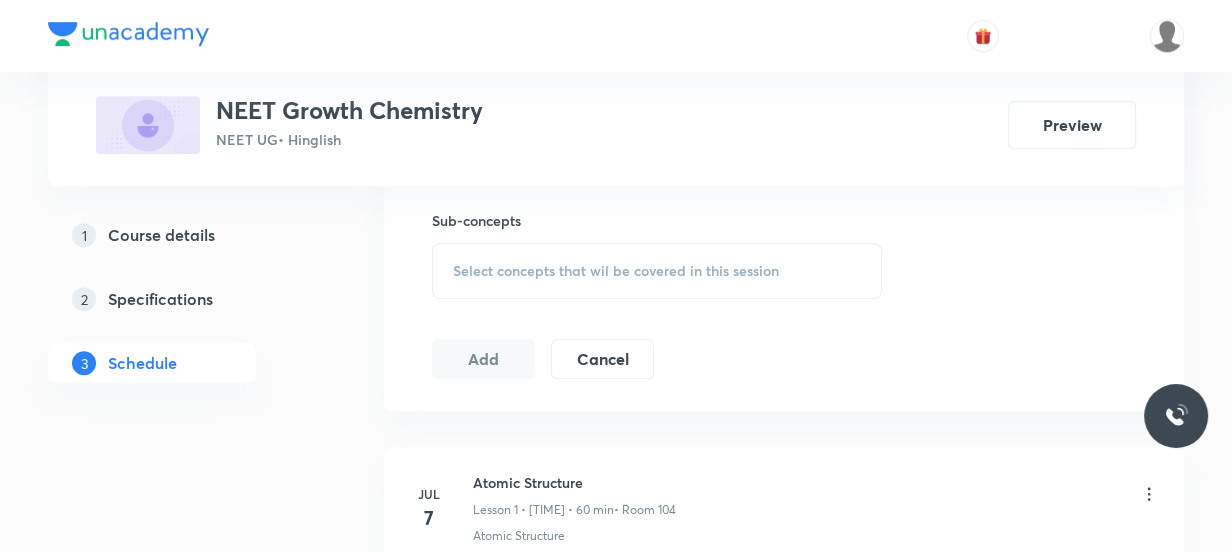 scroll, scrollTop: 1000, scrollLeft: 0, axis: vertical 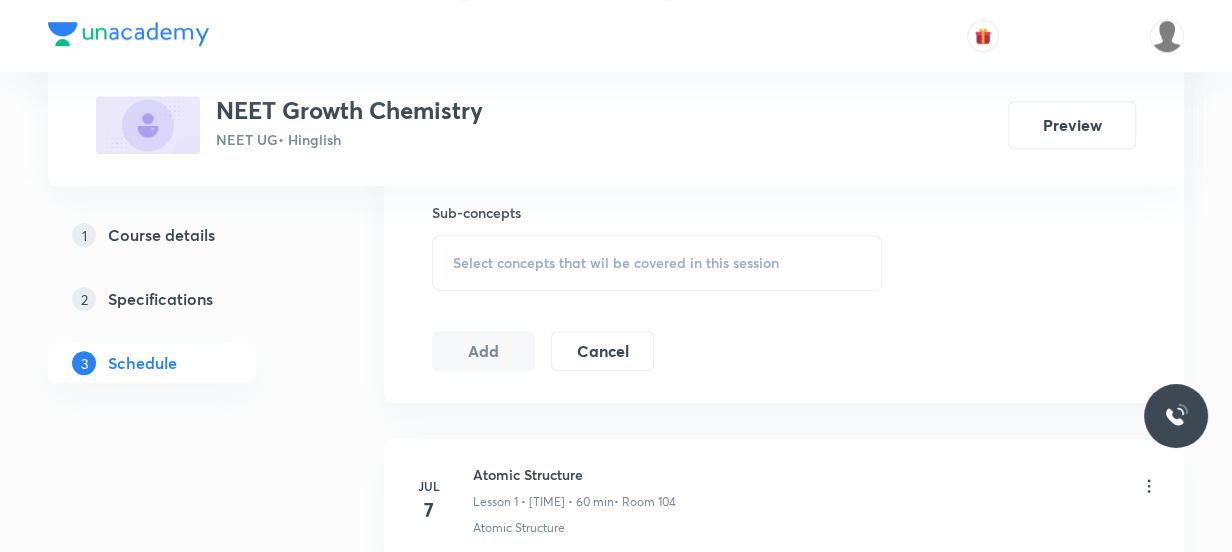 click on "Select concepts that wil be covered in this session" at bounding box center (616, 263) 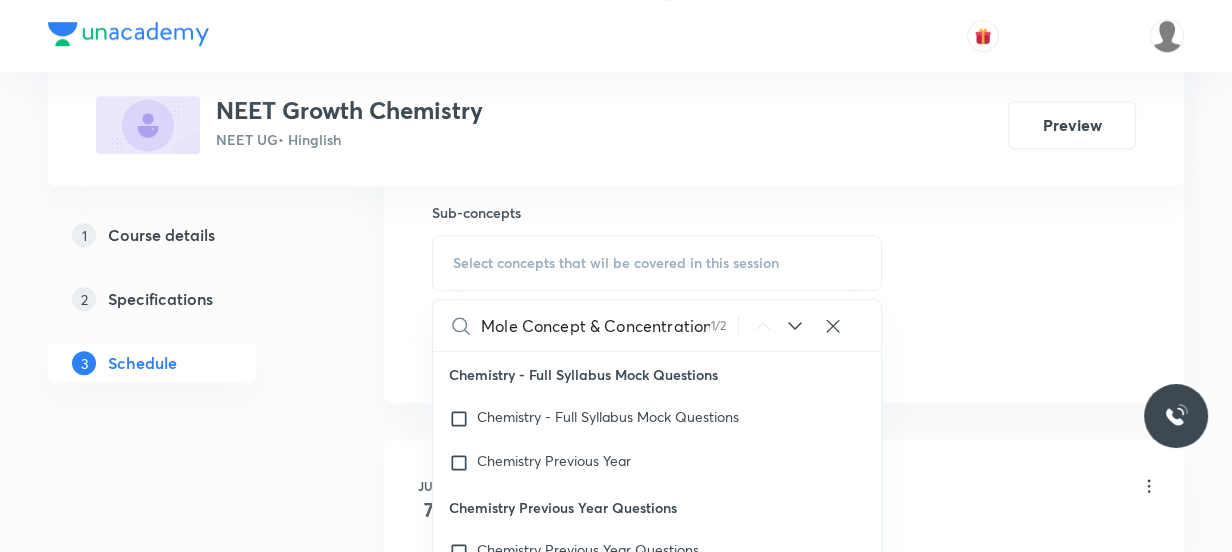 scroll, scrollTop: 0, scrollLeft: 45, axis: horizontal 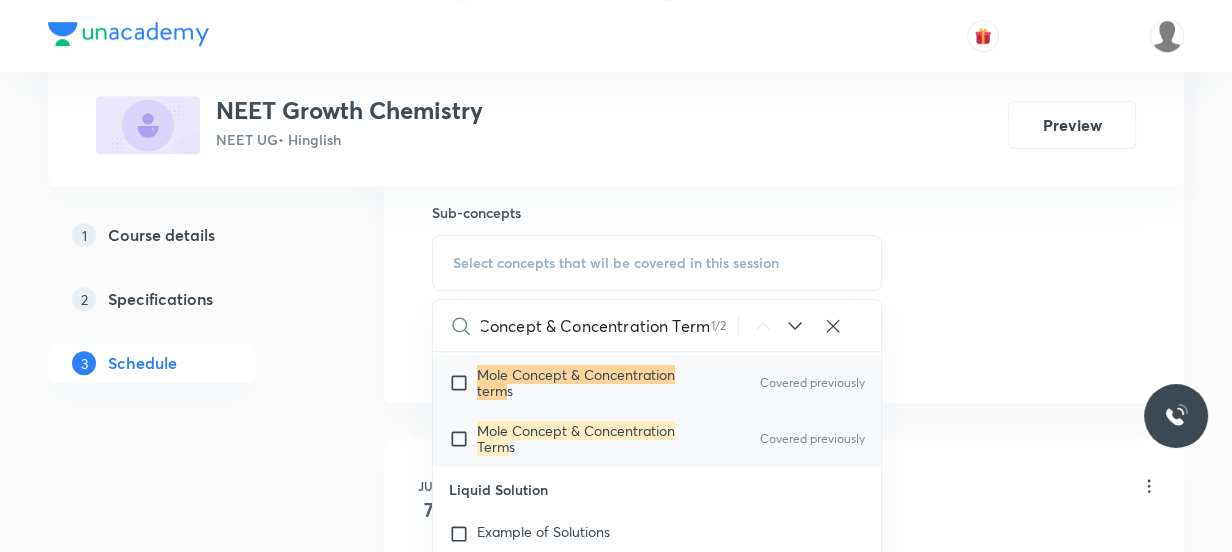 type on "Mole Concept & Concentration Term" 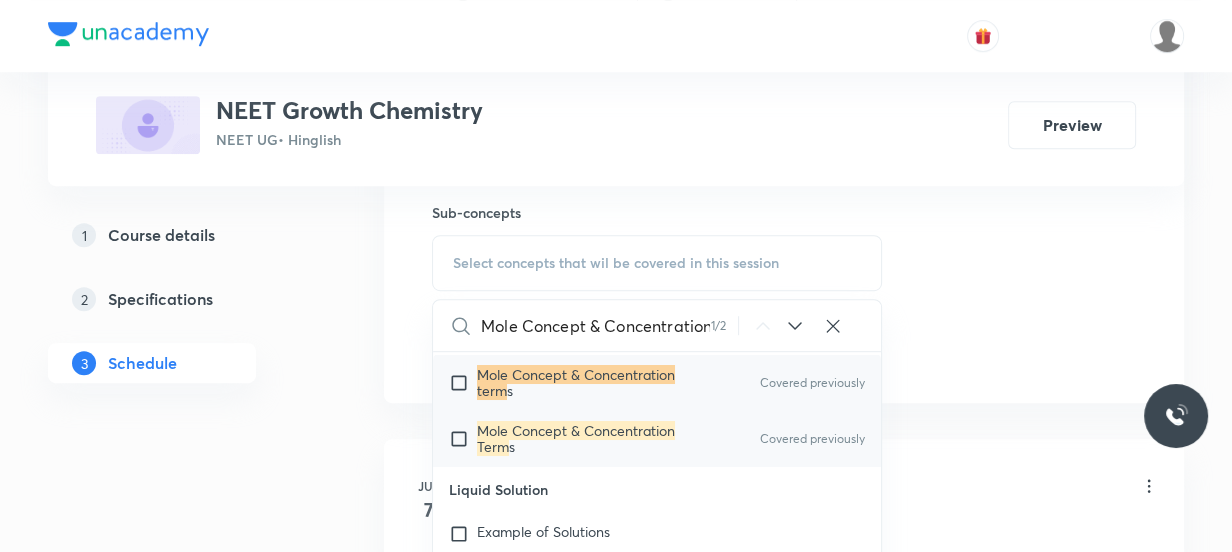 click on "Mole Concept & Concentration term" at bounding box center (576, 382) 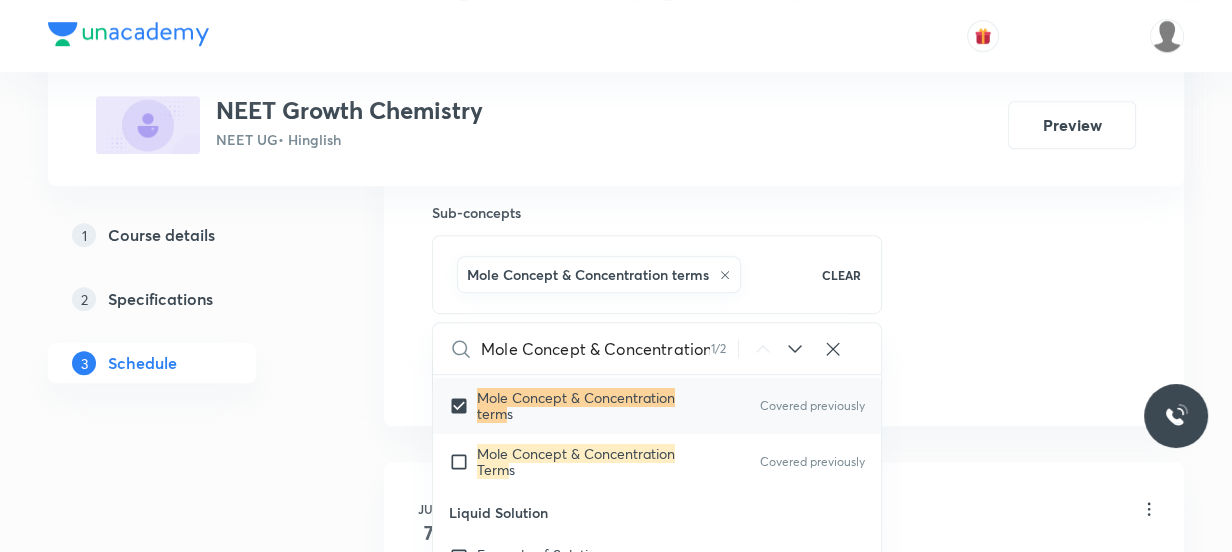 click on "Session  11 Live class Session title 33/99 Mole Concept & Concentration Term ​ Schedule for Aug 5, 2025, 6:10 PM ​ Duration (in minutes) 60 ​   Session type Online Offline Room Room 101 Sub-concepts Mole Concept & Concentration terms CLEAR Mole Concept & Concentration Term 1 / 2 ​ Chemistry - Full Syllabus Mock Questions Chemistry - Full Syllabus Mock Questions Chemistry Previous Year Chemistry Previous Year Questions Chemistry Previous Year Questions General Topics & Mole Concept Basic Concepts Mole – Basic Introduction Covered previously Percentage Composition Stoichiometry Principle of Atom Conservation (POAC) Relation between Stoichiometric Quantities Application of Mole Concept: Gravimetric Analysis Electronic Configuration Of Atoms (Hund's rule)  Quantum Numbers (Magnetic Quantum no.) Quantum Numbers(Pauli's Exclusion law) Mean Molar Mass or Molecular Mass Variation of Conductivity with Concentration Mechanism of Corrosion Atomic Structure Discovery Of Electron Some Prerequisites of Physics pH" at bounding box center (784, -87) 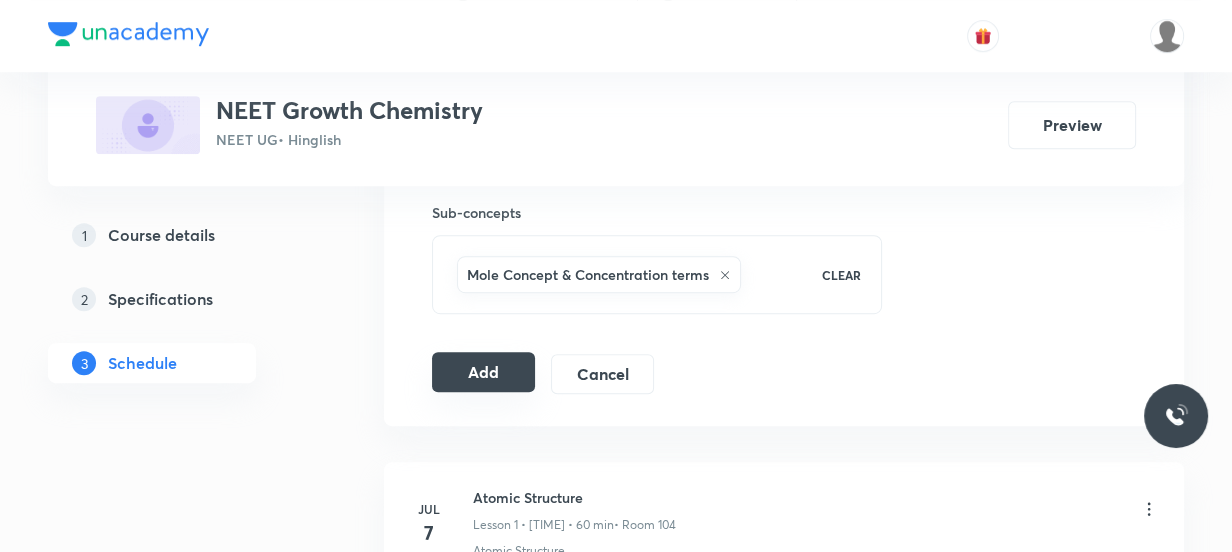 click on "Add" at bounding box center [483, 372] 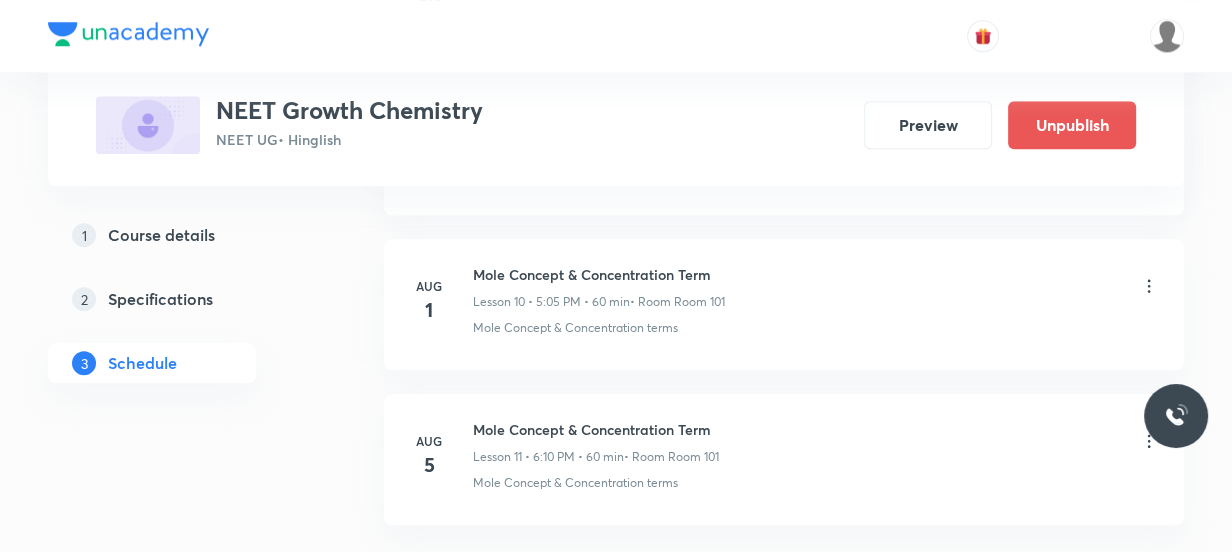 scroll, scrollTop: 1834, scrollLeft: 0, axis: vertical 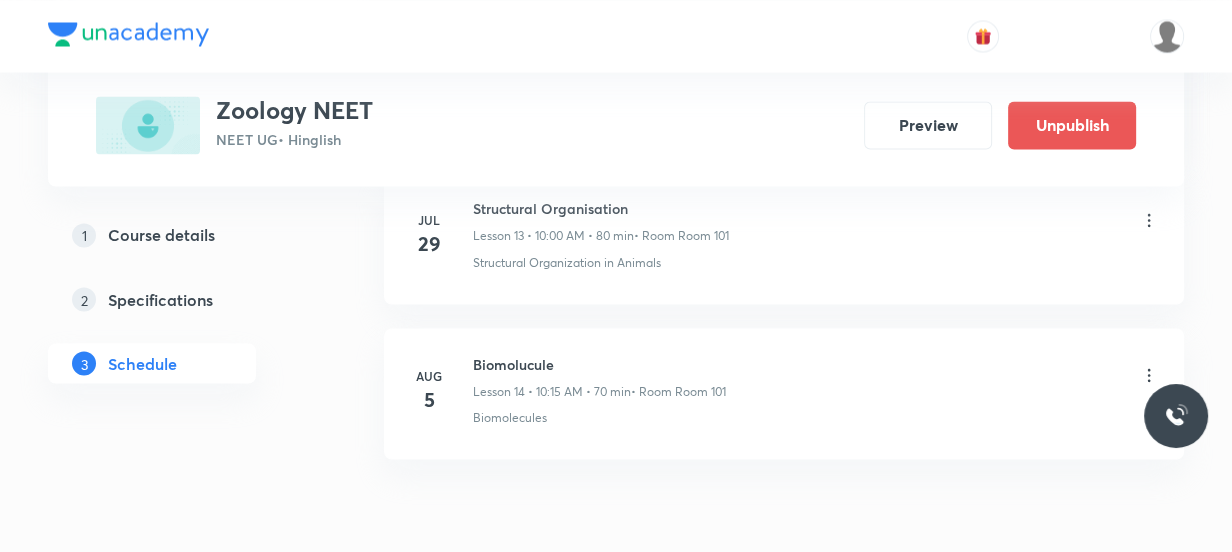 click 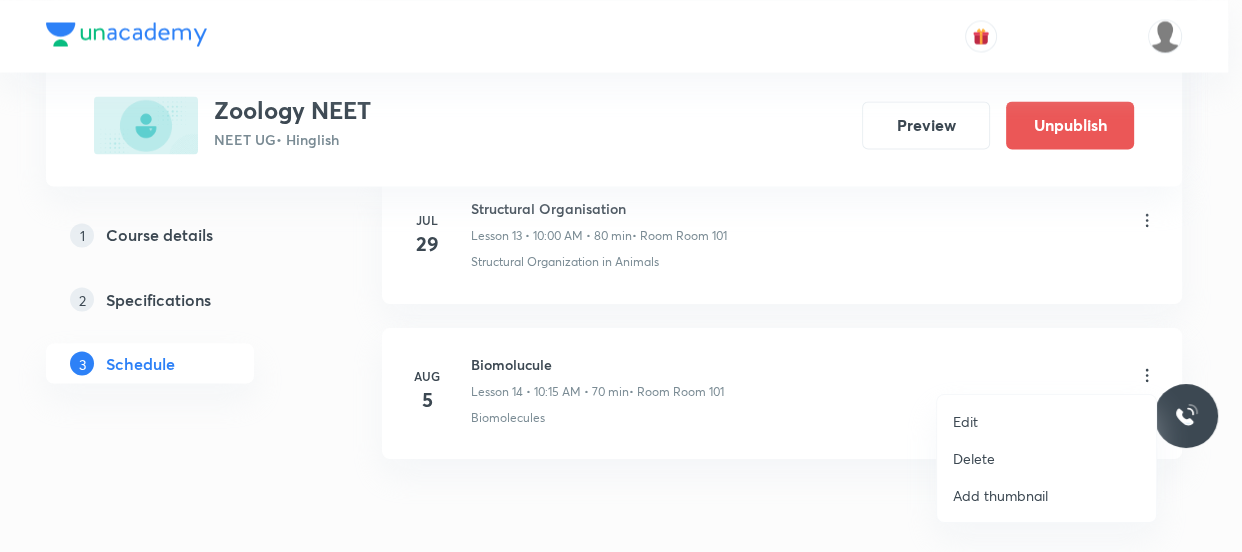 click on "Delete" at bounding box center [974, 458] 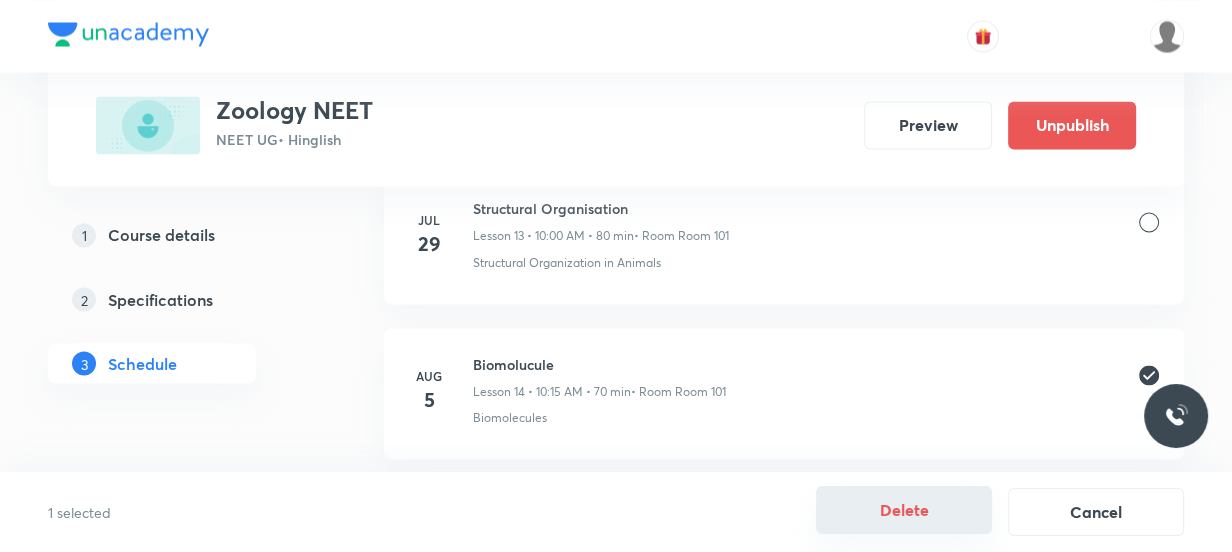 click on "Delete" at bounding box center (904, 510) 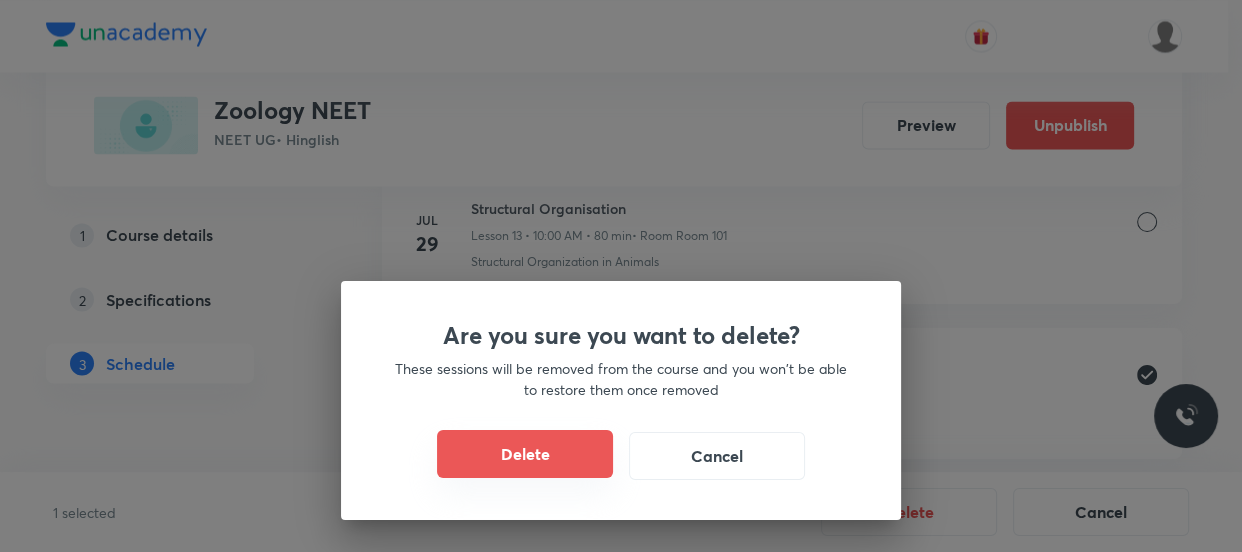 click on "Delete" at bounding box center (525, 454) 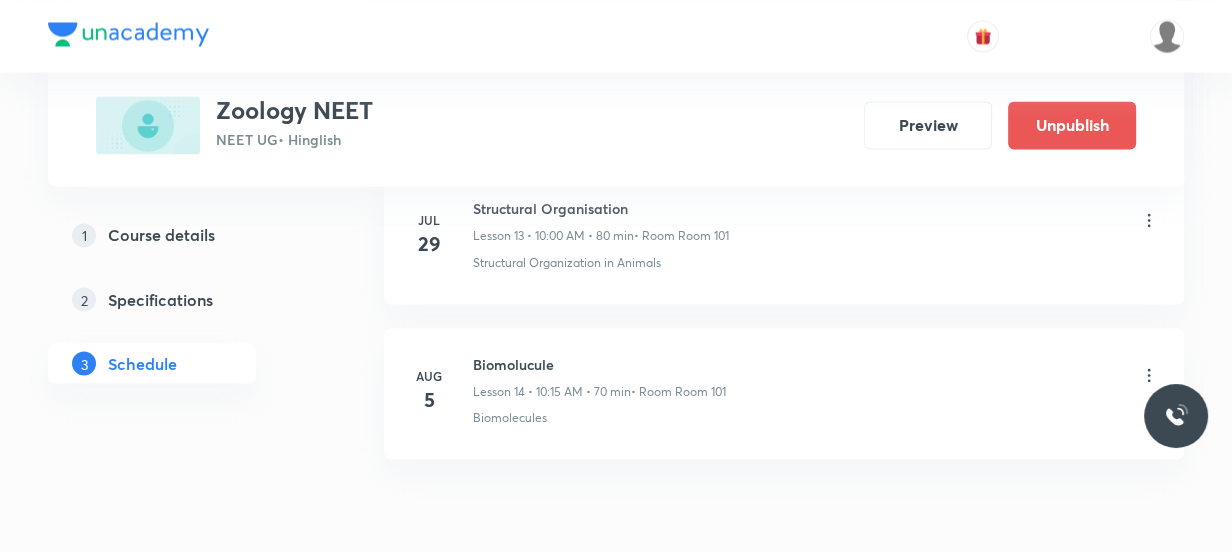 scroll, scrollTop: 3061, scrollLeft: 0, axis: vertical 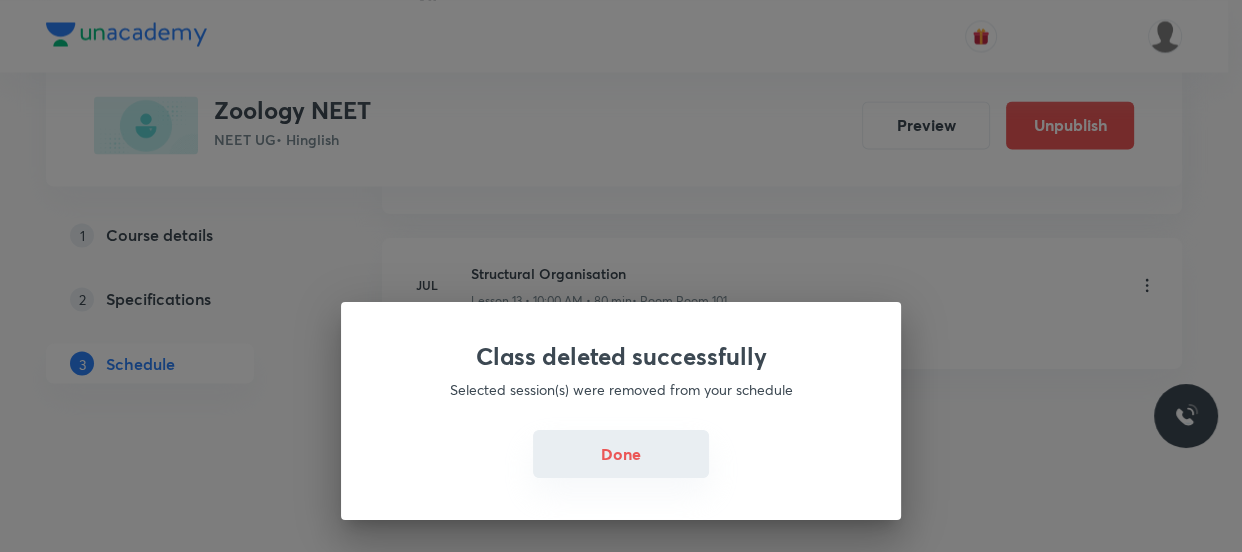click on "Done" at bounding box center [621, 454] 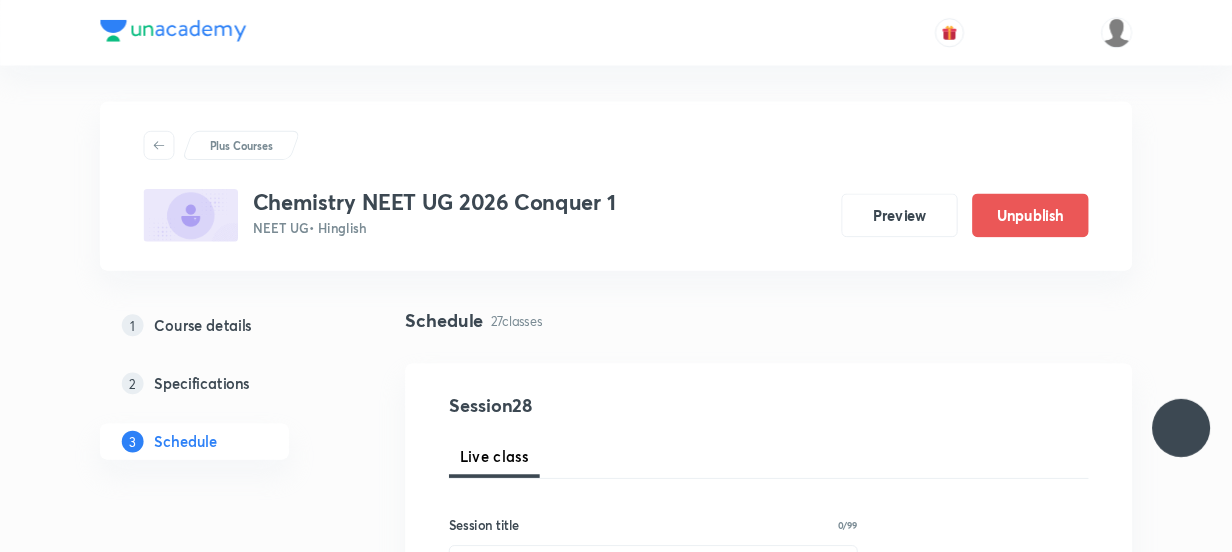 scroll, scrollTop: 0, scrollLeft: 0, axis: both 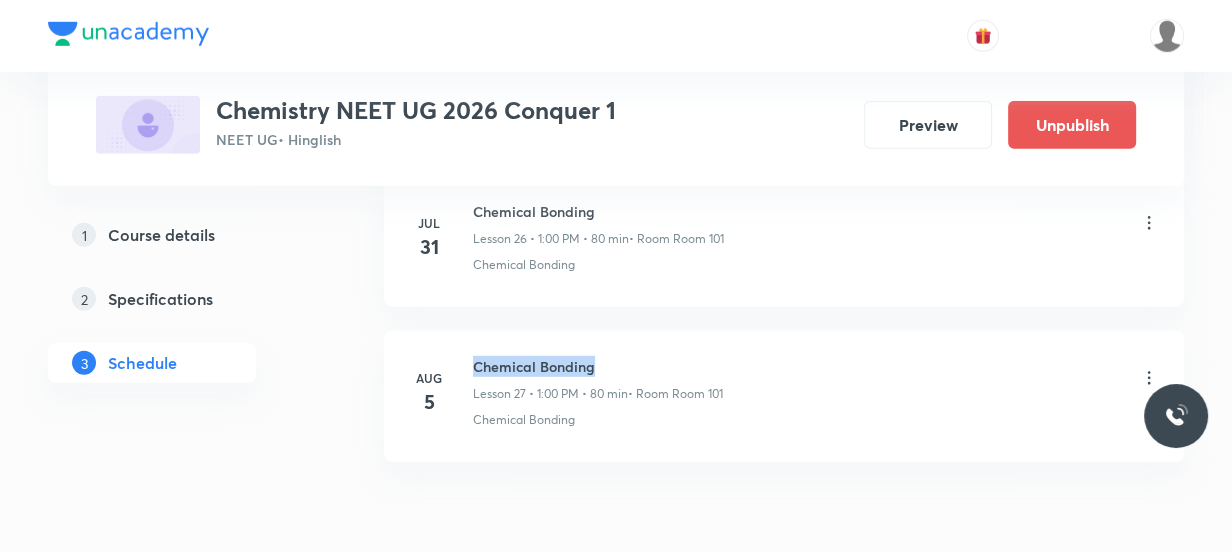 drag, startPoint x: 603, startPoint y: 355, endPoint x: 471, endPoint y: 344, distance: 132.45753 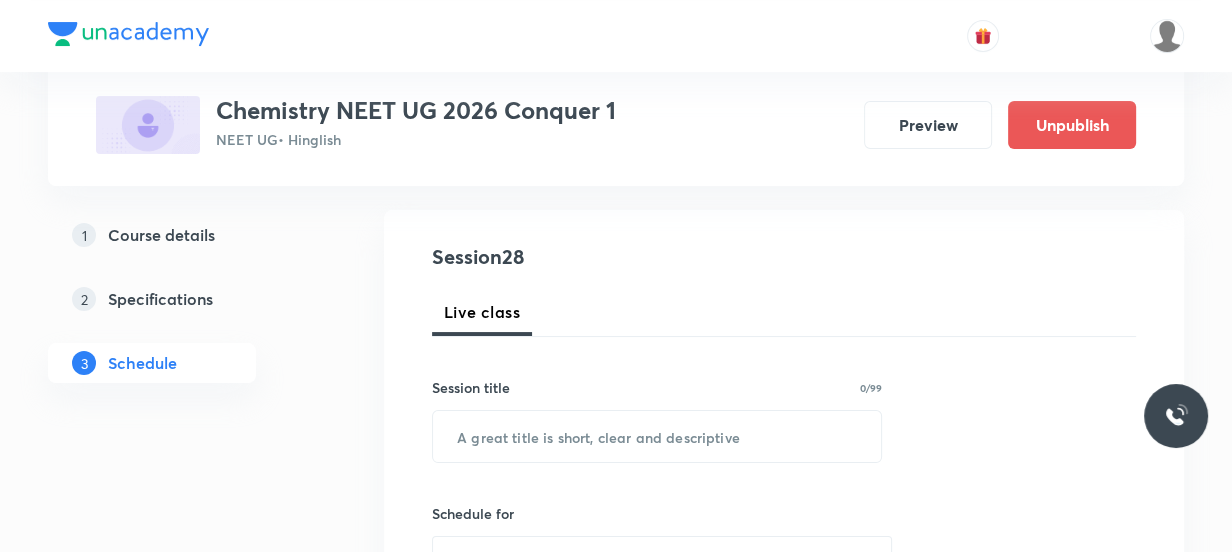 scroll, scrollTop: 229, scrollLeft: 0, axis: vertical 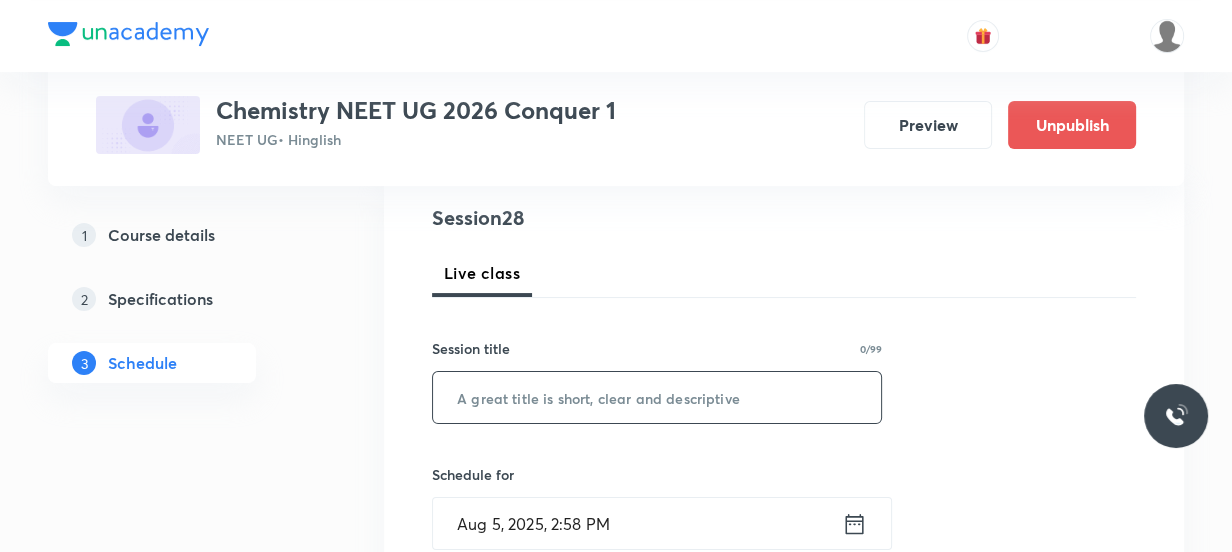click at bounding box center (657, 397) 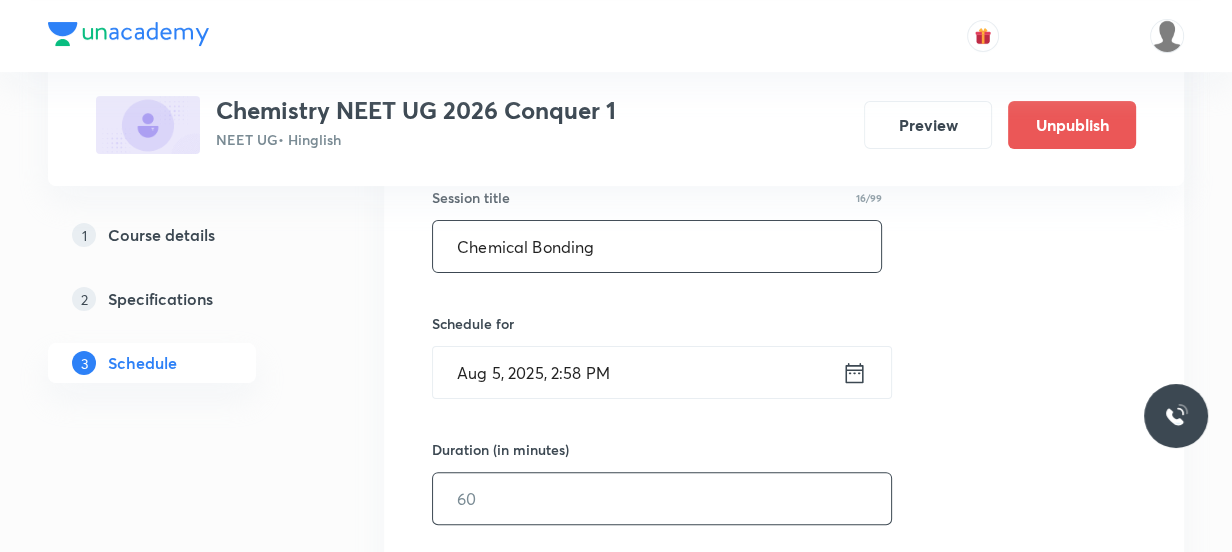 scroll, scrollTop: 410, scrollLeft: 0, axis: vertical 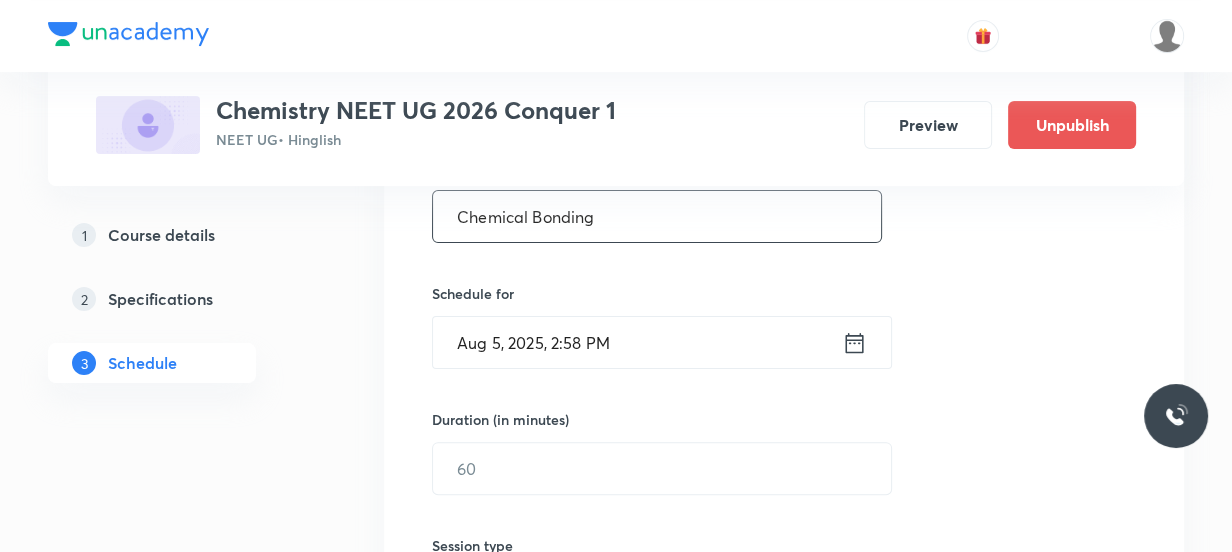 type on "Chemical Bonding" 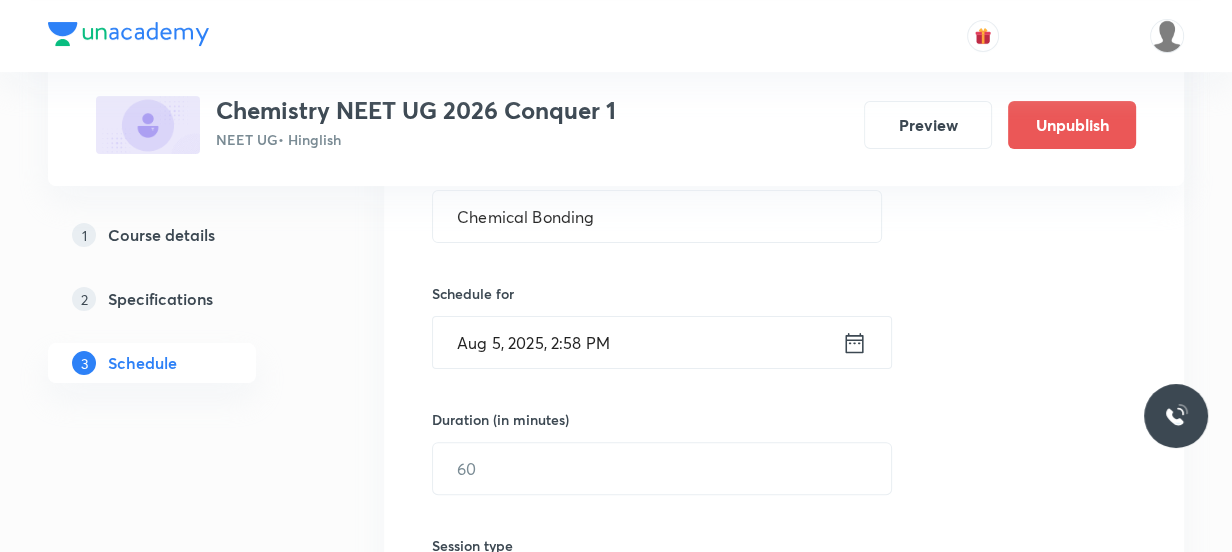 click 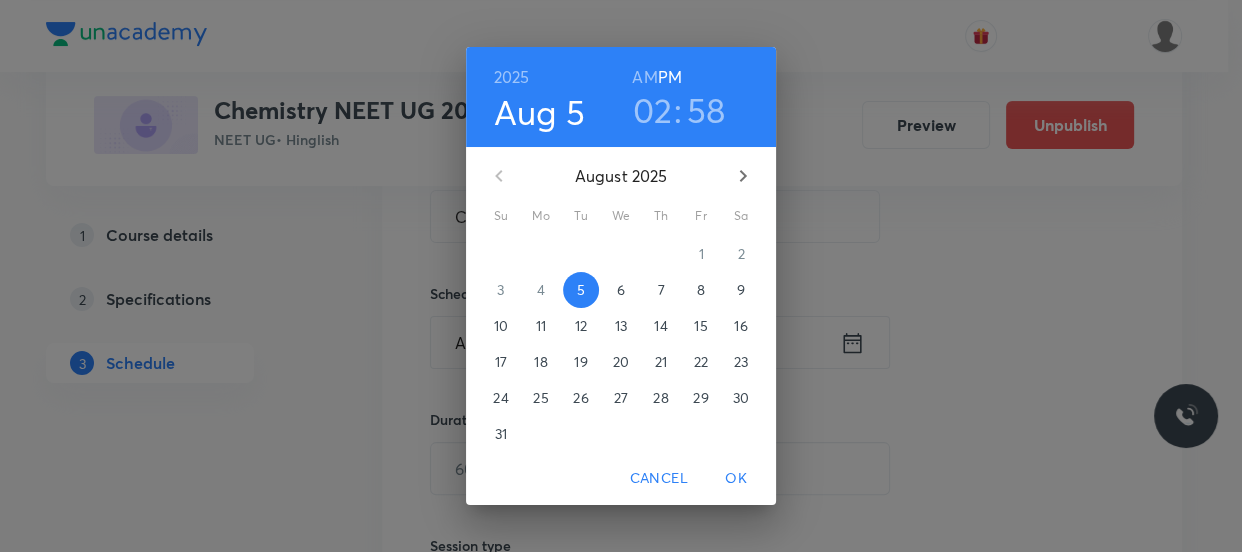 click on "6" at bounding box center (621, 290) 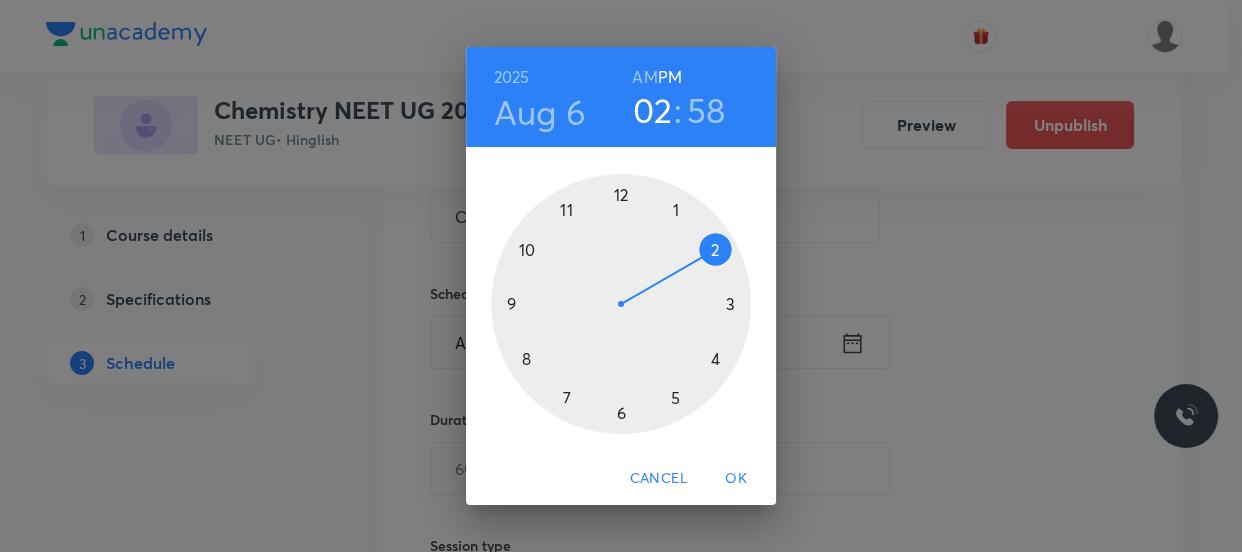 click at bounding box center (621, 304) 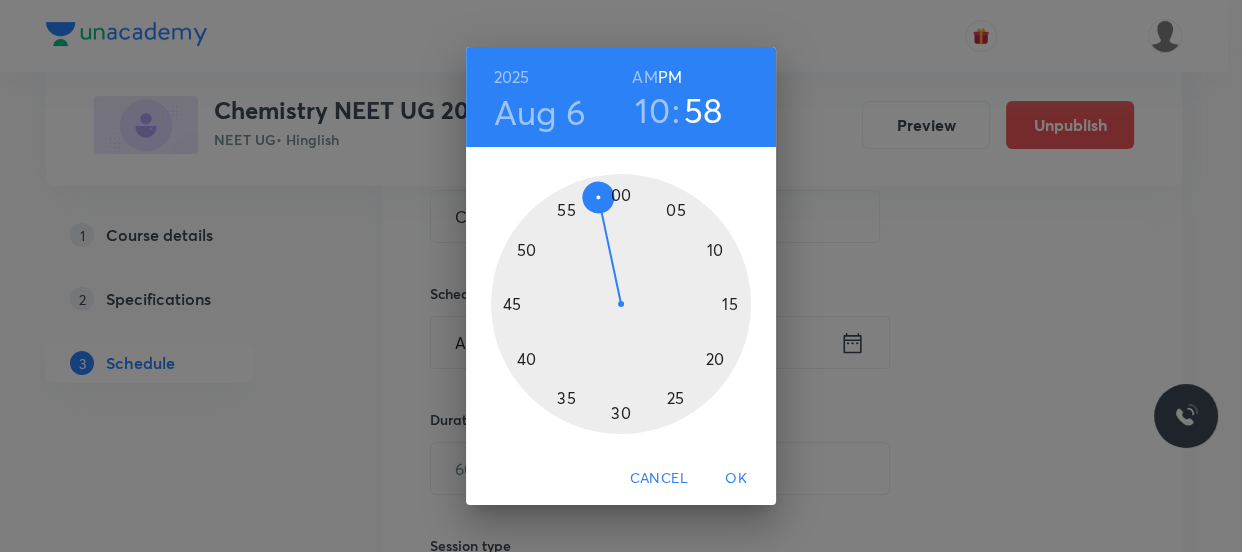 click at bounding box center [621, 304] 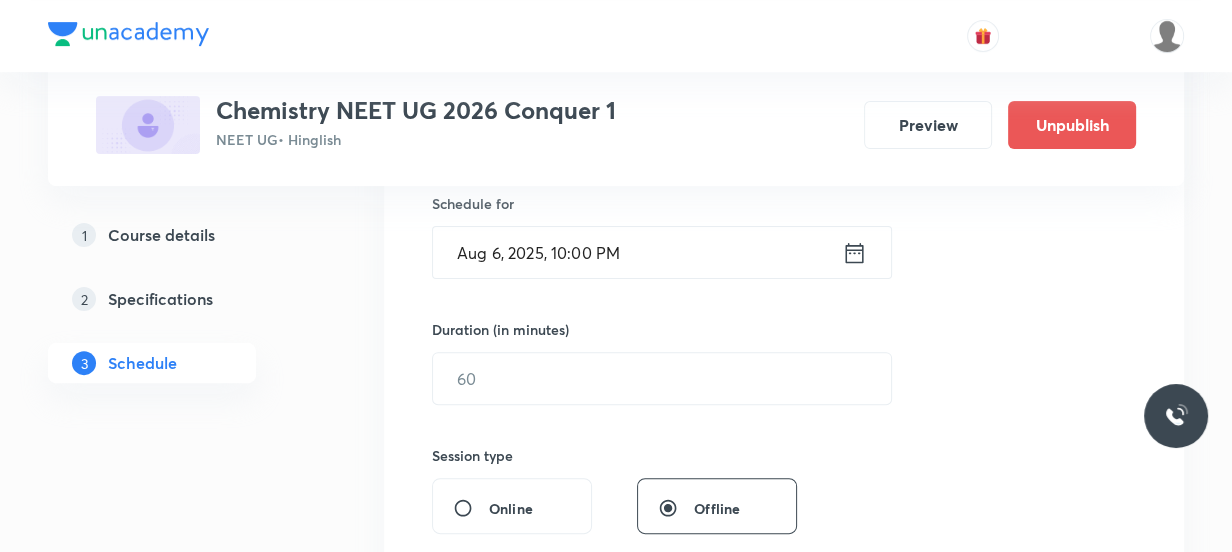scroll, scrollTop: 501, scrollLeft: 0, axis: vertical 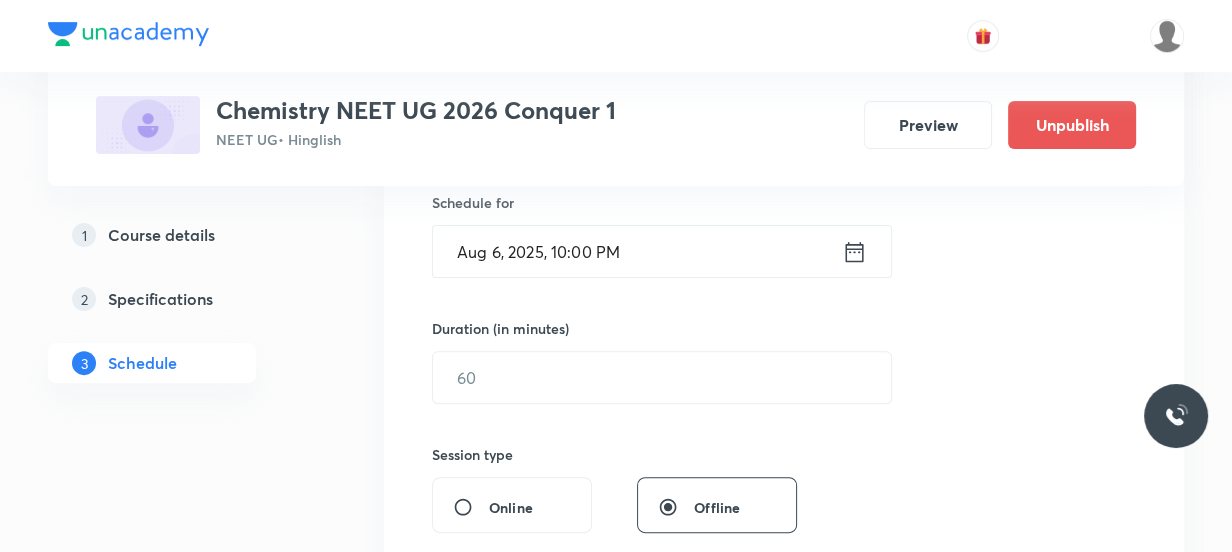 click 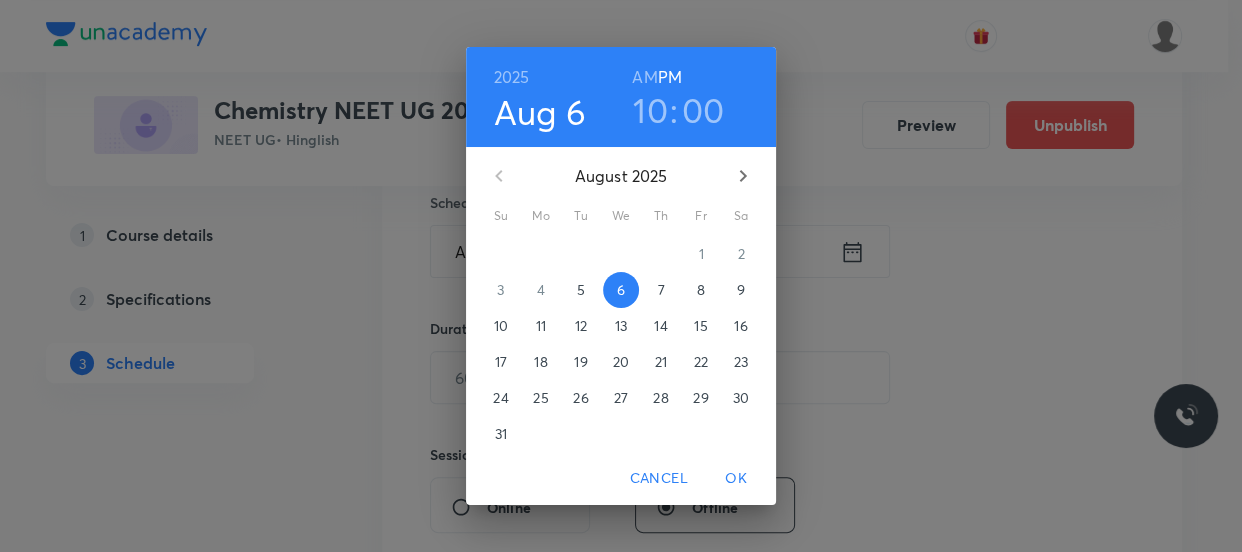 click on "AM" at bounding box center [644, 77] 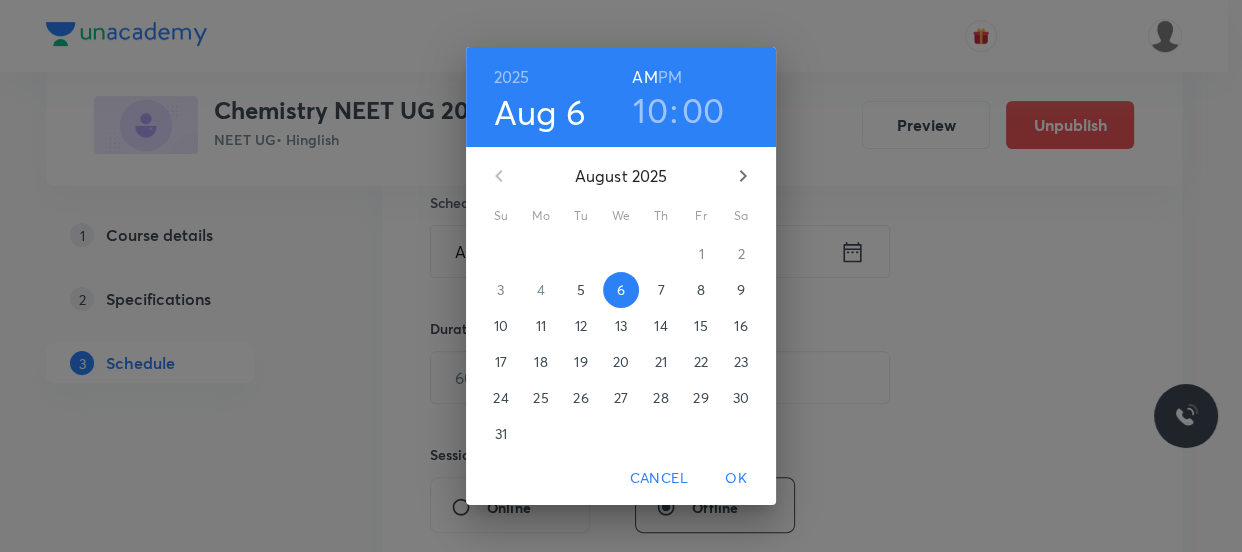 click on "OK" at bounding box center [736, 478] 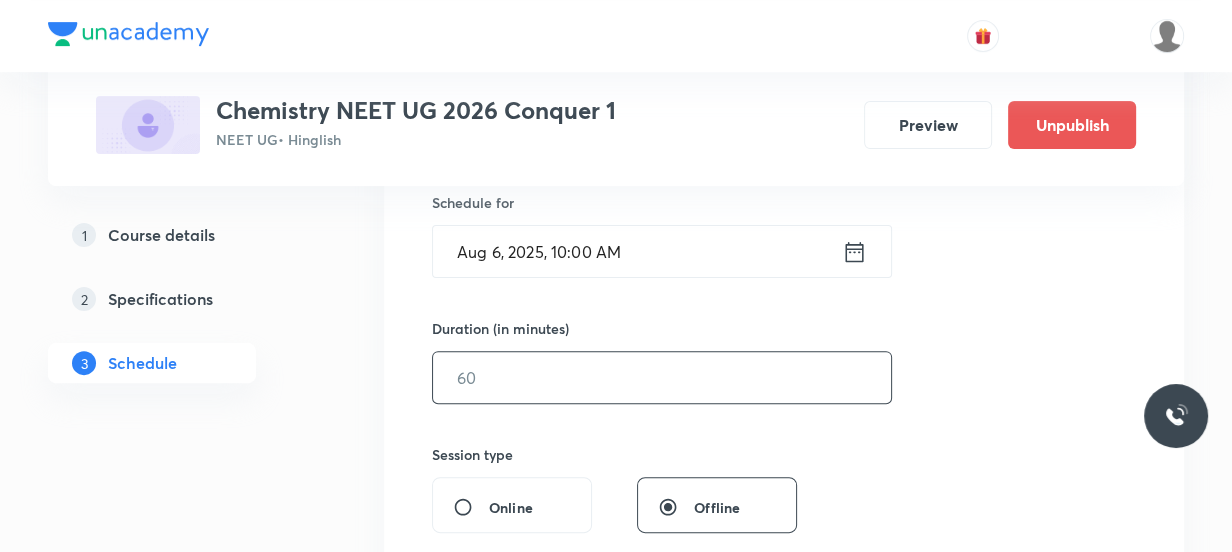 scroll, scrollTop: 592, scrollLeft: 0, axis: vertical 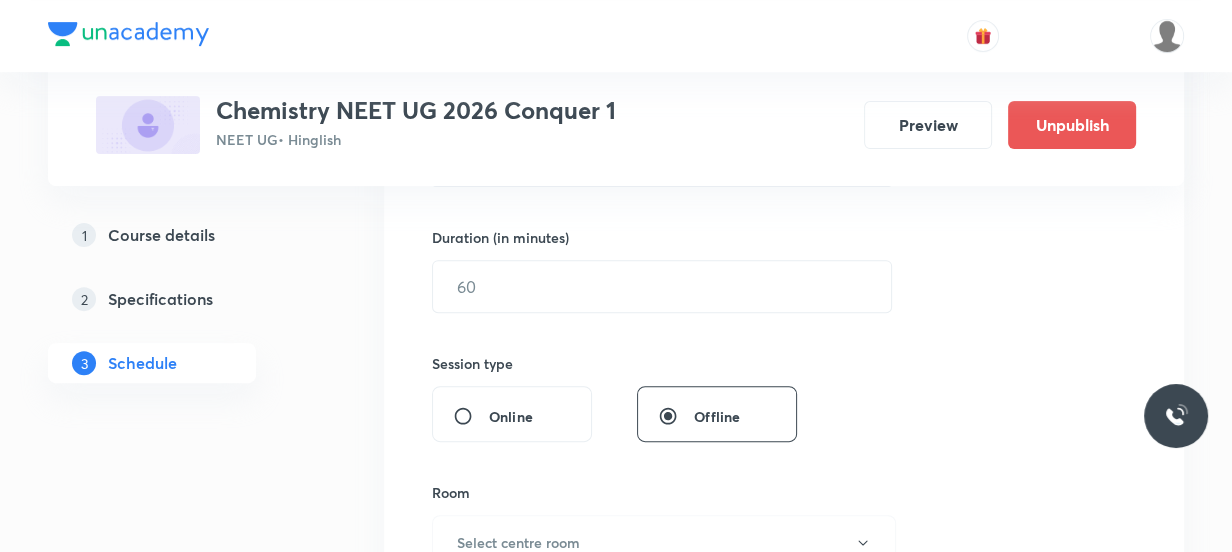 click on "Session  28 Live class Session title 16/99 Chemical Bonding ​ Schedule for Aug 6, 2025, 10:00 AM ​ Duration (in minutes) ​   Session type Online Offline Room Select centre room Sub-concepts Select concepts that wil be covered in this session Add Cancel" at bounding box center (784, 309) 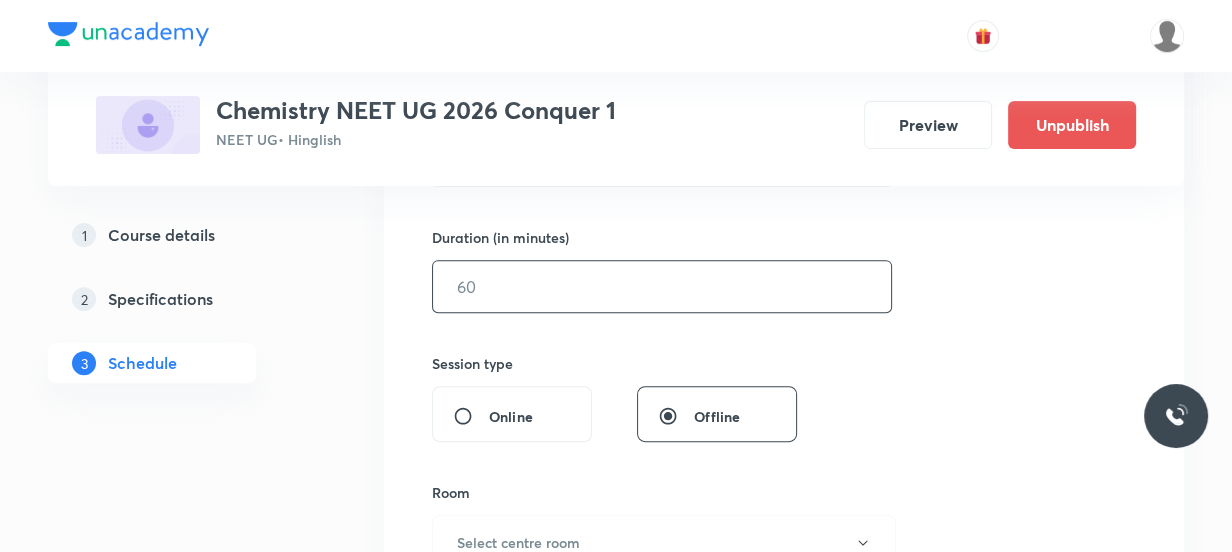 click at bounding box center (662, 286) 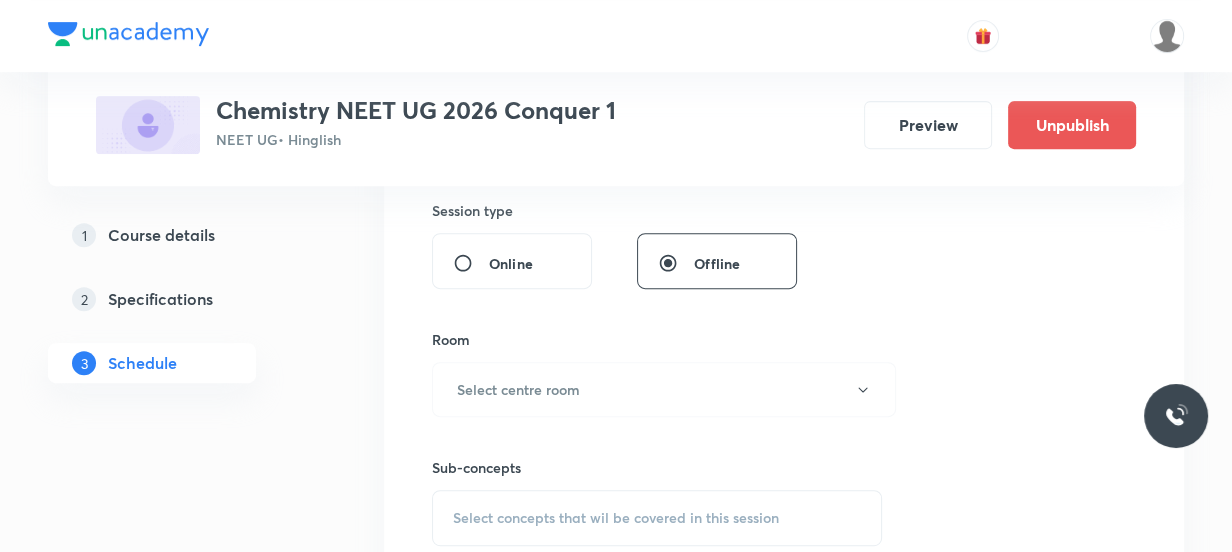 scroll, scrollTop: 865, scrollLeft: 0, axis: vertical 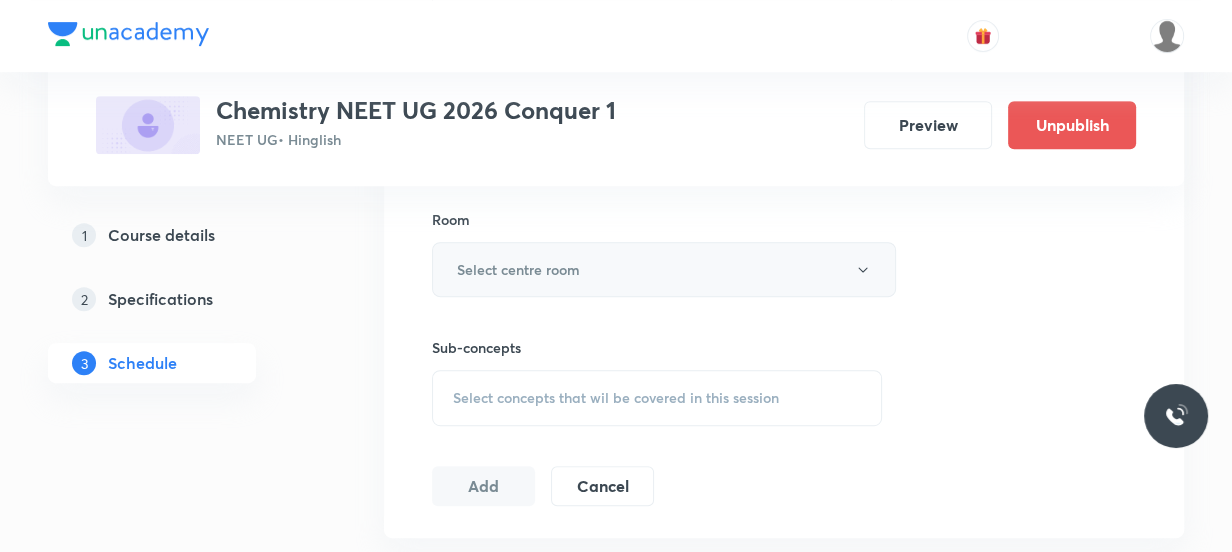 type on "80" 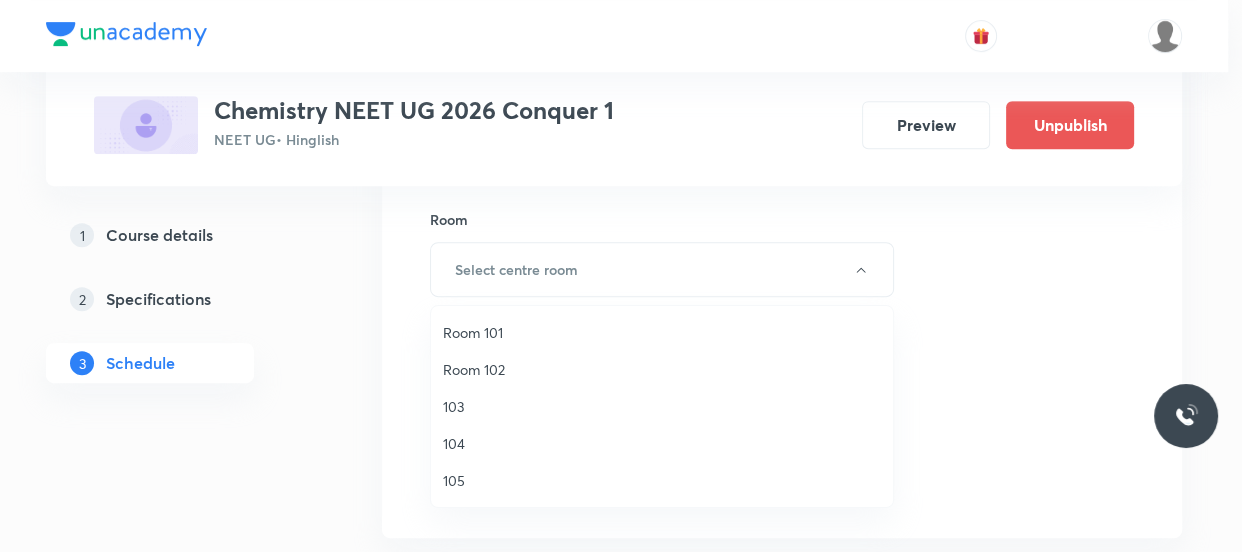 click on "Room 102" at bounding box center [662, 369] 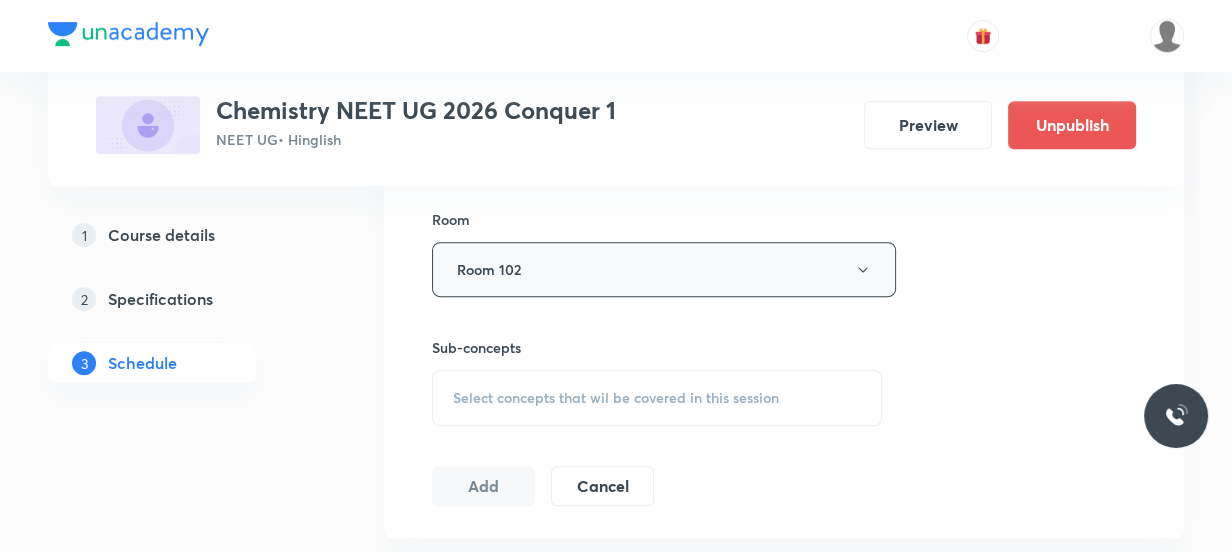 click on "Room 102" at bounding box center [664, 269] 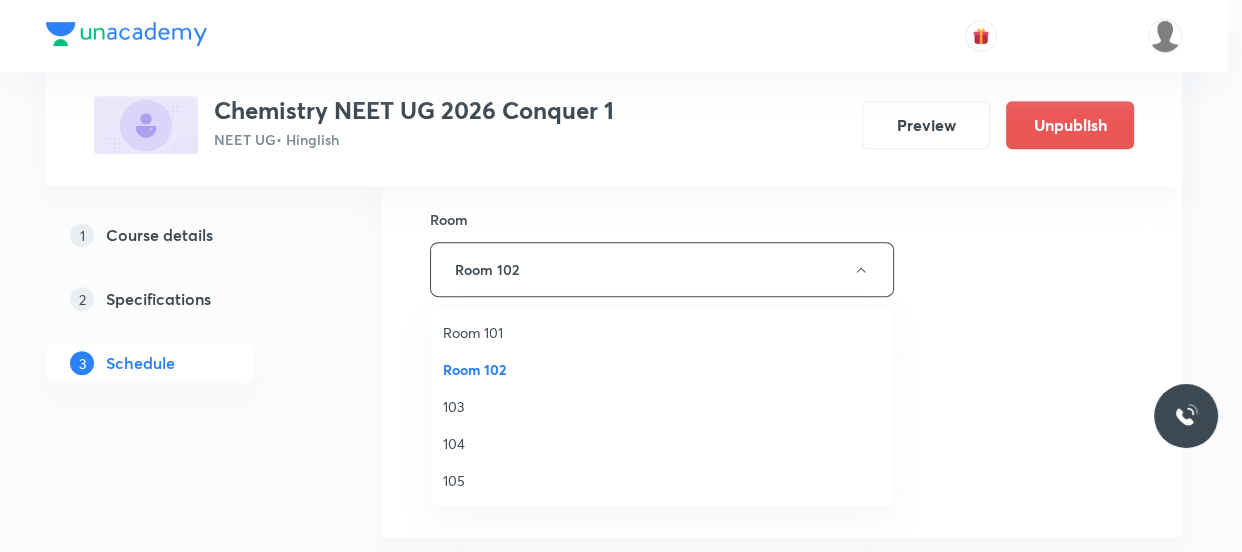 click on "Room 101" at bounding box center [662, 332] 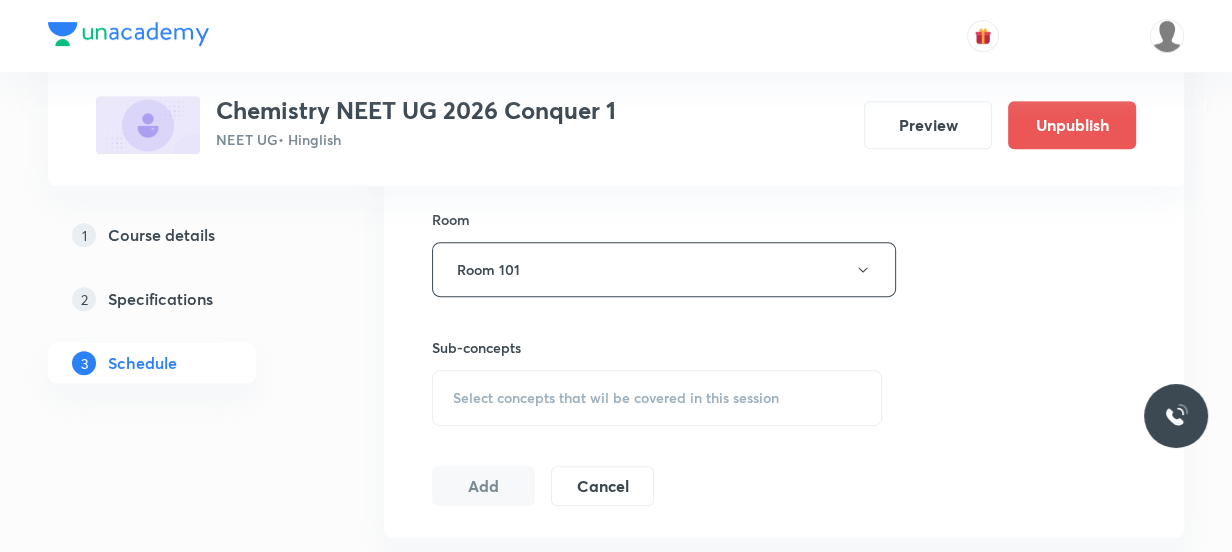 click on "Session  28 Live class Session title 16/99 Chemical Bonding ​ Schedule for Aug 6, 2025, 10:00 AM ​ Duration (in minutes) 80 ​   Session type Online Offline Room Room 101 Sub-concepts Select concepts that wil be covered in this session Add Cancel" at bounding box center (784, 36) 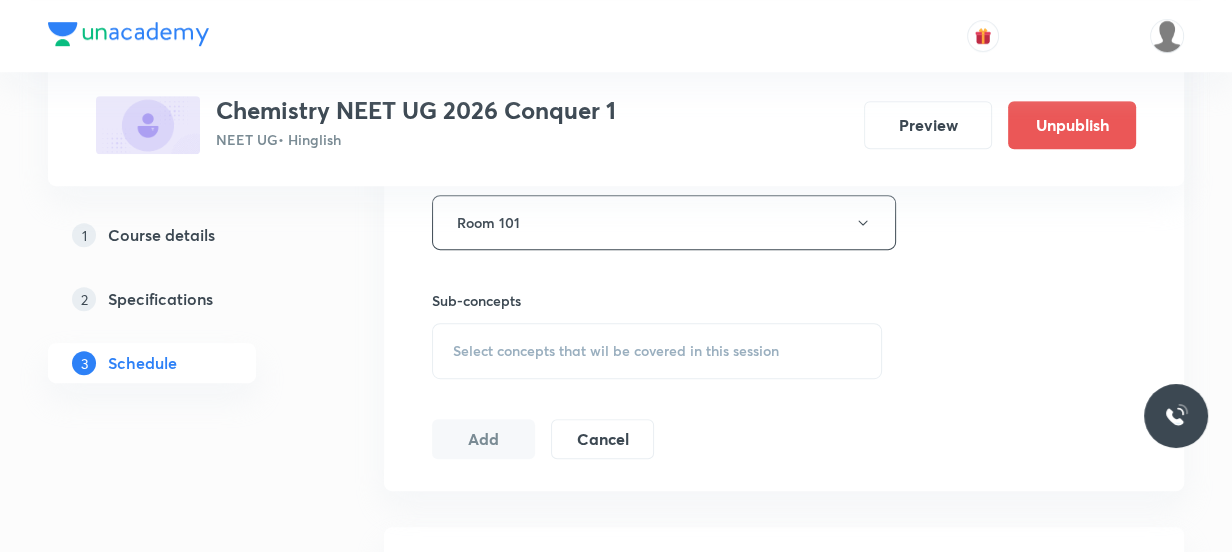 scroll, scrollTop: 956, scrollLeft: 0, axis: vertical 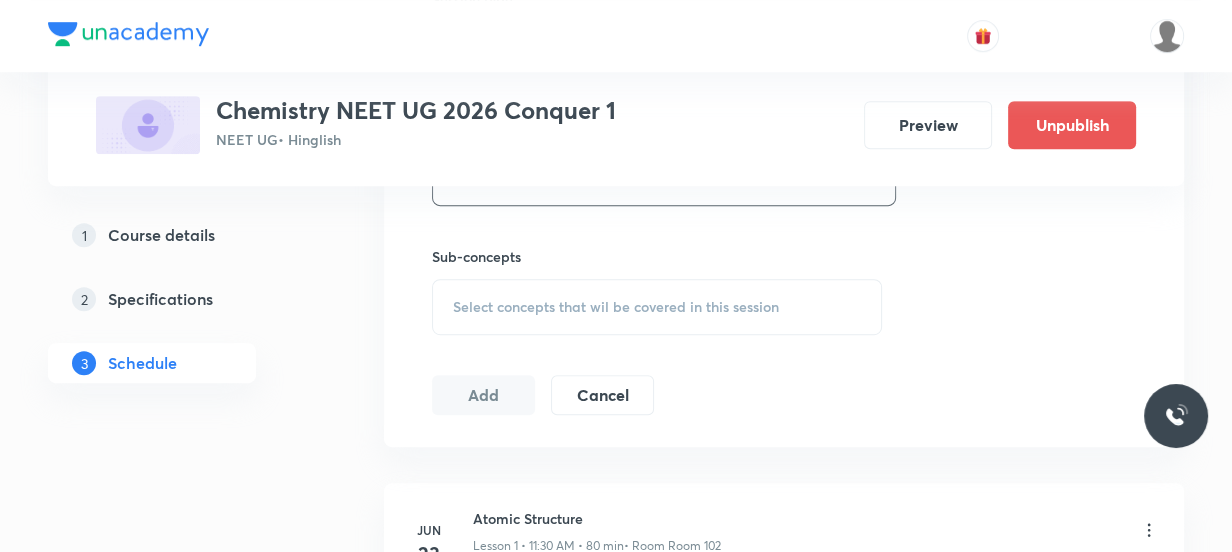 click on "Select concepts that wil be covered in this session" at bounding box center [657, 307] 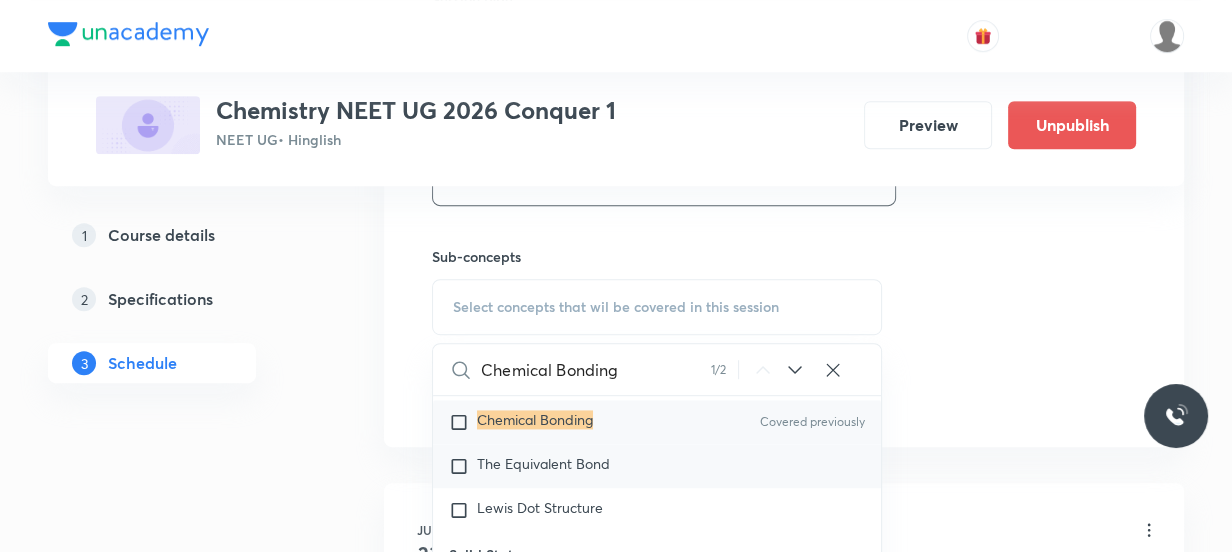 scroll, scrollTop: 9683, scrollLeft: 0, axis: vertical 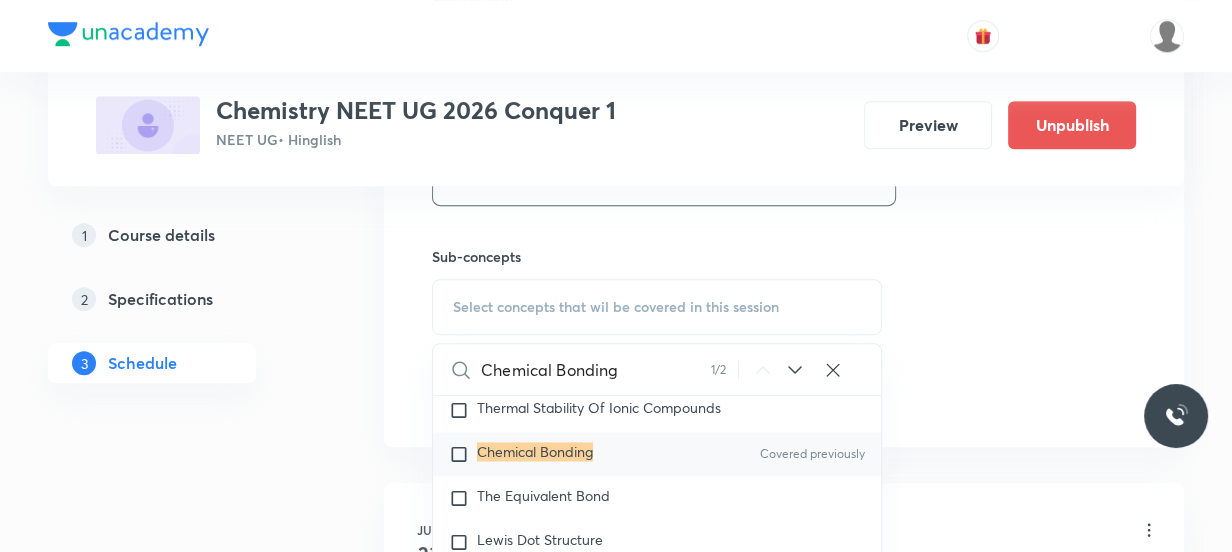 type on "Chemical Bonding" 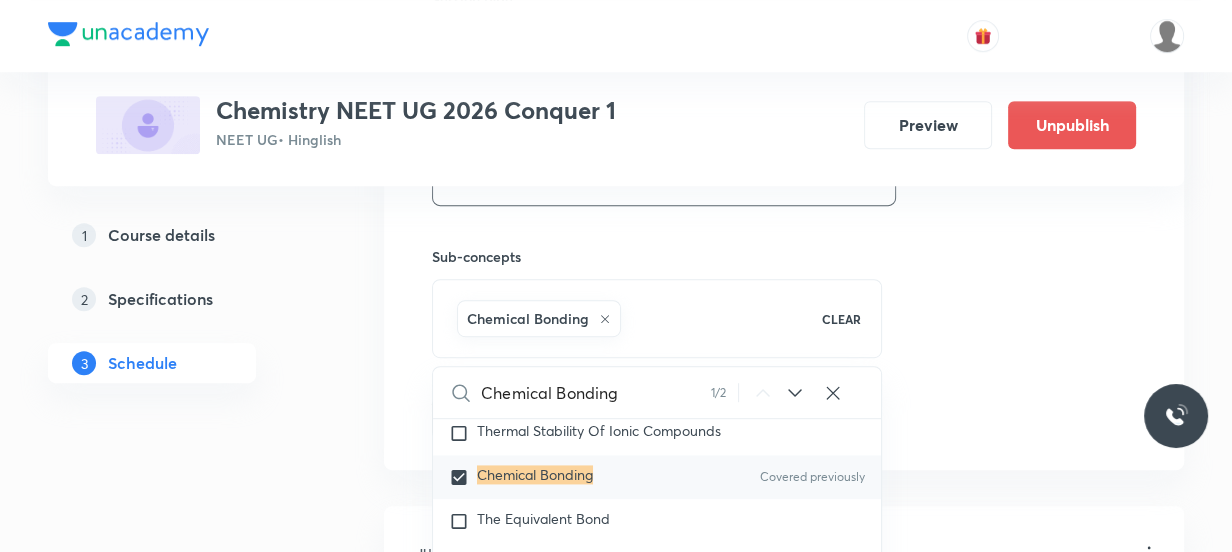 click on "Session  28 Live class Session title 16/99 Chemical Bonding ​ Schedule for Aug 6, 2025, 10:00 AM ​ Duration (in minutes) 80 ​   Session type Online Offline Room Room 101 Sub-concepts Chemical Bonding CLEAR Chemical Bonding 1 / 2 ​ Chemistry - Full Syllabus Mock Questions Chemistry - Full Syllabus Mock Questions Chemistry Previous Year Chemistry Previous Year Questions Chemistry Previous Year Questions General Topics & Mole Concept Basic Concepts Mole – Basic Introduction Percentage Composition Stoichiometry Principle of Atom Conservation (POAC) Relation between Stoichiometric Quantities Application of Mole Concept: Gravimetric Analysis Electronic Configuration Of Atoms (Hund's rule)  Quantum Numbers (Magnetic Quantum no.) Quantum Numbers(Pauli's Exclusion law) Mean Molar Mass or Molecular Mass Variation of Conductivity with Concentration Mechanism of Corrosion Atomic Structure Discovery Of Electron Some Prerequisites of Physics Discovery Of Protons And Neutrons Atomic Models Nature of Waves Spectrum" at bounding box center [784, -43] 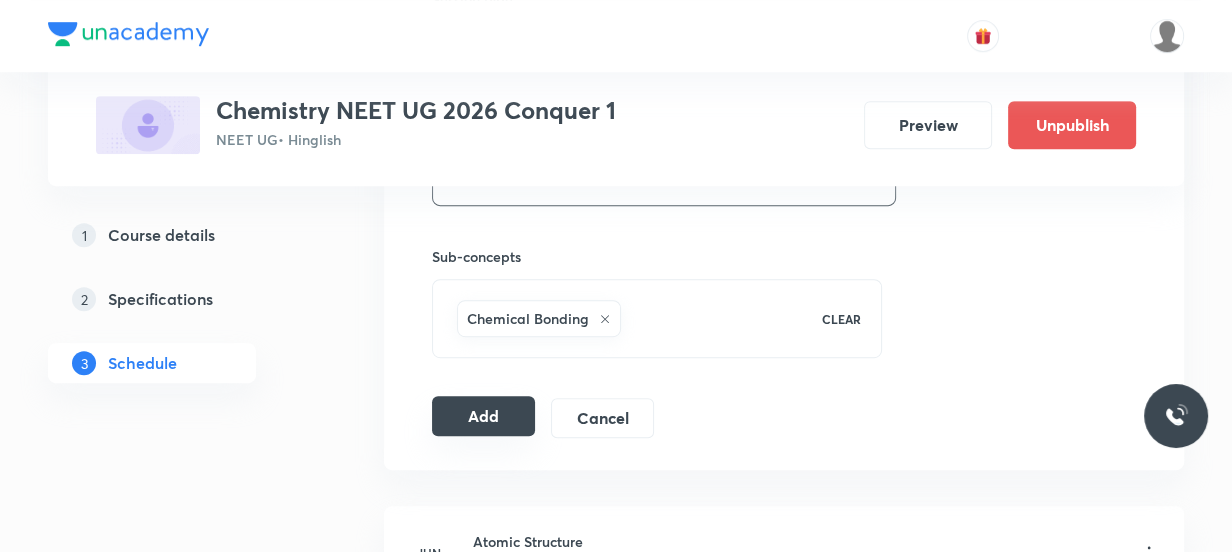click on "Add" at bounding box center [483, 416] 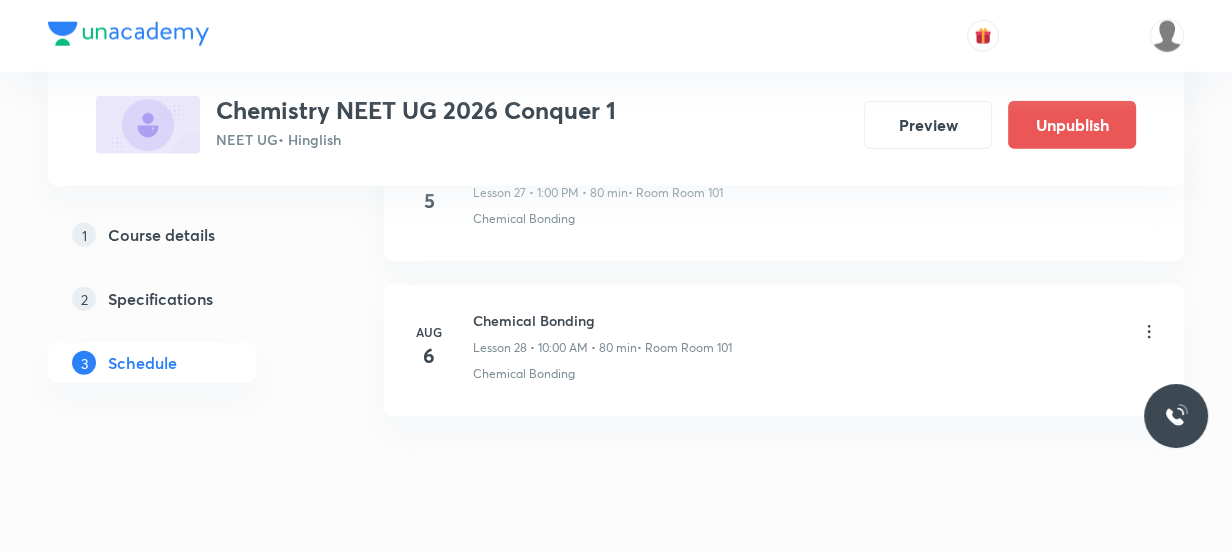 scroll, scrollTop: 4465, scrollLeft: 0, axis: vertical 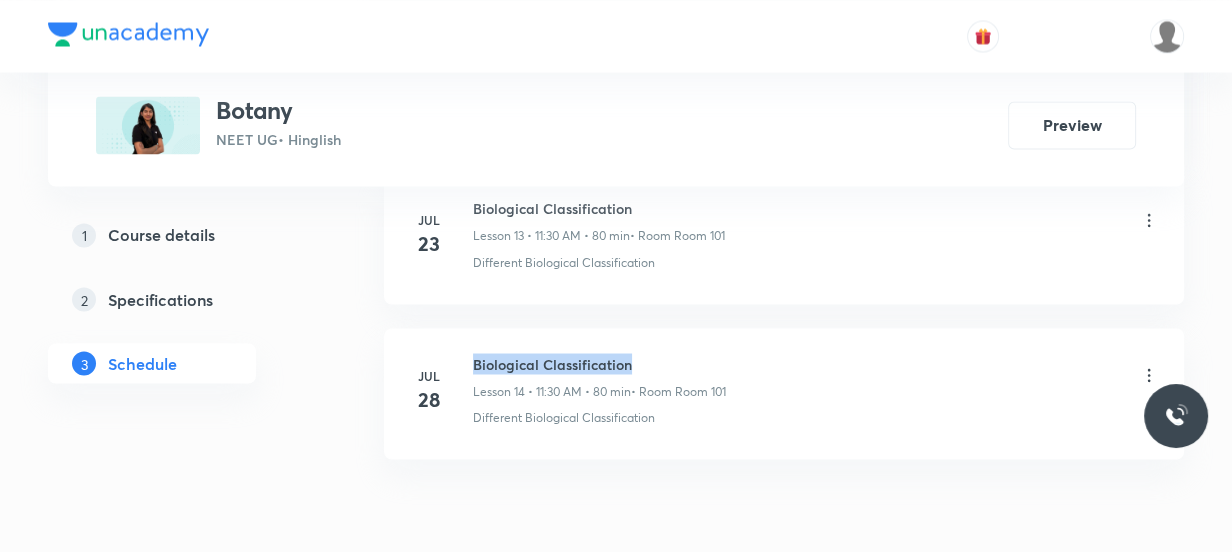 drag, startPoint x: 643, startPoint y: 361, endPoint x: 900, endPoint y: 375, distance: 257.38104 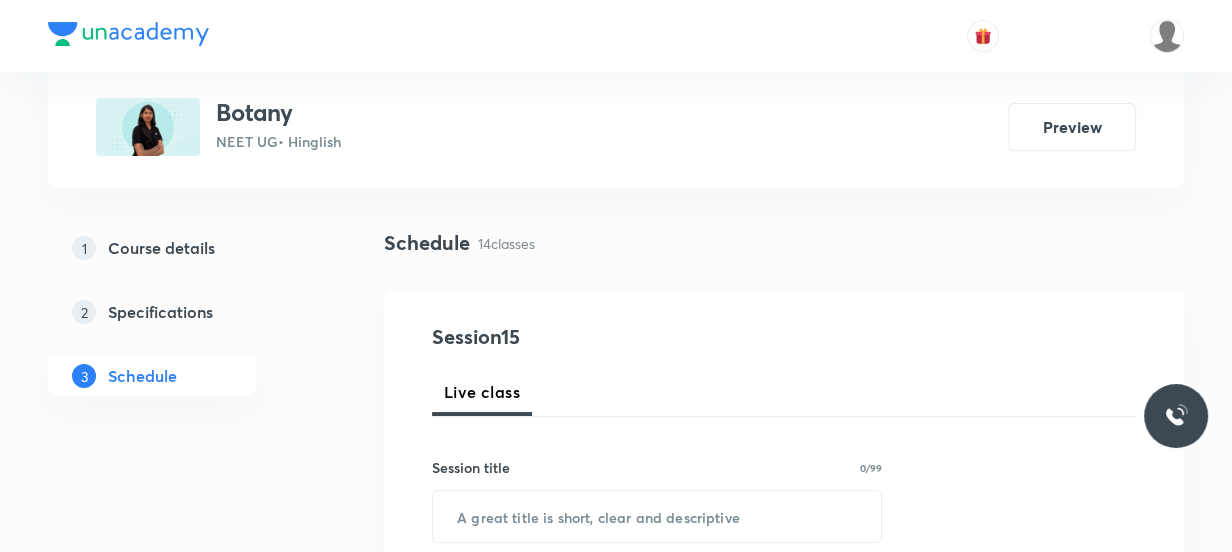 scroll, scrollTop: 272, scrollLeft: 0, axis: vertical 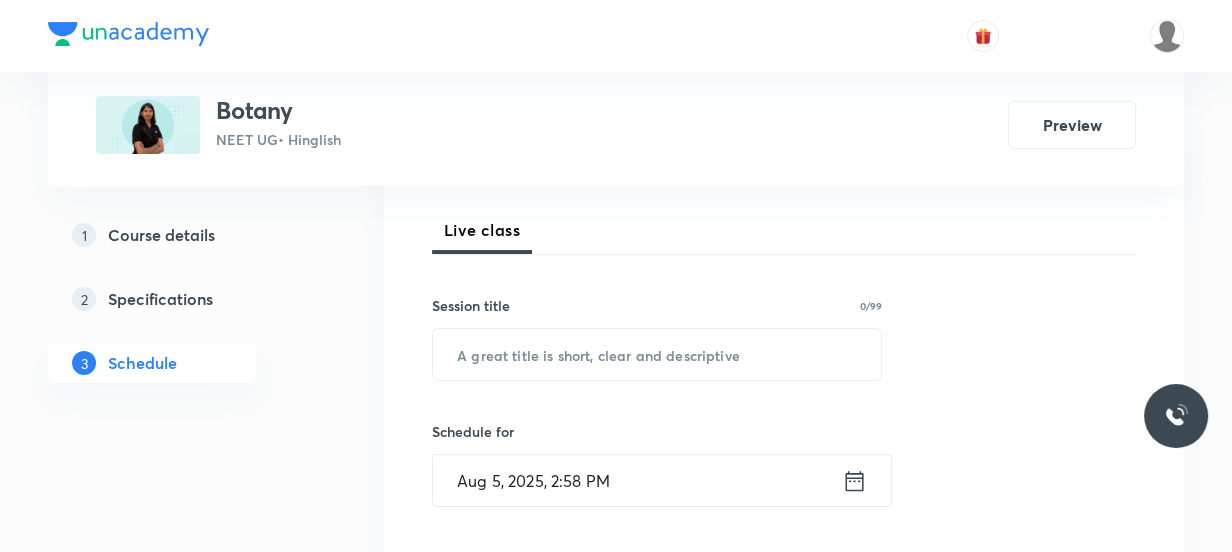 click at bounding box center (657, 354) 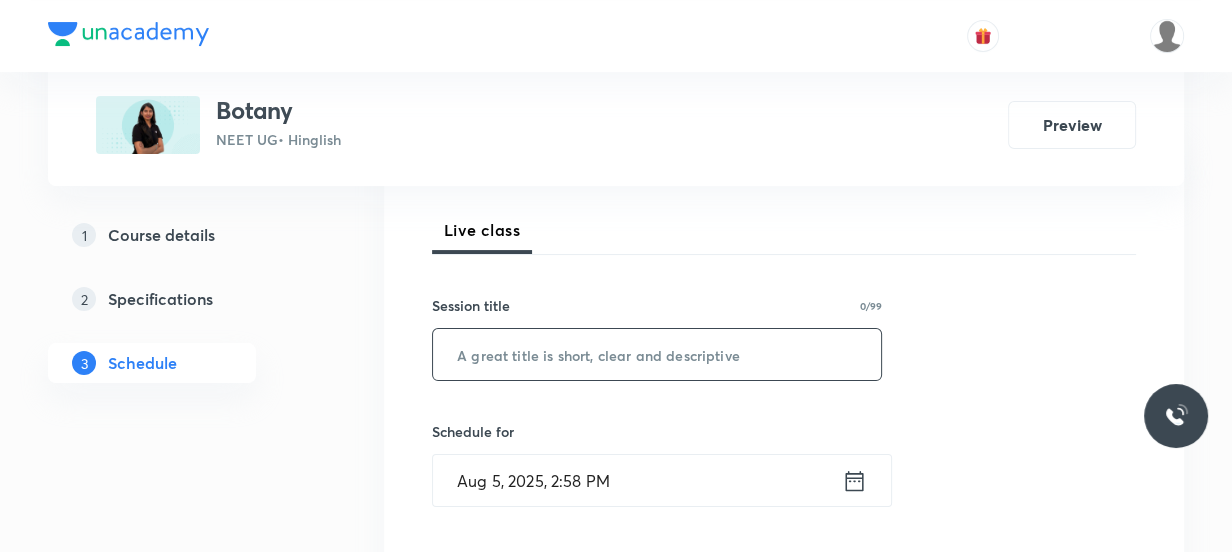 paste on "Biological Classification" 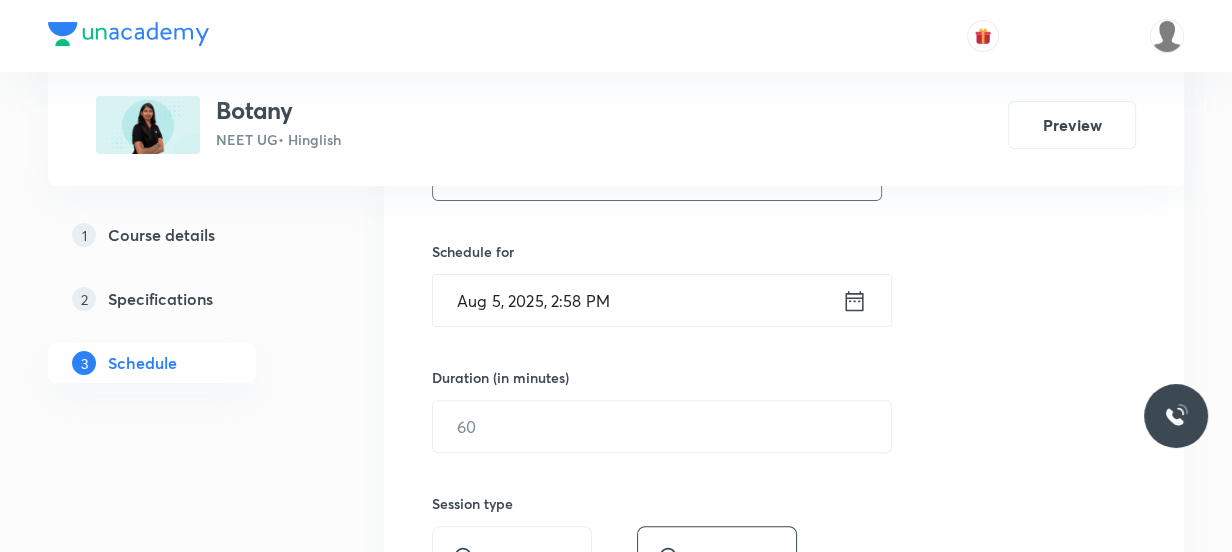scroll, scrollTop: 454, scrollLeft: 0, axis: vertical 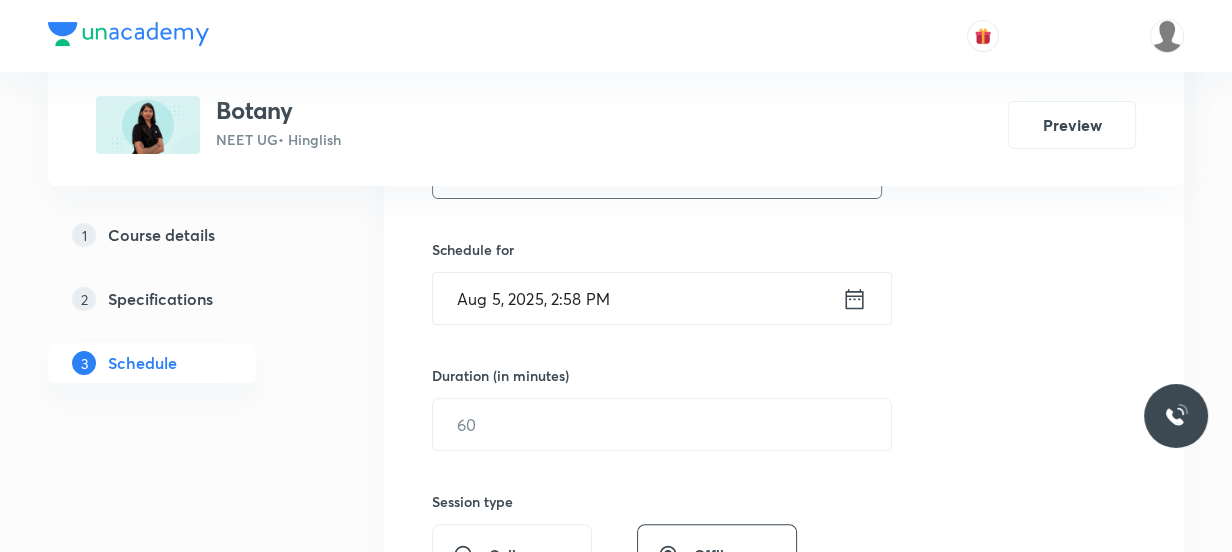 type on "Biological Classification" 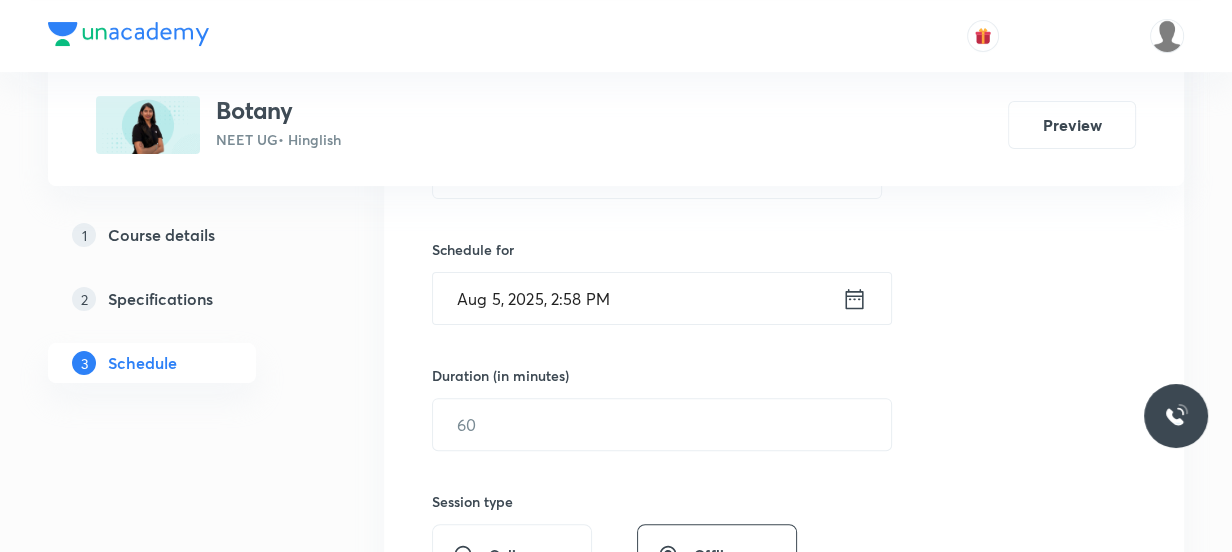 click 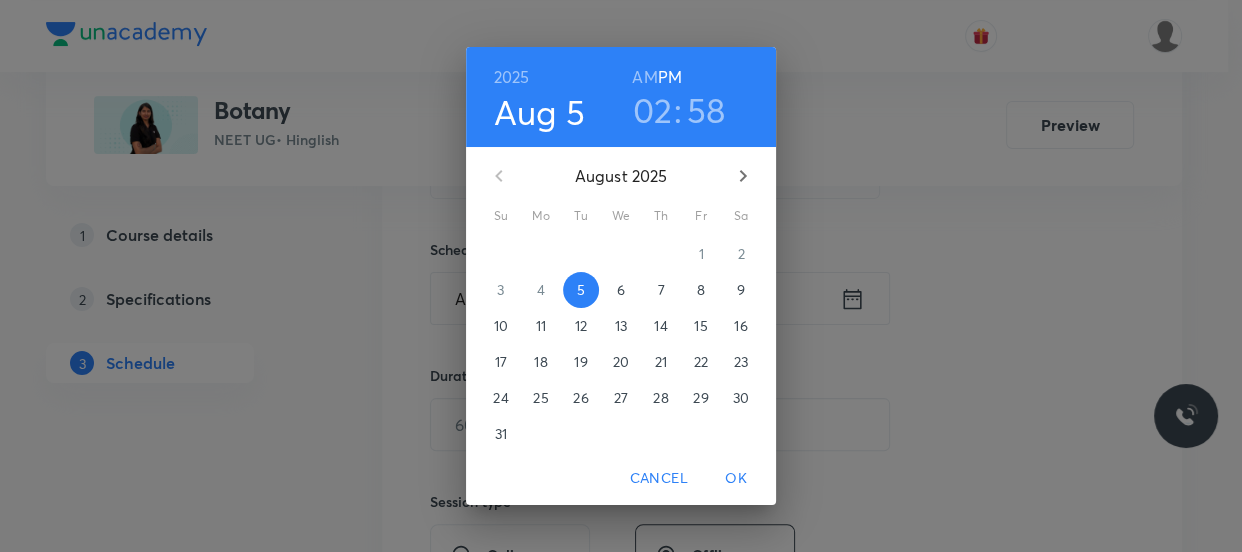 click on "6" at bounding box center [621, 290] 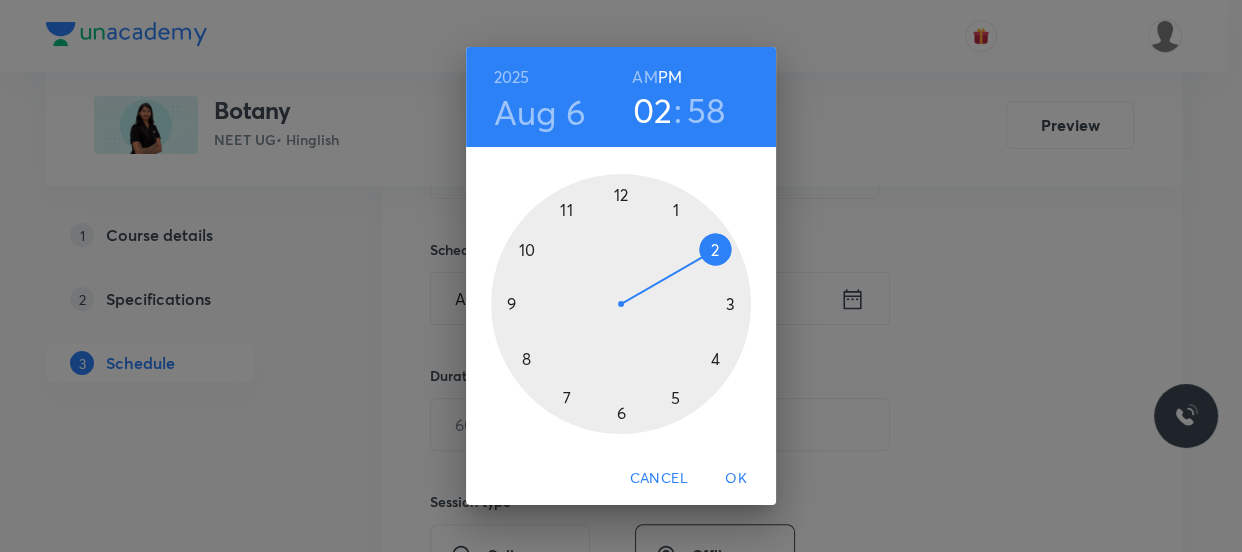 click at bounding box center [621, 304] 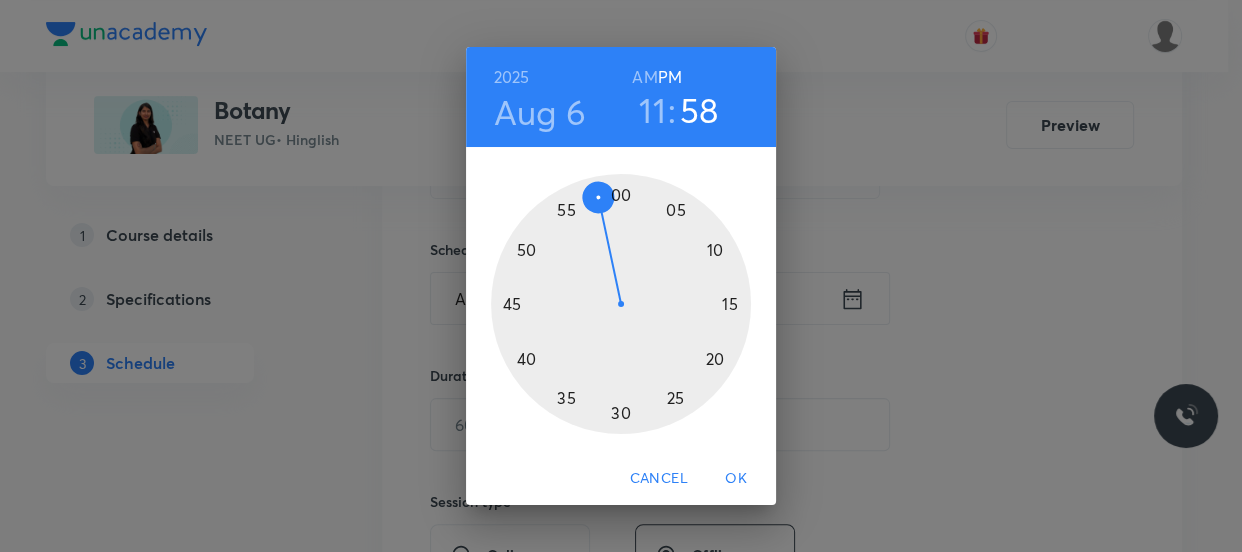 click at bounding box center [621, 304] 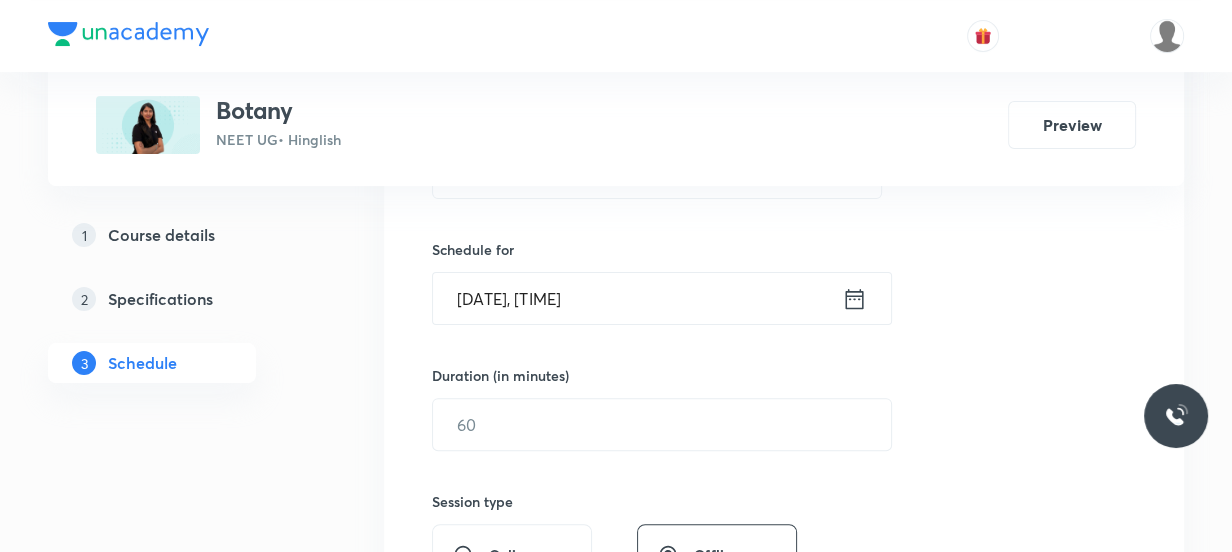 click 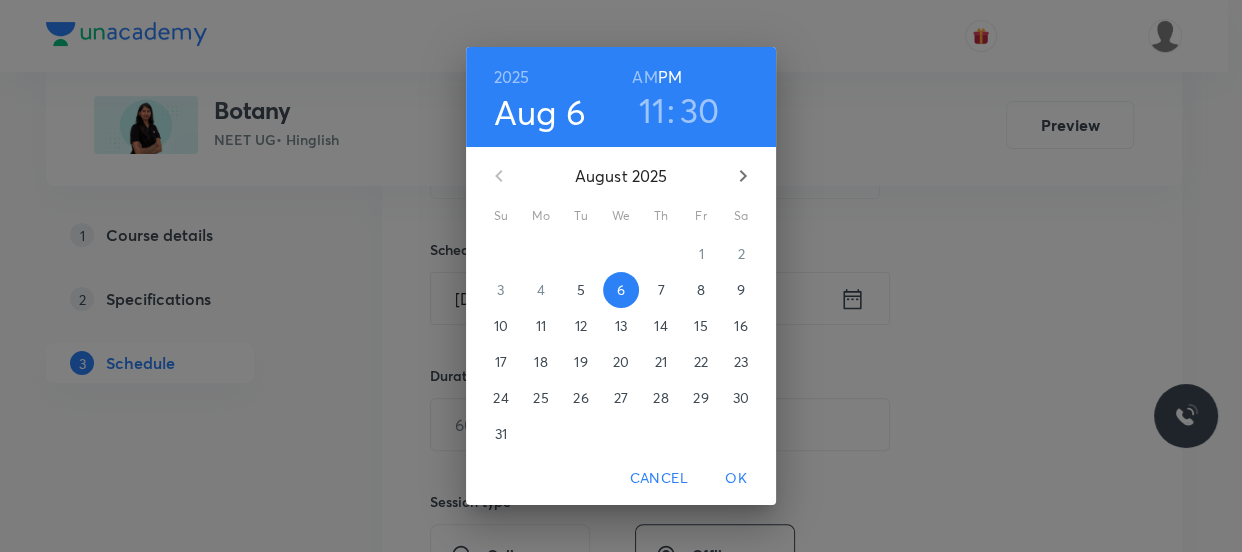 click on "AM" at bounding box center (644, 77) 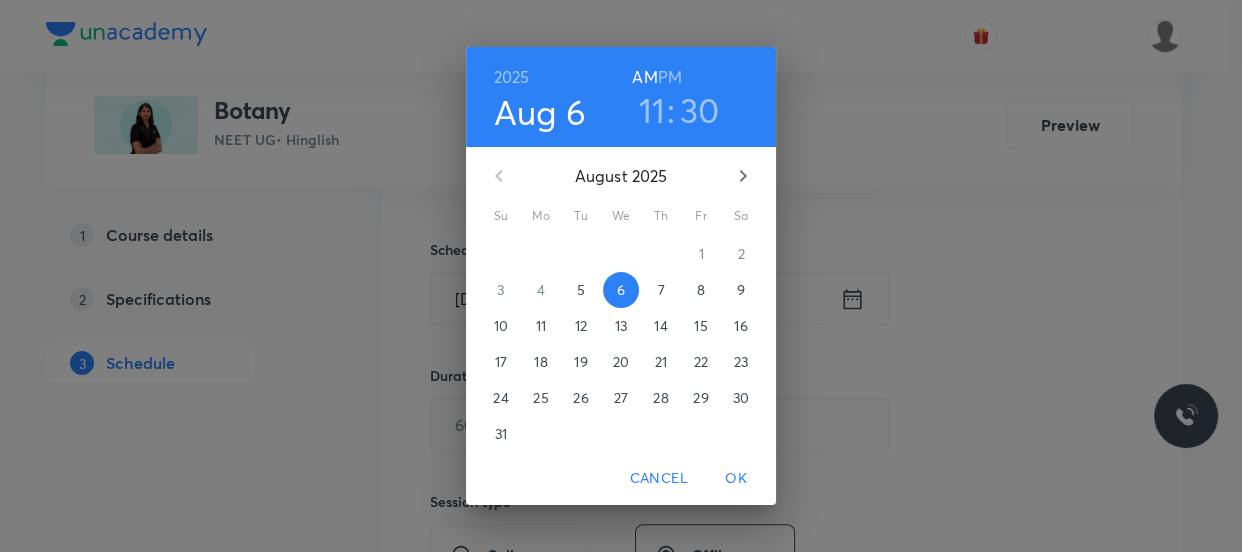 click on "OK" at bounding box center (736, 478) 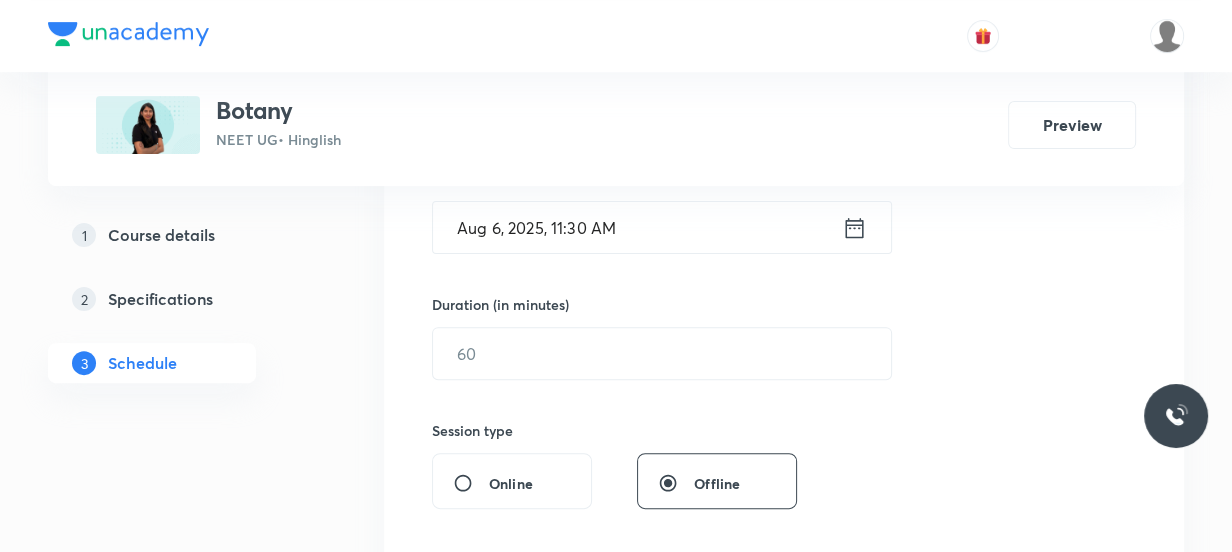 scroll, scrollTop: 545, scrollLeft: 0, axis: vertical 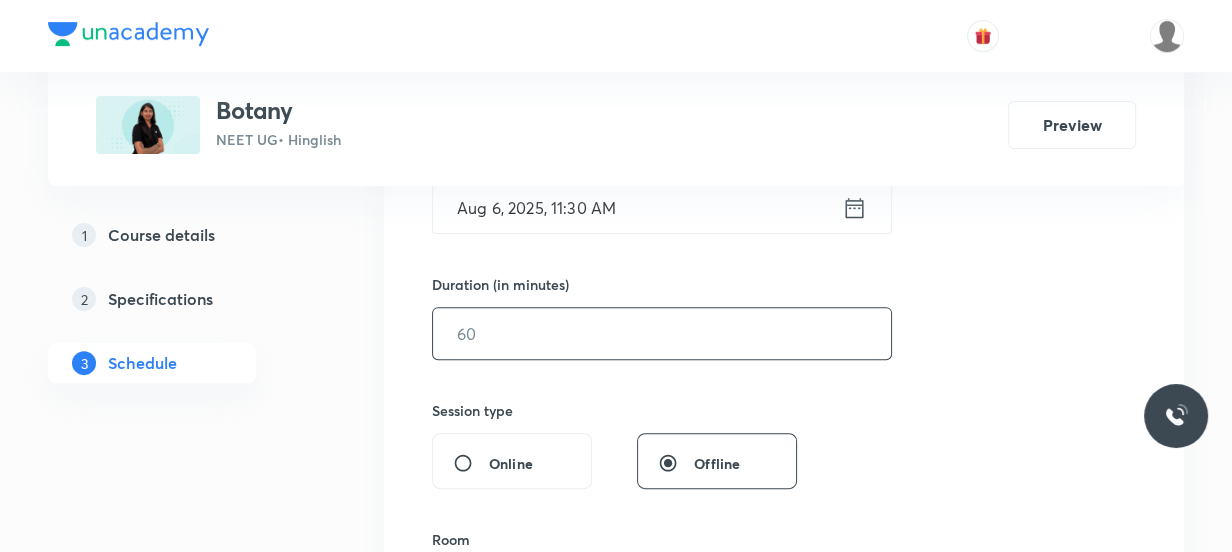 click at bounding box center [662, 333] 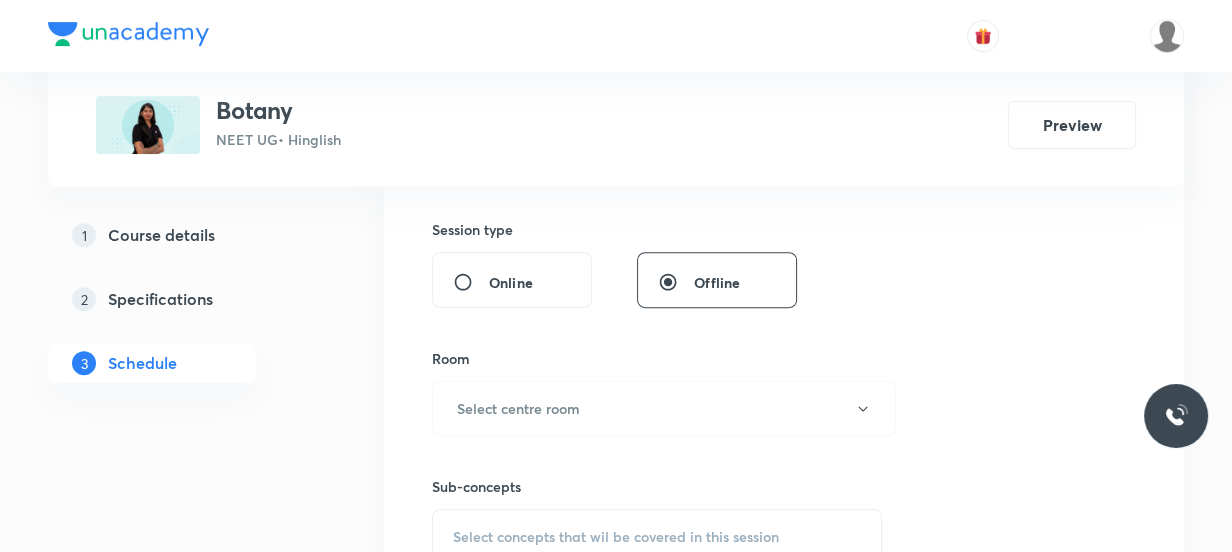 scroll, scrollTop: 727, scrollLeft: 0, axis: vertical 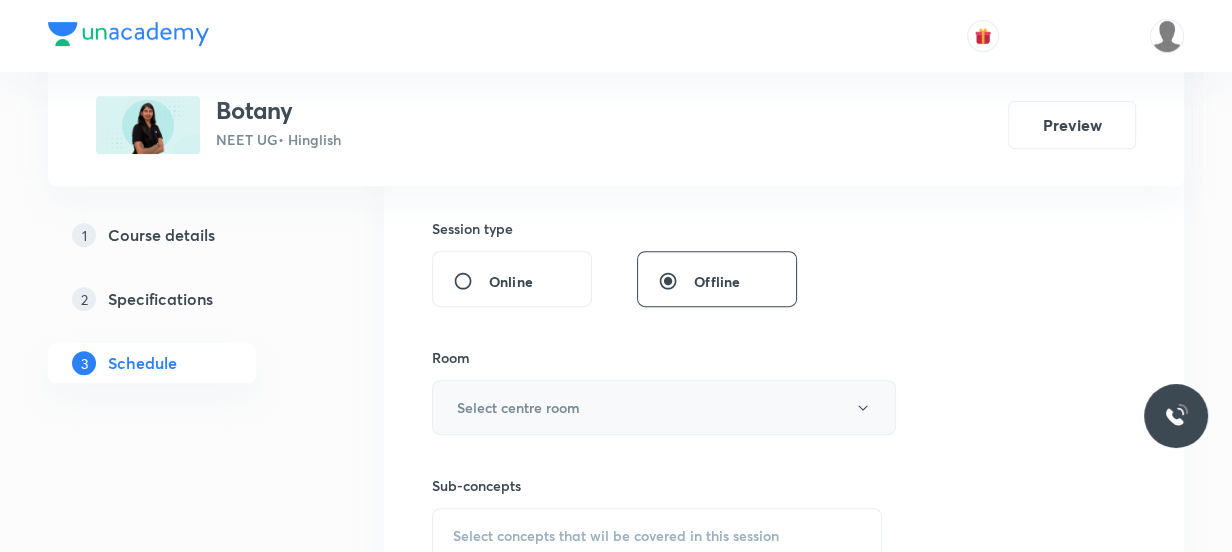 type on "80" 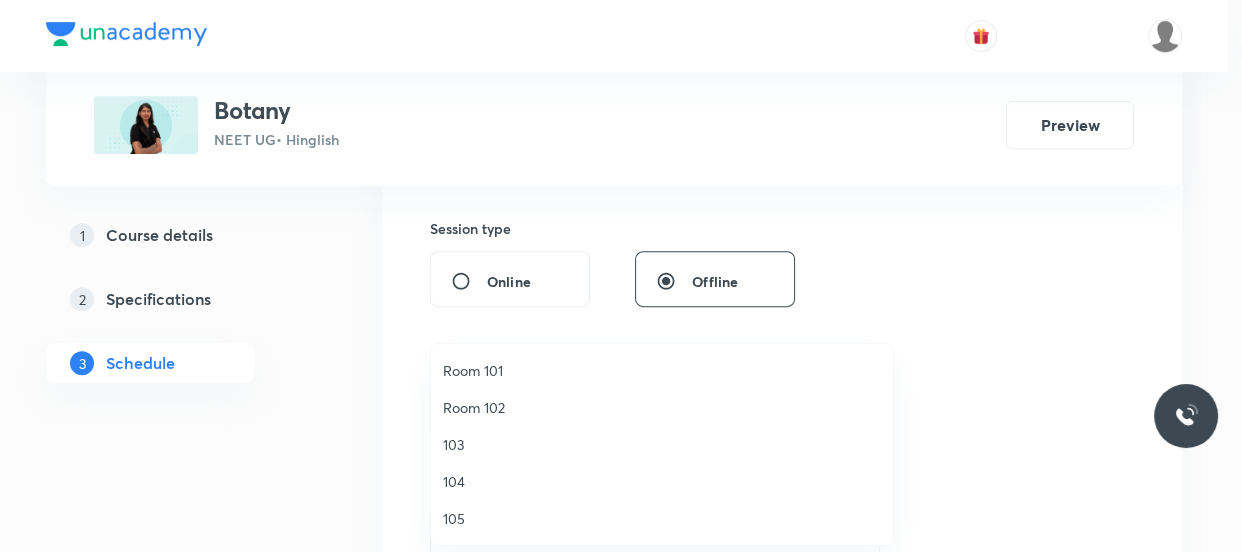 click on "Room 102" at bounding box center [662, 407] 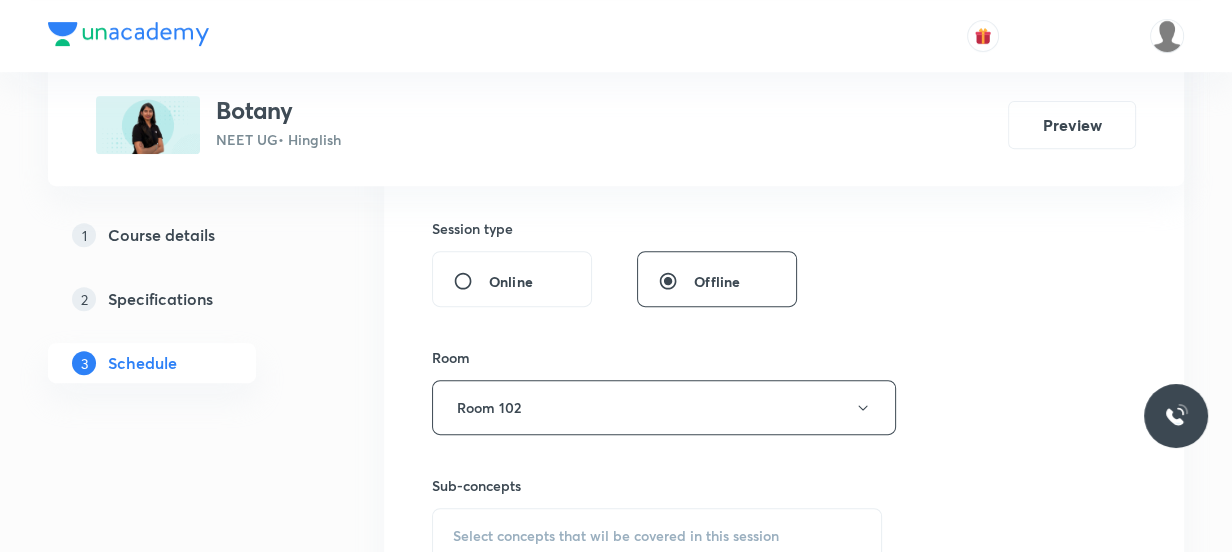 click on "Room Room 102" at bounding box center [657, 391] 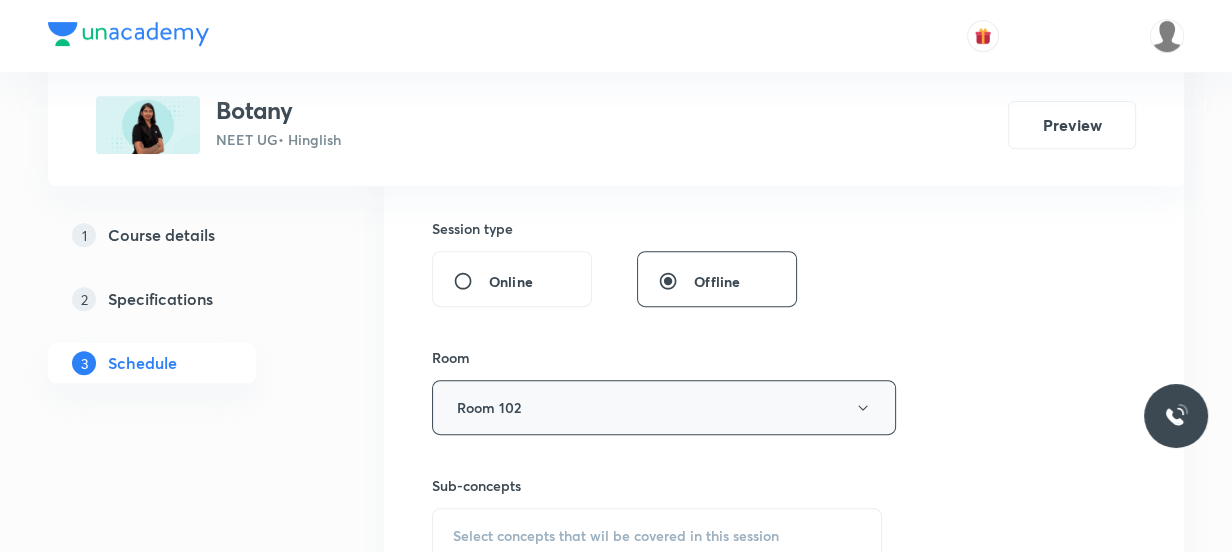 click on "Room 102" at bounding box center (664, 407) 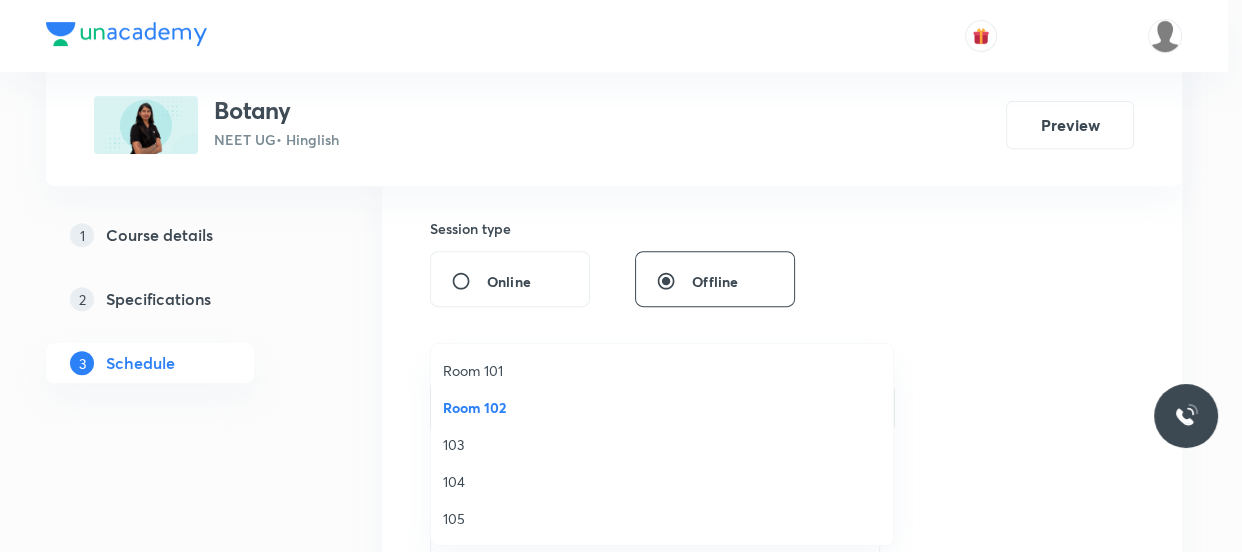 click on "Room 101" at bounding box center [662, 370] 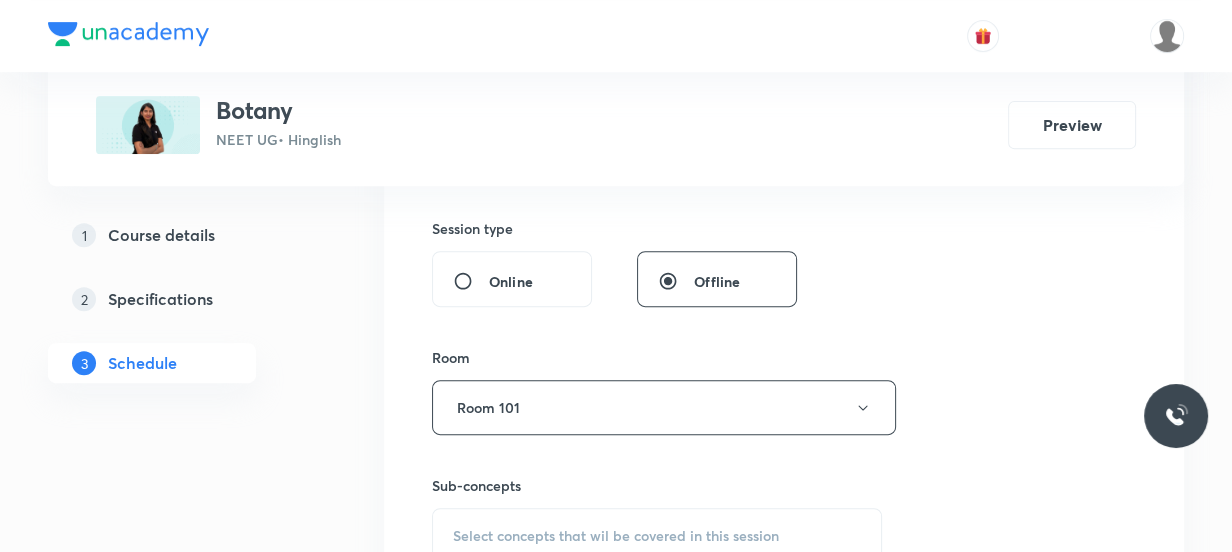 click on "Session  15 Live class Session title 25/99 Biological Classification ​ Schedule for Aug 6, 2025, 11:30 AM ​ Duration (in minutes) 80 ​   Session type Online Offline Room Room 101 Sub-concepts Select concepts that wil be covered in this session Add Cancel" at bounding box center [784, 174] 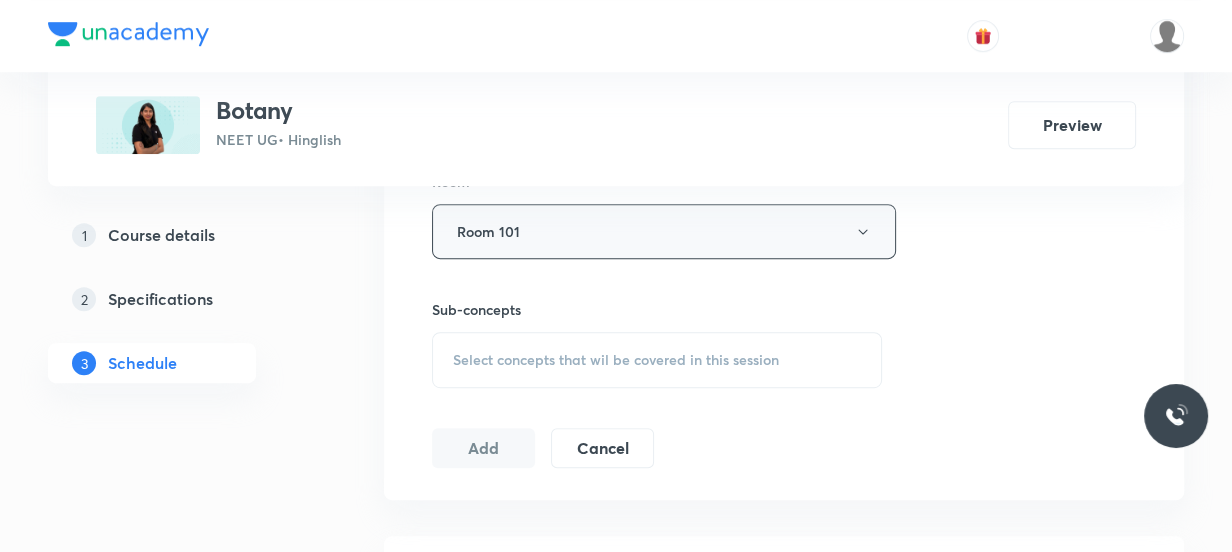 scroll, scrollTop: 909, scrollLeft: 0, axis: vertical 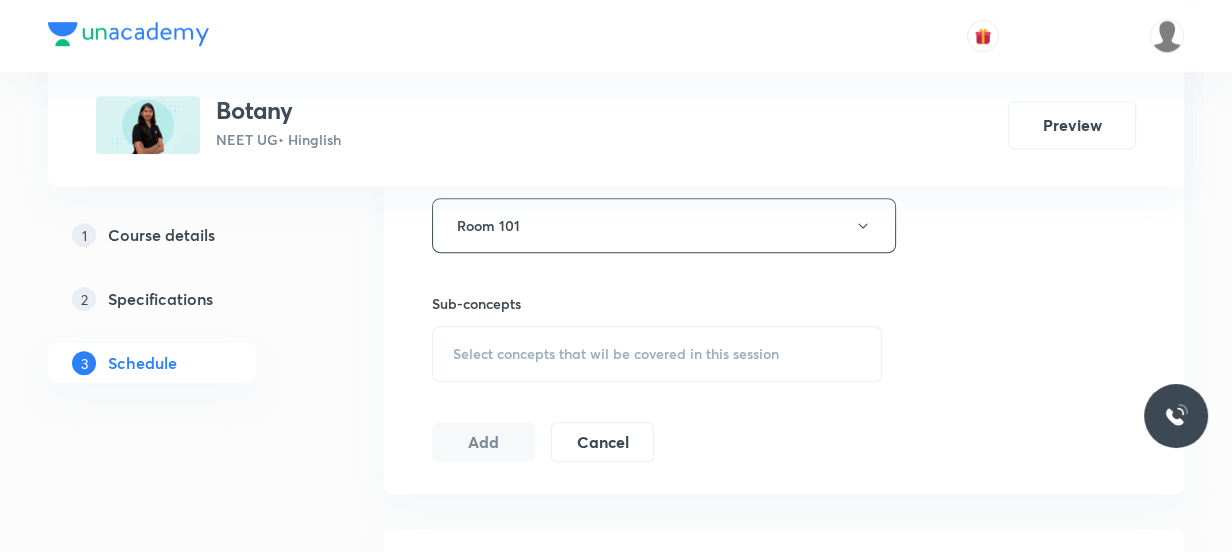 click on "Select concepts that wil be covered in this session" at bounding box center [616, 354] 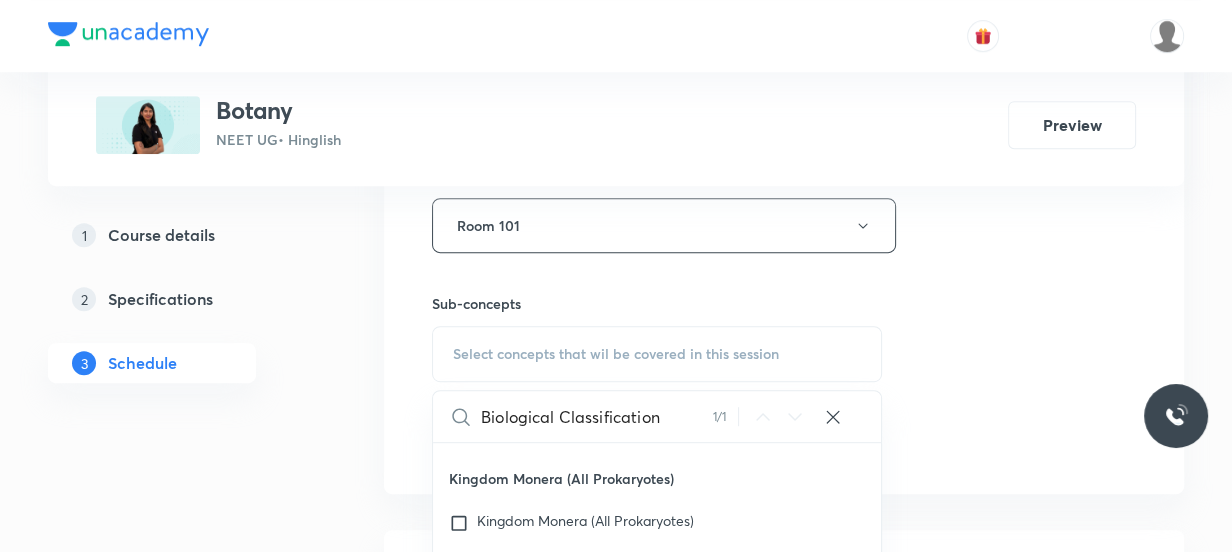 scroll, scrollTop: 22522, scrollLeft: 0, axis: vertical 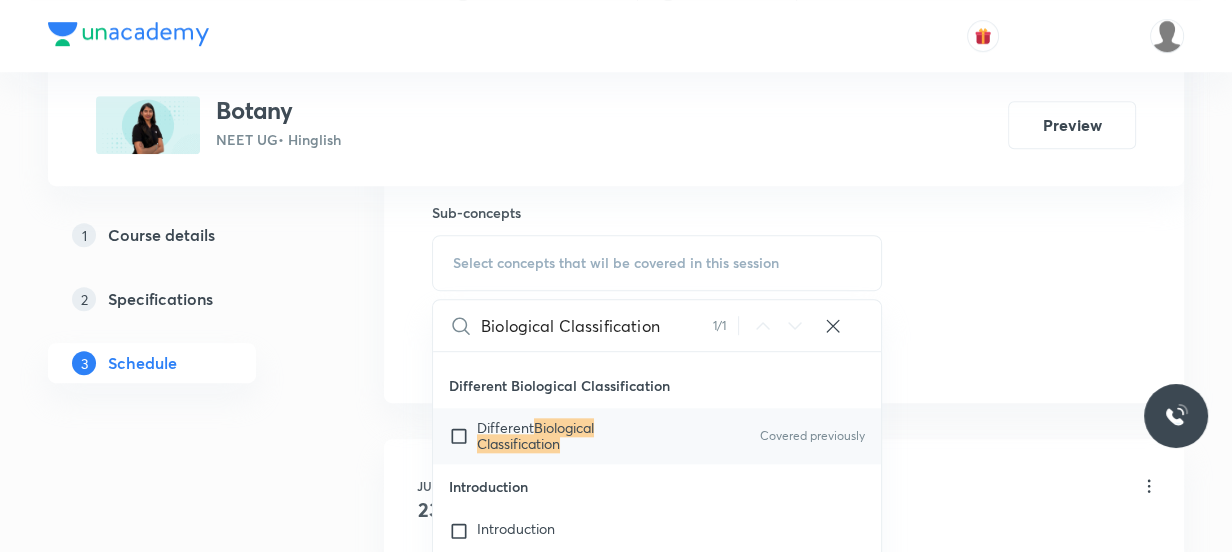 type on "Biological Classification" 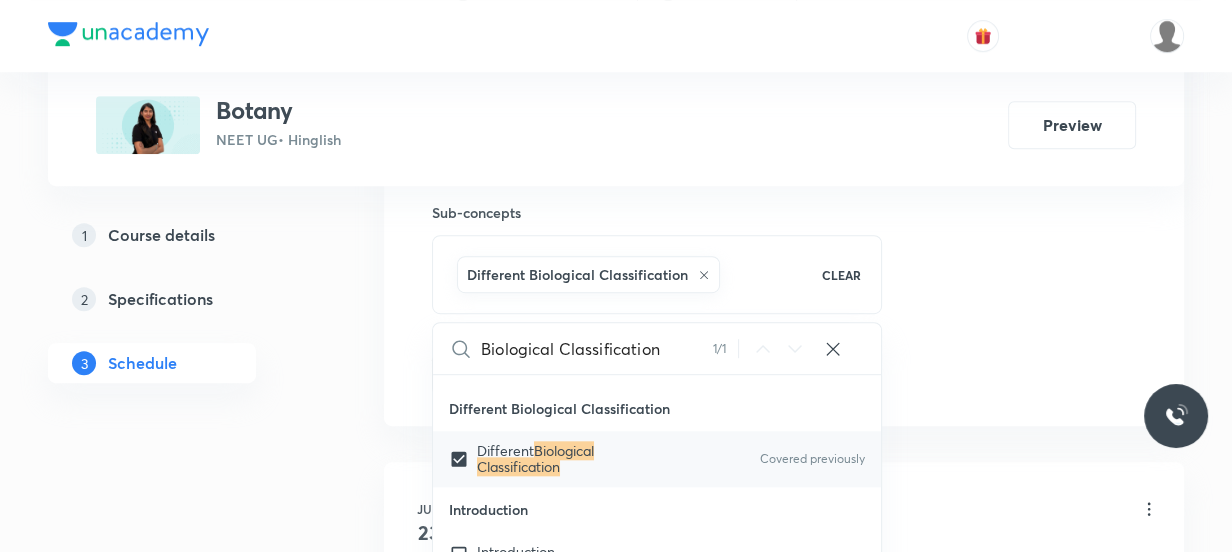 click on "Session  15 Live class Session title 25/99 Biological Classification ​ Schedule for Aug 6, 2025, 11:30 AM ​ Duration (in minutes) 80 ​   Session type Online Offline Room Room 101 Sub-concepts Different Biological Classification CLEAR Biological Classification 1 / 1 ​ Biology - Full Syllabus Mock Questions Biology - Full Syllabus Mock Questions Practice questions Practice Questions Biology Previous Year Questions Maths Previous Year Questions Living World What Is Living? Diversity In The Living World Systematics Types Of Taxonomy Fundamental Components Of Taxonomy Taxonomic Categories Taxonomical Aids The Three Domains Of Life Biological Nomenclature  Biological Classification System Of Classification Covered previously Kingdom Monera Kingdom Protista Kingdom Fungi Kingdom Plantae Kingdom Animalia Linchens Mycorrhiza Virus Prions Viroids Plant Kingdom Algae Bryophytes Pteridophytes Gymnosperms Angiosperms Animal Kingdom Basics Of Classification Classification Of Animals Animal Kingdom Animal Diversity" at bounding box center (784, -87) 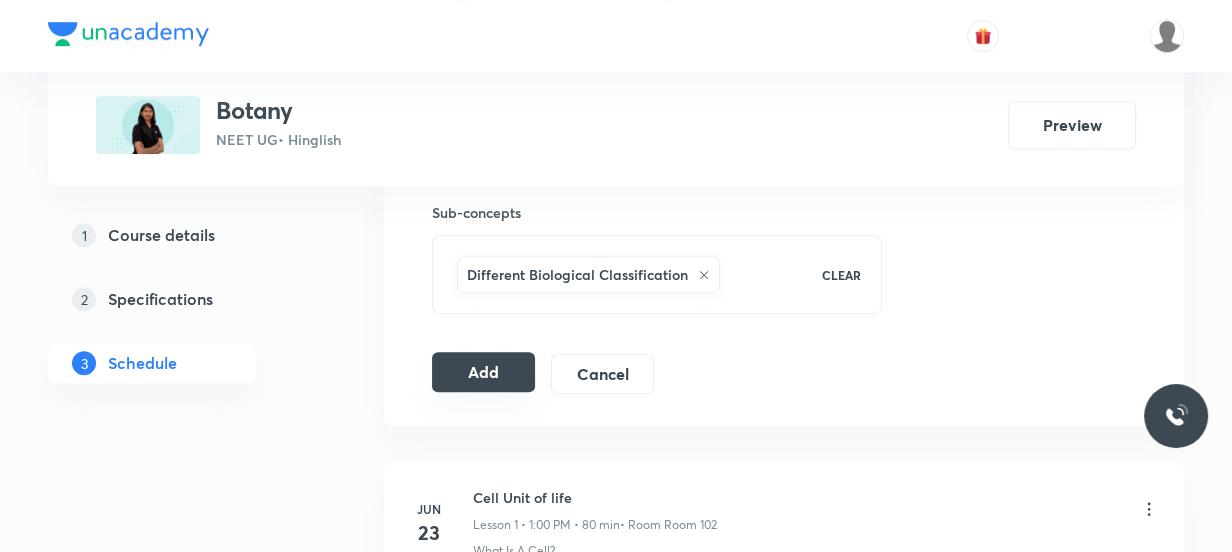click on "Add" at bounding box center (483, 372) 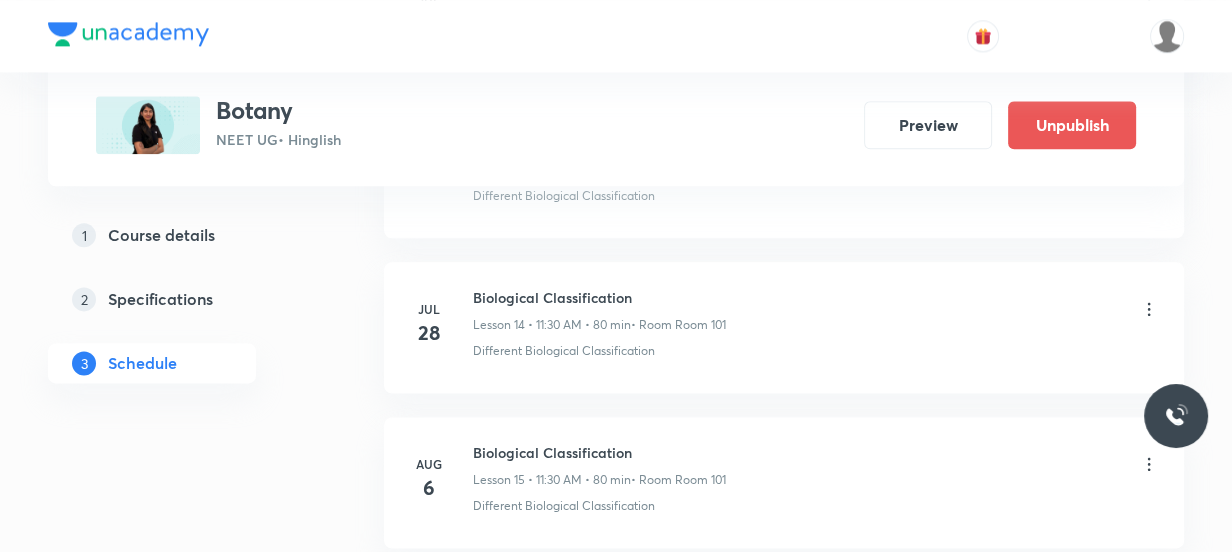scroll, scrollTop: 2453, scrollLeft: 0, axis: vertical 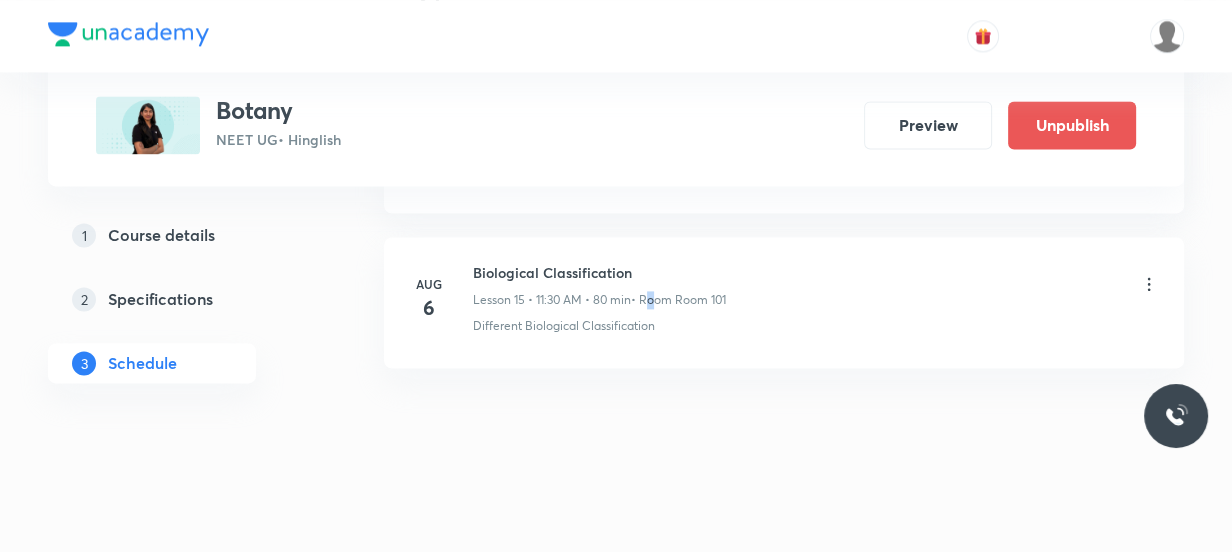 drag, startPoint x: 657, startPoint y: 300, endPoint x: 647, endPoint y: 303, distance: 10.440307 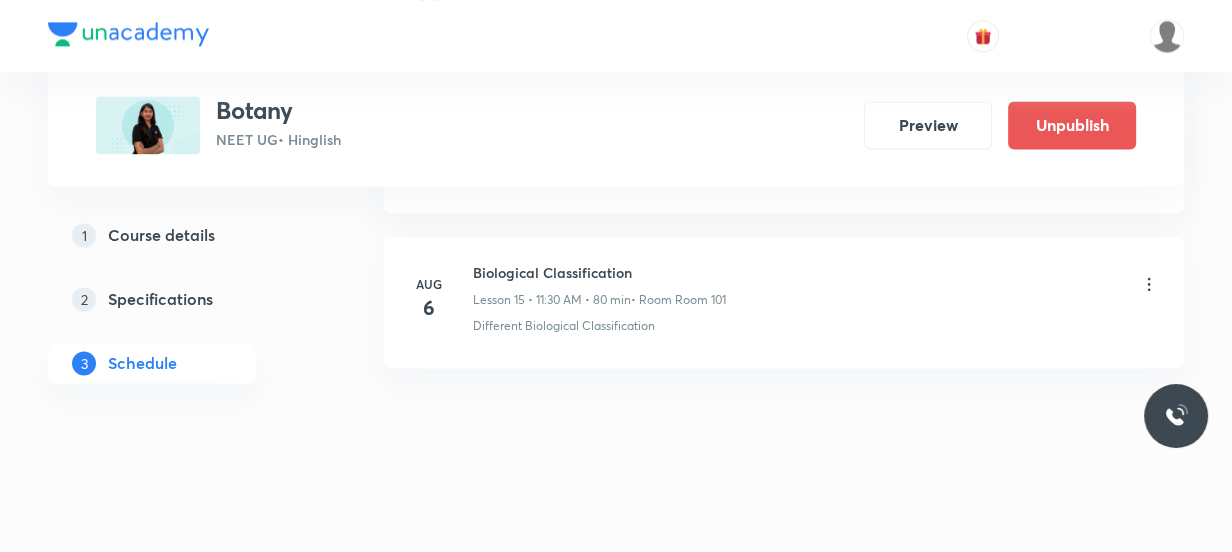drag, startPoint x: 728, startPoint y: 370, endPoint x: 738, endPoint y: 380, distance: 14.142136 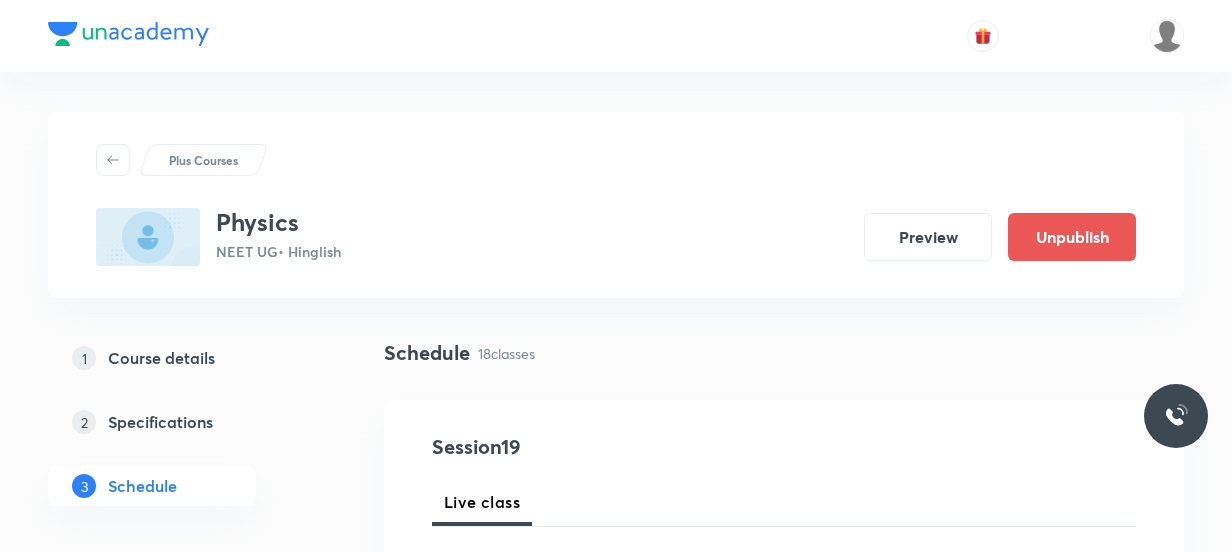 scroll, scrollTop: 0, scrollLeft: 0, axis: both 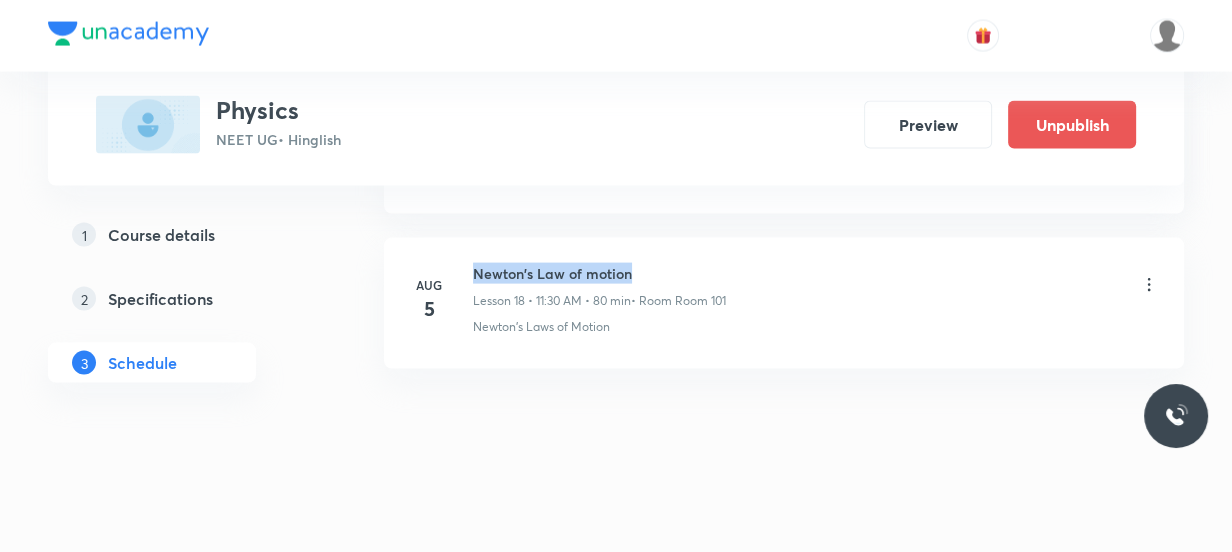 drag, startPoint x: 628, startPoint y: 265, endPoint x: 476, endPoint y: 259, distance: 152.11838 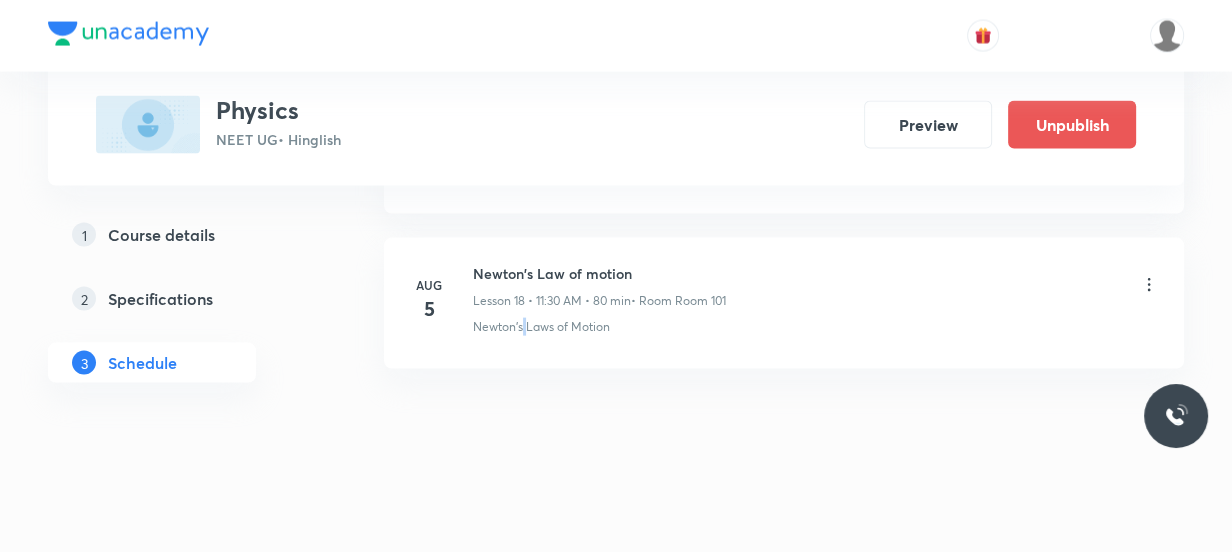 click on "Schedule 18  classes Session  19 Live class Session title 0/99 ​ Schedule for [DATE], [TIME] ​ Duration (in minutes) ​   Session type Online Offline Room Select centre room Sub-concepts Select concepts that wil be covered in this session Add Cancel Jun 12 Vector Lesson 1 • 11:30 AM • 80 min  • Room Room 101 Vectors and Scalars  Jun 19 Vector Lesson 2 • 10:00 AM • 80 min  • Room 103 Product of Two Vectors Jun 23 Kinamatics Lesson 3 • 10:00 AM • 80 min  • Room Room 102 Kinematics of Circular Motion Jun 24 Kinametics Lesson 4 • 11:30 AM • 80 min  • Room Room 102 Kinematics of Circular Motion Jun 25 Kinematics Lesson 5 • 11:30 AM • 80 min  • Room Room 102 Kinematics of Circular Motion Jun 26 Kinematics Lesson 6 • 1:00 PM • 80 min  • Room Room 102 Kinematics of Circular Motion Jun 27 Kinematics Lesson 7 • 10:00 AM • 60 min  • Room Room 102 Kinematics Jul 2 Kinematics-2D Lesson 8 • 11:30 AM • 80 min  • Room Room 102 Kinematics 2D Jul 4 Jul 5 Jul 15" at bounding box center [784, -1489] 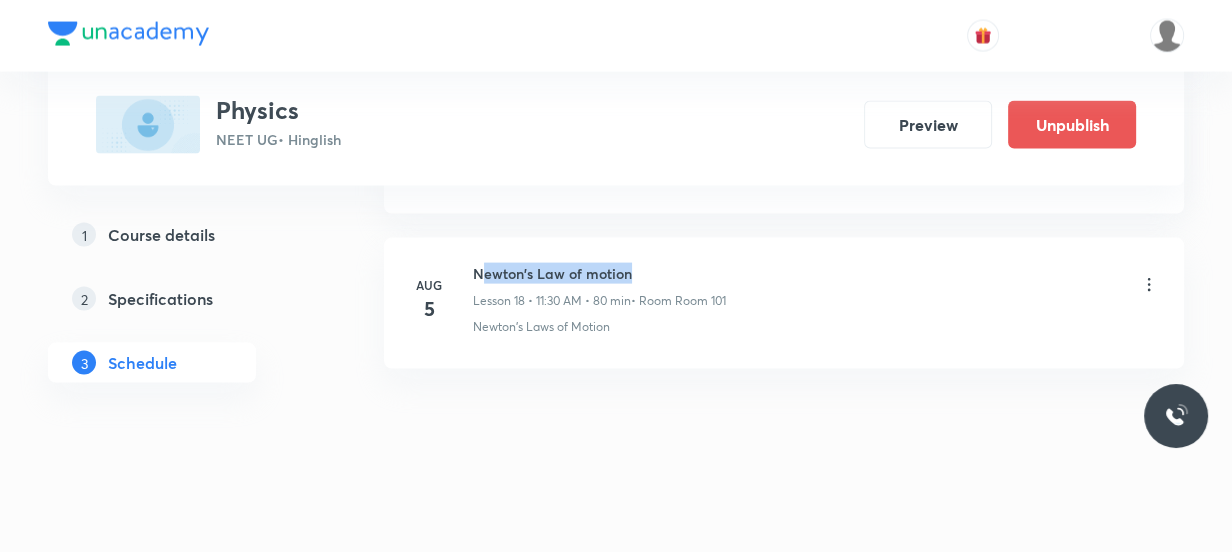 drag, startPoint x: 640, startPoint y: 260, endPoint x: 479, endPoint y: 230, distance: 163.77118 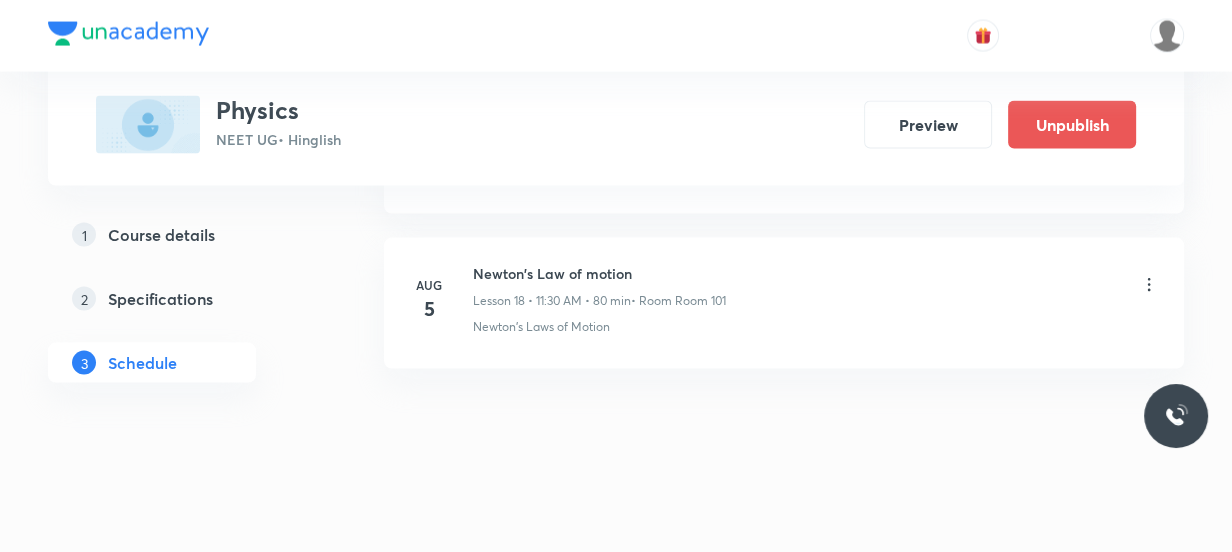 click on "Schedule 18  classes Session  19 Live class Session title 0/99 ​ Schedule for [DATE], [TIME] ​ Duration (in minutes) ​   Session type Online Offline Room Select centre room Sub-concepts Select concepts that wil be covered in this session Add Cancel Jun 12 Vector Lesson 1 • 11:30 AM • 80 min  • Room Room 101 Vectors and Scalars  Jun 19 Vector Lesson 2 • 10:00 AM • 80 min  • Room 103 Product of Two Vectors Jun 23 Kinamatics Lesson 3 • 10:00 AM • 80 min  • Room Room 102 Kinematics of Circular Motion Jun 24 Kinametics Lesson 4 • 11:30 AM • 80 min  • Room Room 102 Kinematics of Circular Motion Jun 25 Kinematics Lesson 5 • 11:30 AM • 80 min  • Room Room 102 Kinematics of Circular Motion Jun 26 Kinematics Lesson 6 • 1:00 PM • 80 min  • Room Room 102 Kinematics of Circular Motion Jun 27 Kinematics Lesson 7 • 10:00 AM • 60 min  • Room Room 102 Kinematics Jul 2 Kinematics-2D Lesson 8 • 11:30 AM • 80 min  • Room Room 102 Kinematics 2D Jul 4 Jul 5 Jul 15" at bounding box center (784, -1489) 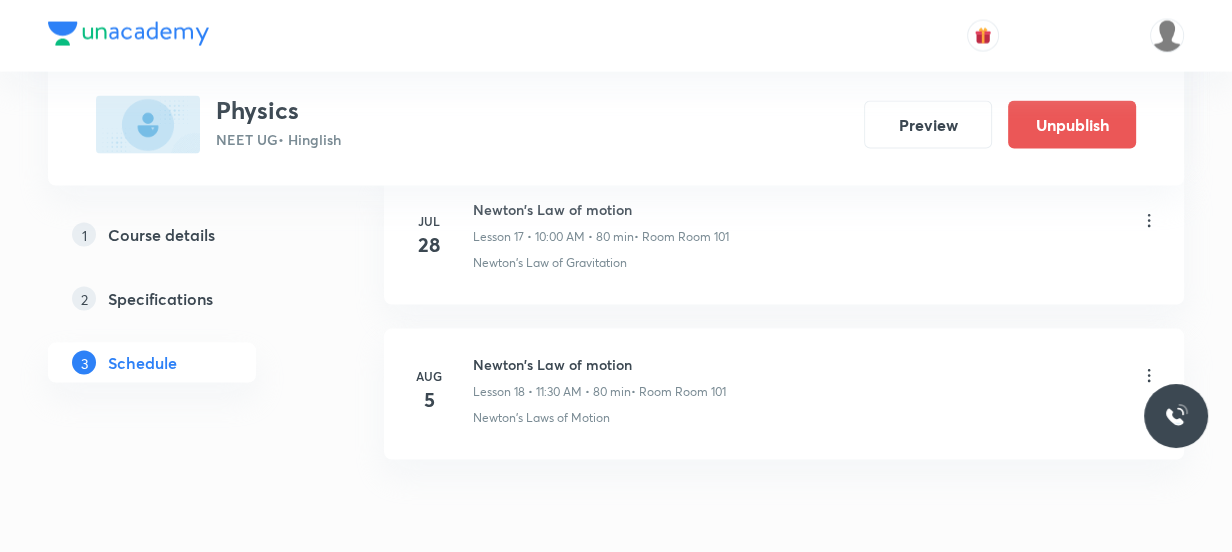 scroll, scrollTop: 3836, scrollLeft: 0, axis: vertical 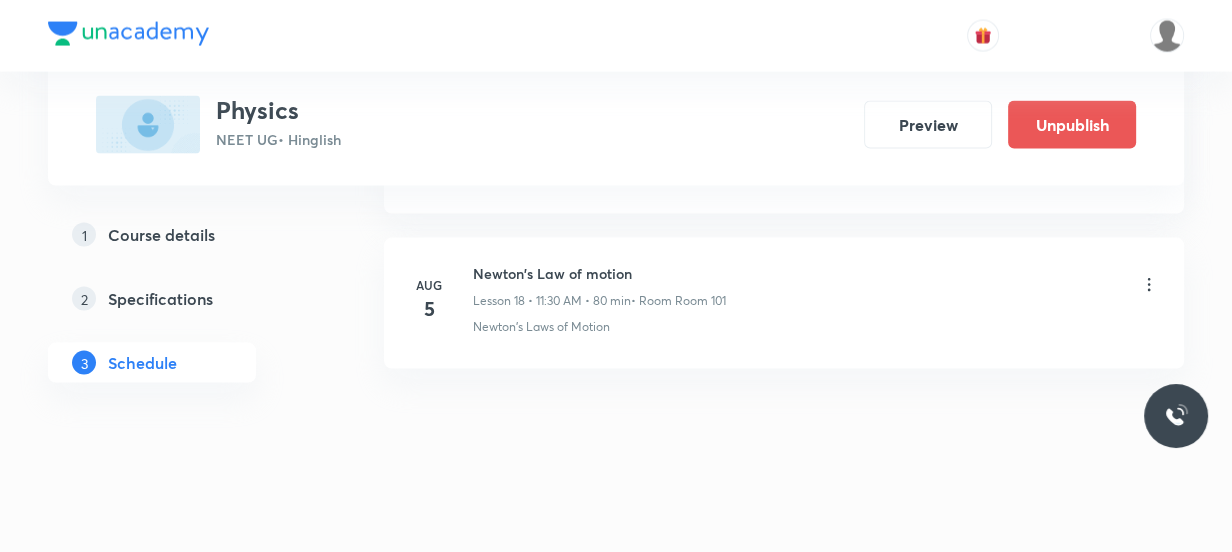 click 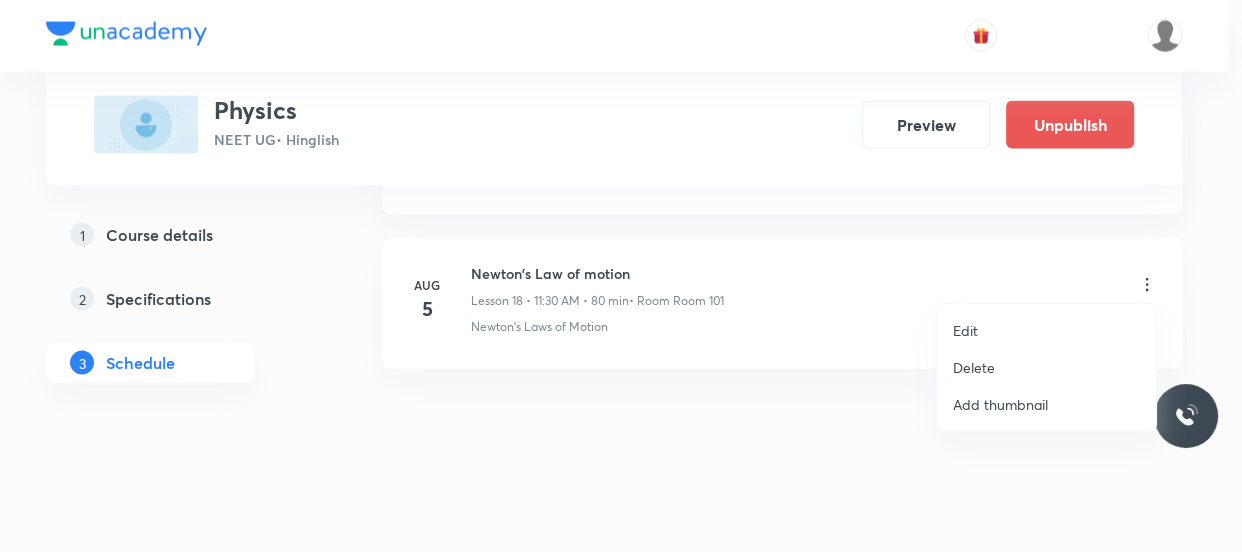 click on "Delete" at bounding box center [1046, 367] 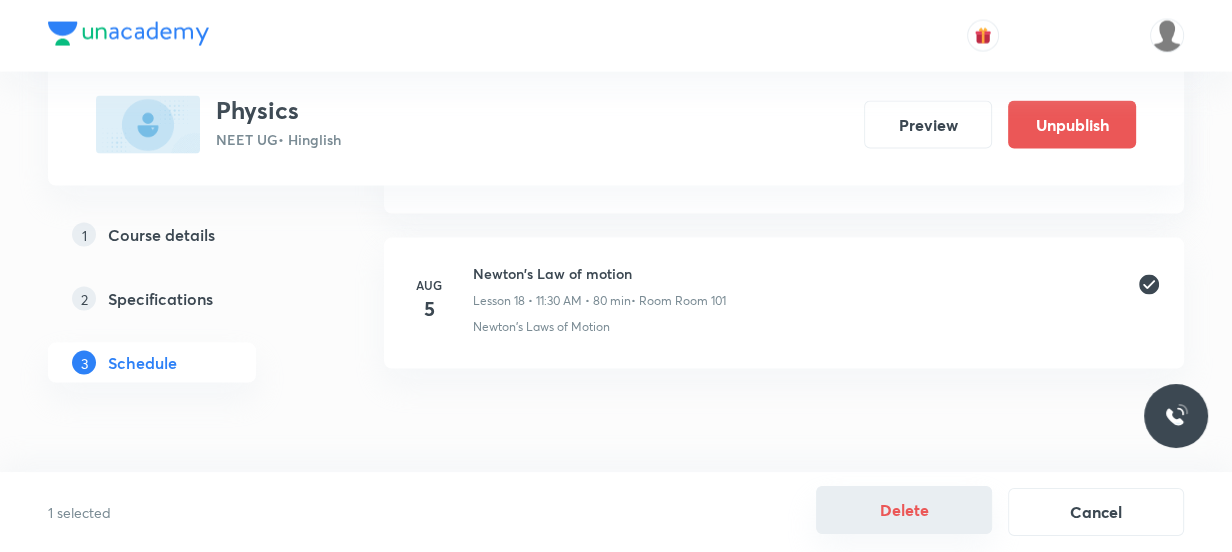 click on "Delete" at bounding box center (904, 510) 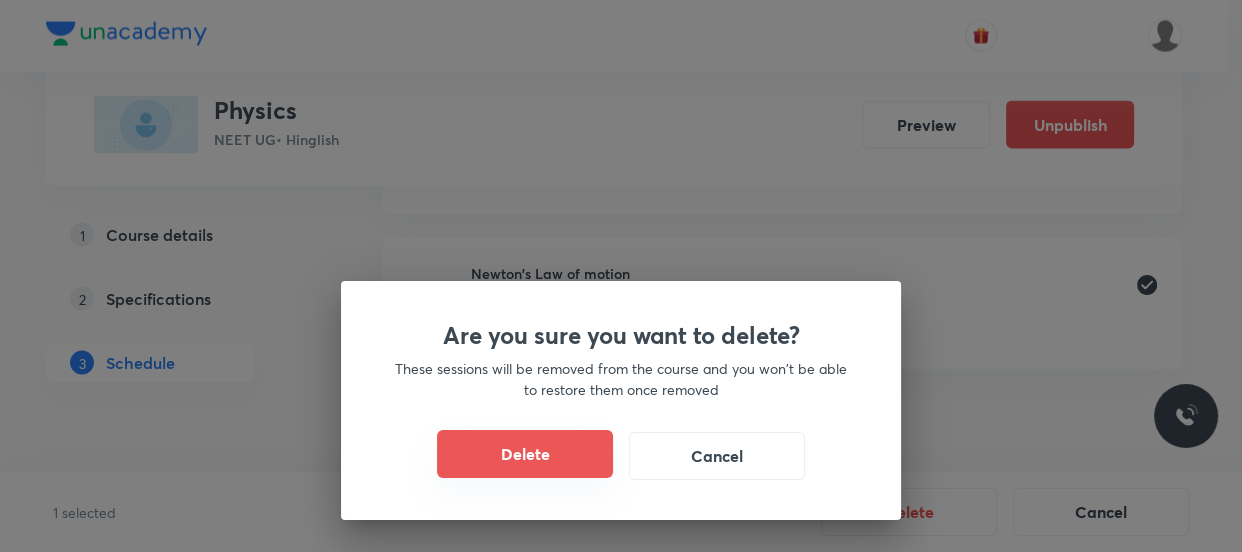 click on "Delete" at bounding box center (525, 454) 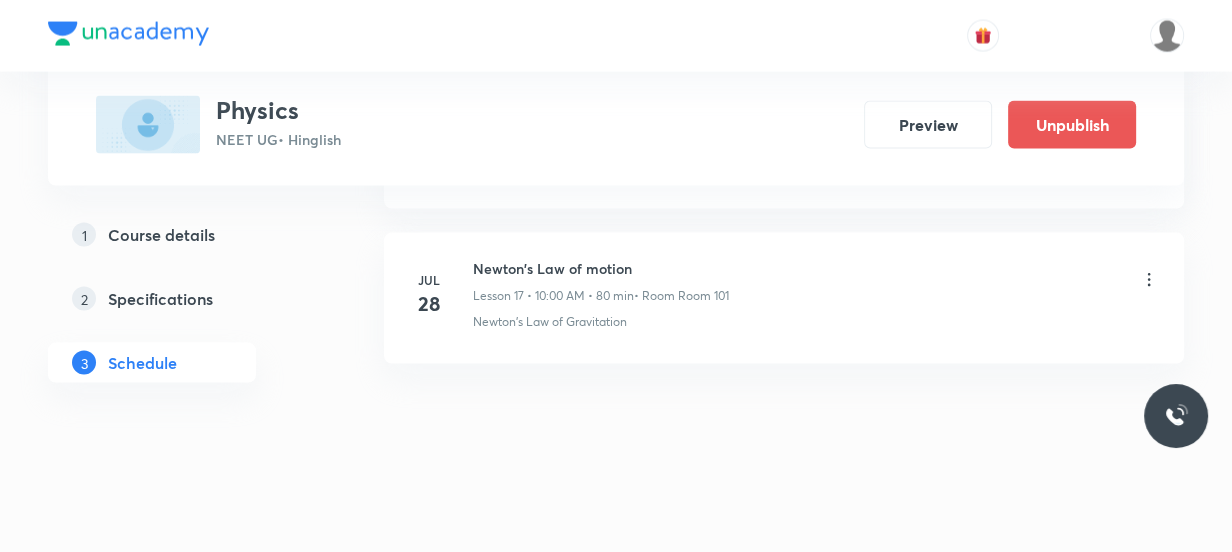 scroll, scrollTop: 3680, scrollLeft: 0, axis: vertical 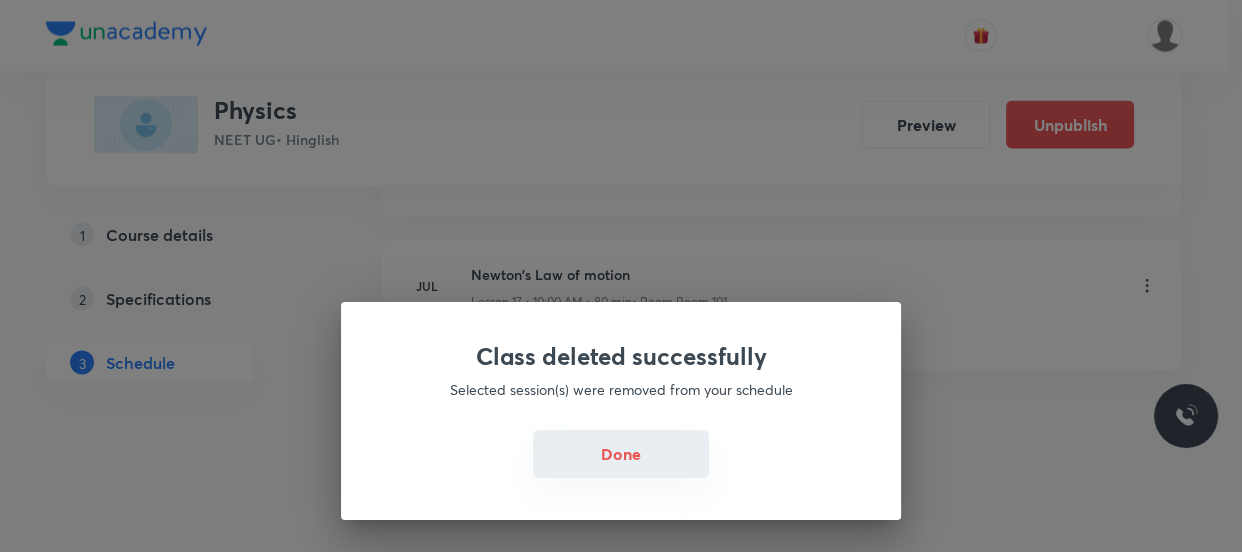 click on "Done" at bounding box center [621, 454] 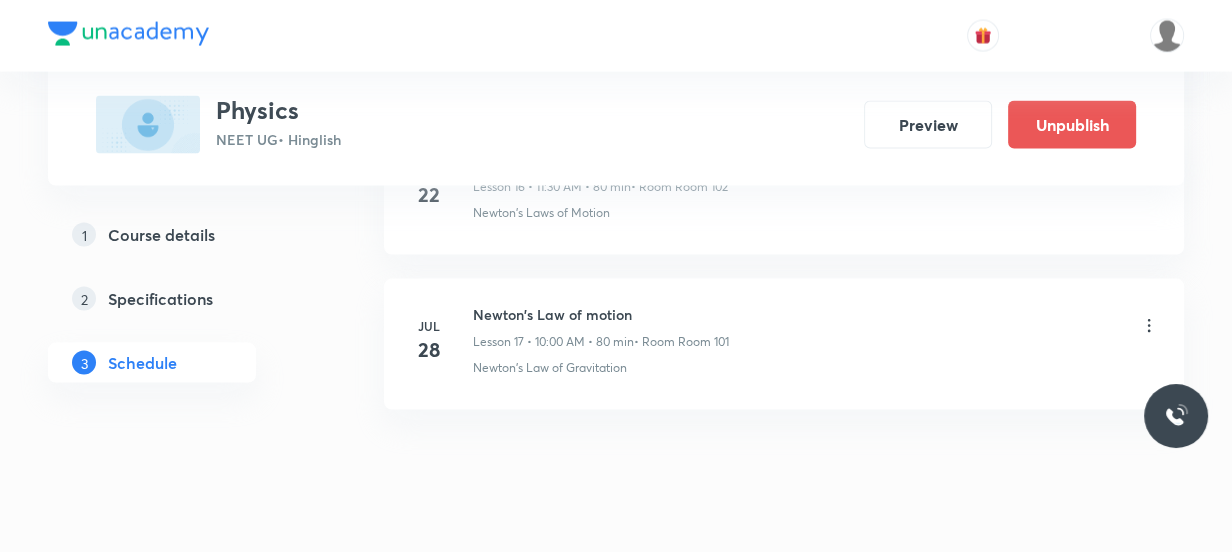 scroll, scrollTop: 3680, scrollLeft: 0, axis: vertical 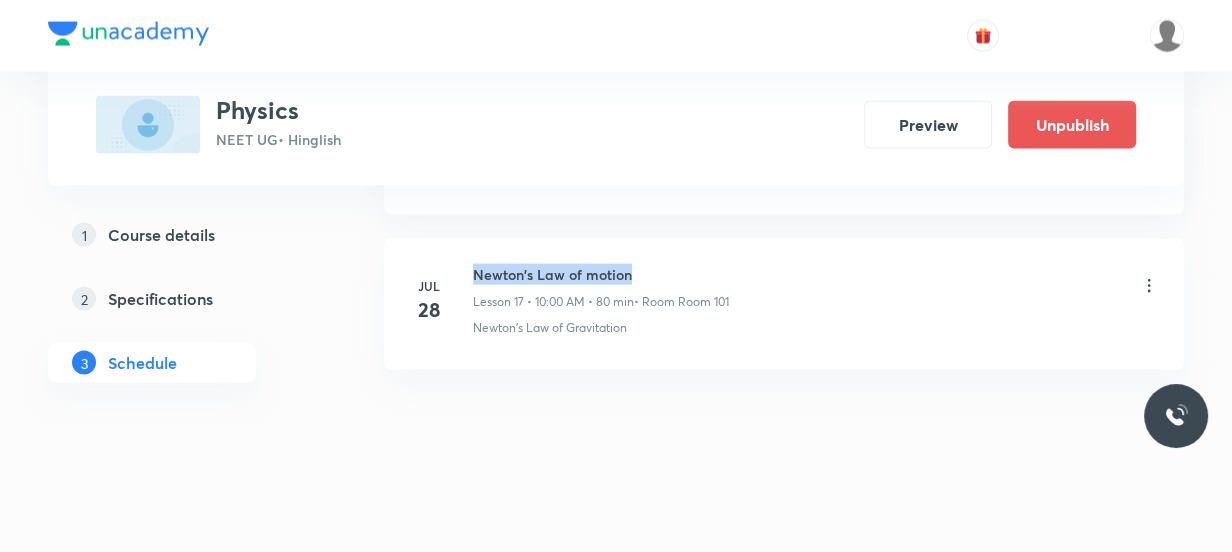 drag, startPoint x: 649, startPoint y: 277, endPoint x: 473, endPoint y: 262, distance: 176.63805 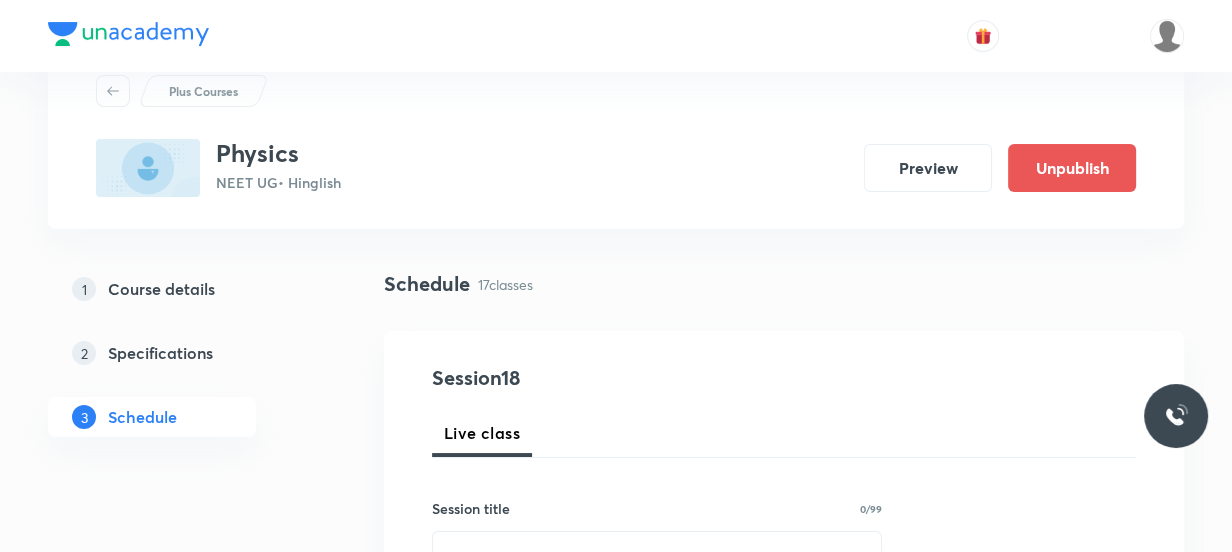 scroll, scrollTop: 272, scrollLeft: 0, axis: vertical 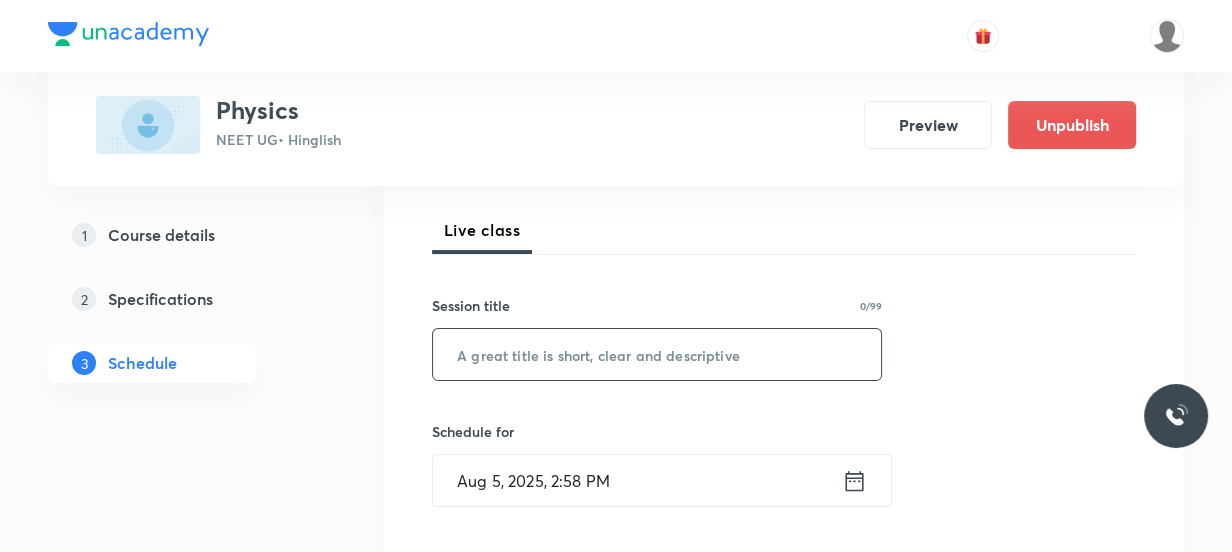 click at bounding box center (657, 354) 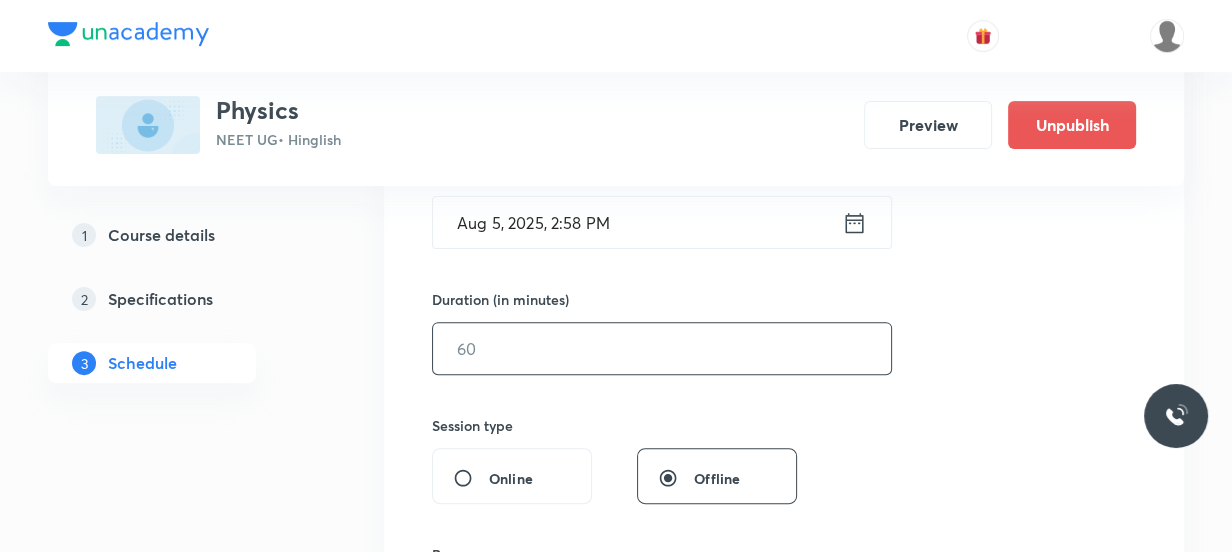 scroll, scrollTop: 545, scrollLeft: 0, axis: vertical 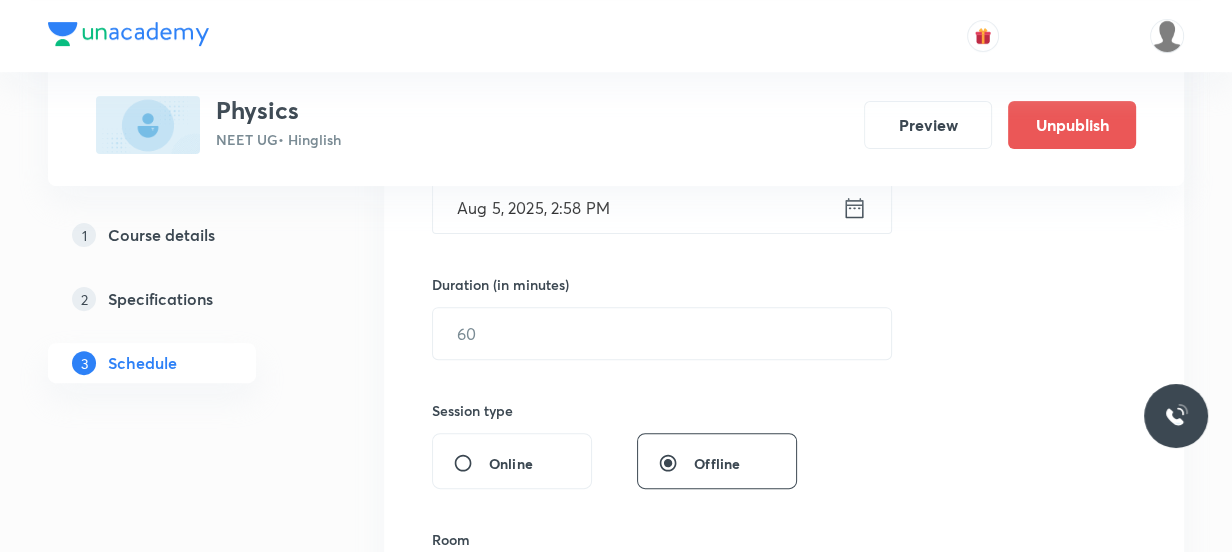 type on "Newton's Law of motion" 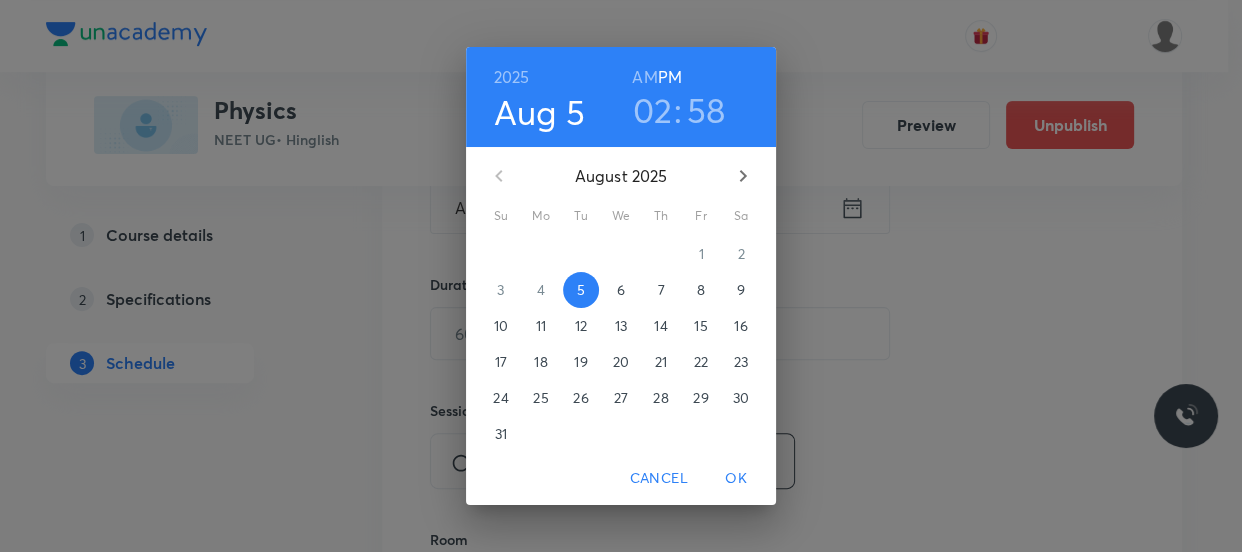 click on "6" at bounding box center (621, 290) 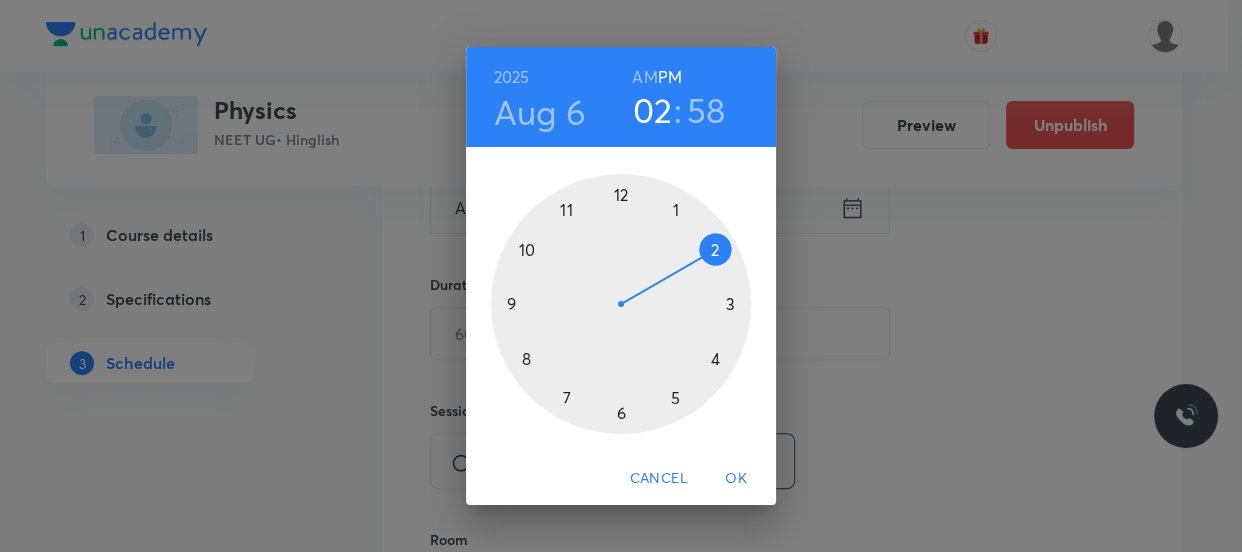 click on "02 : 58" at bounding box center (678, 110) 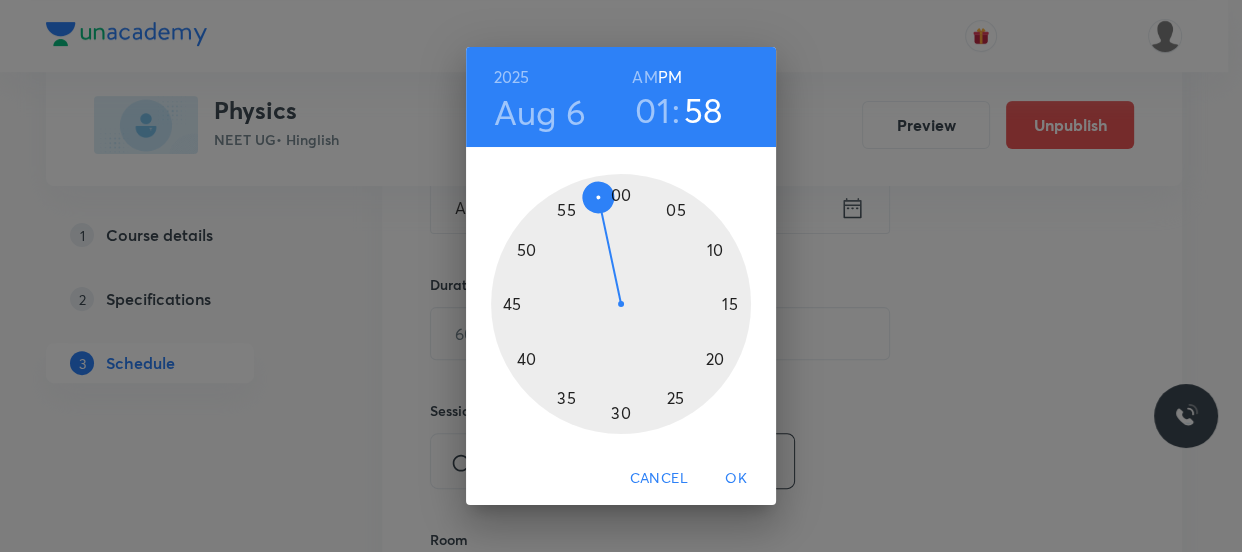 click at bounding box center (621, 304) 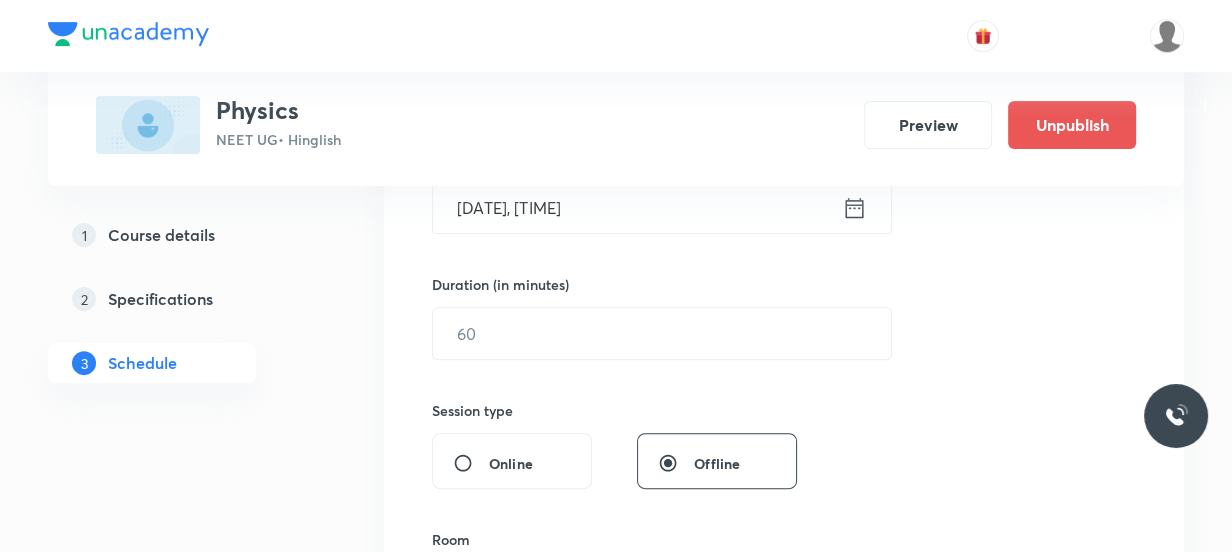click on "Session  18 Live class Session title 22/99 Newton's Law of motion ​ Schedule for Aug 6, 2025, 1:00 PM ​ Duration (in minutes) ​   Session type Online Offline Room Select centre room Sub-concepts Select concepts that wil be covered in this session Add Cancel" at bounding box center [784, 356] 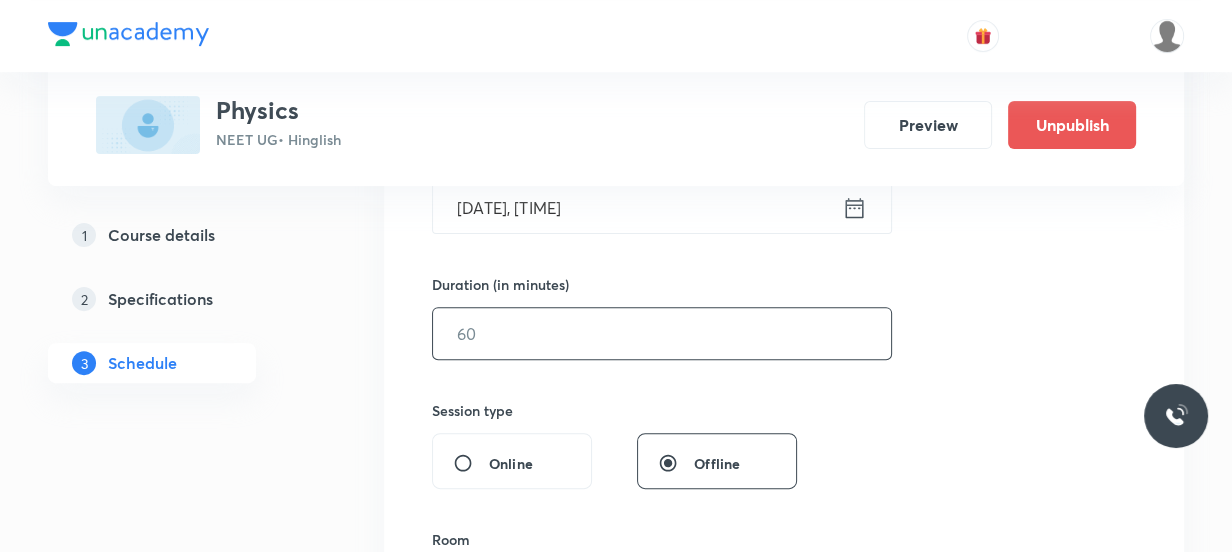drag, startPoint x: 589, startPoint y: 315, endPoint x: 582, endPoint y: 325, distance: 12.206555 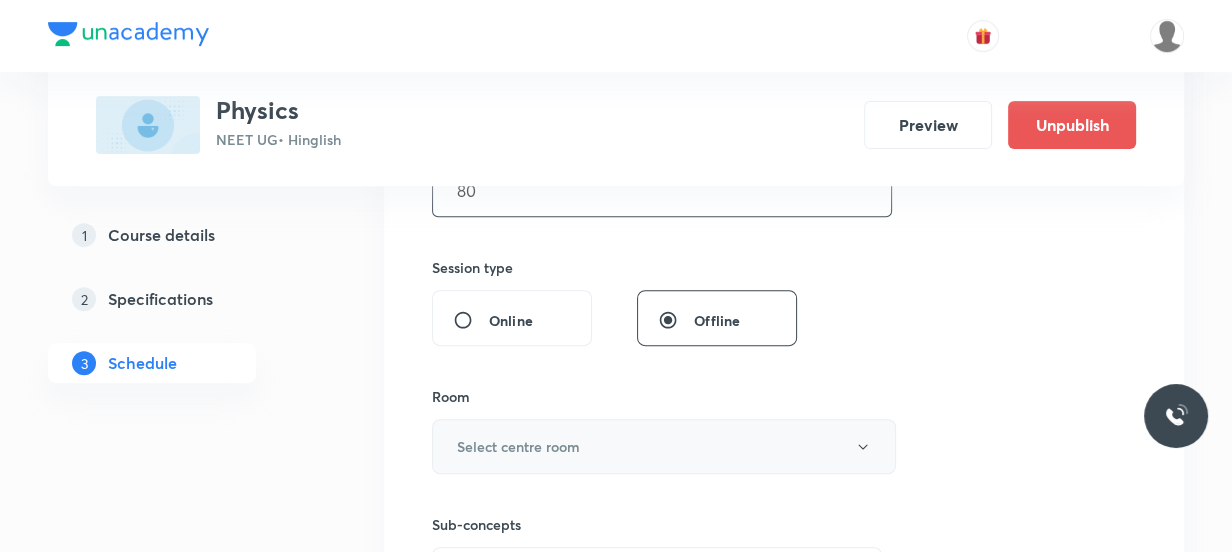 scroll, scrollTop: 727, scrollLeft: 0, axis: vertical 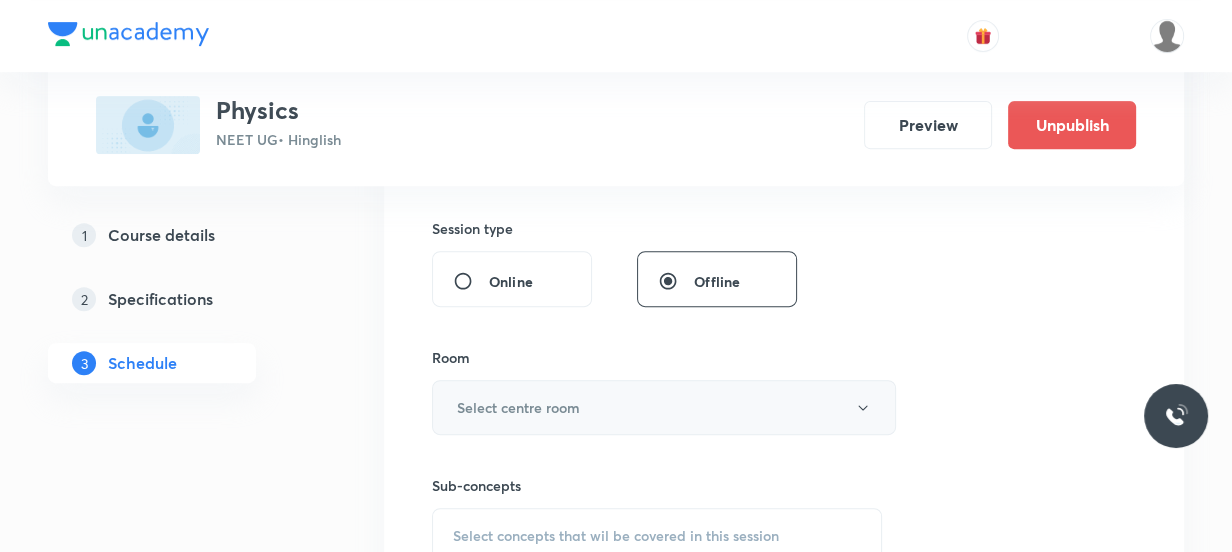 type on "80" 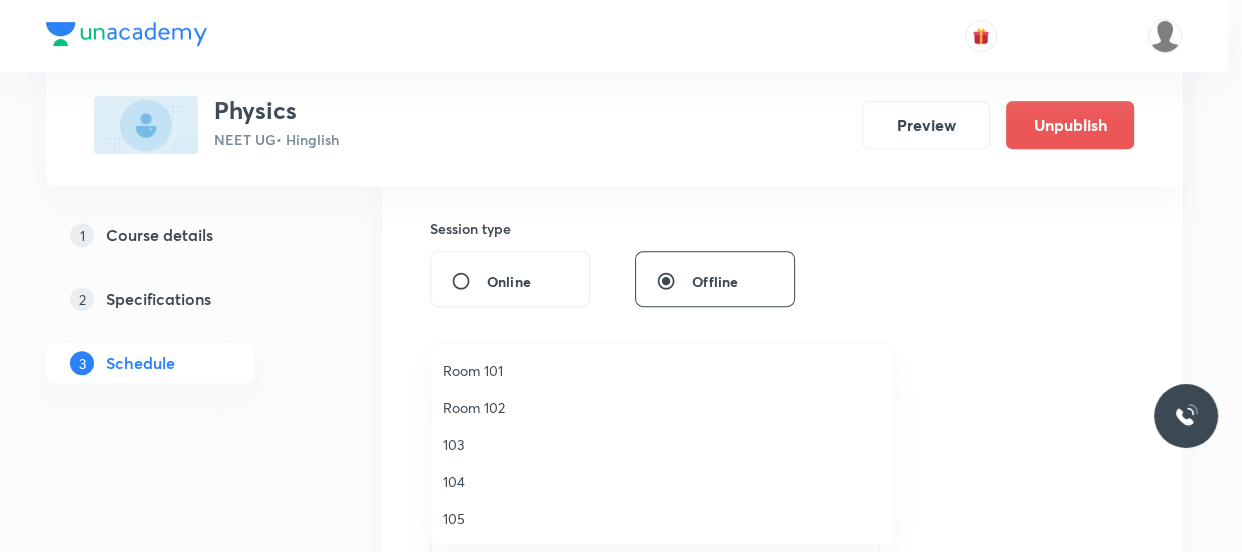 click on "Room 101" at bounding box center (662, 370) 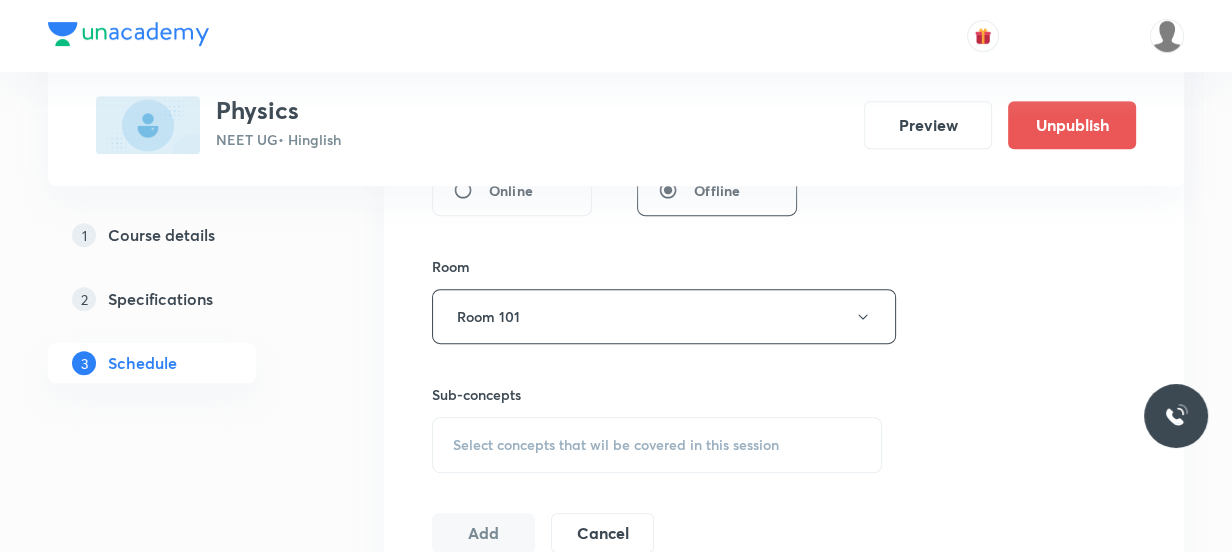 click on "Select concepts that wil be covered in this session" at bounding box center [616, 445] 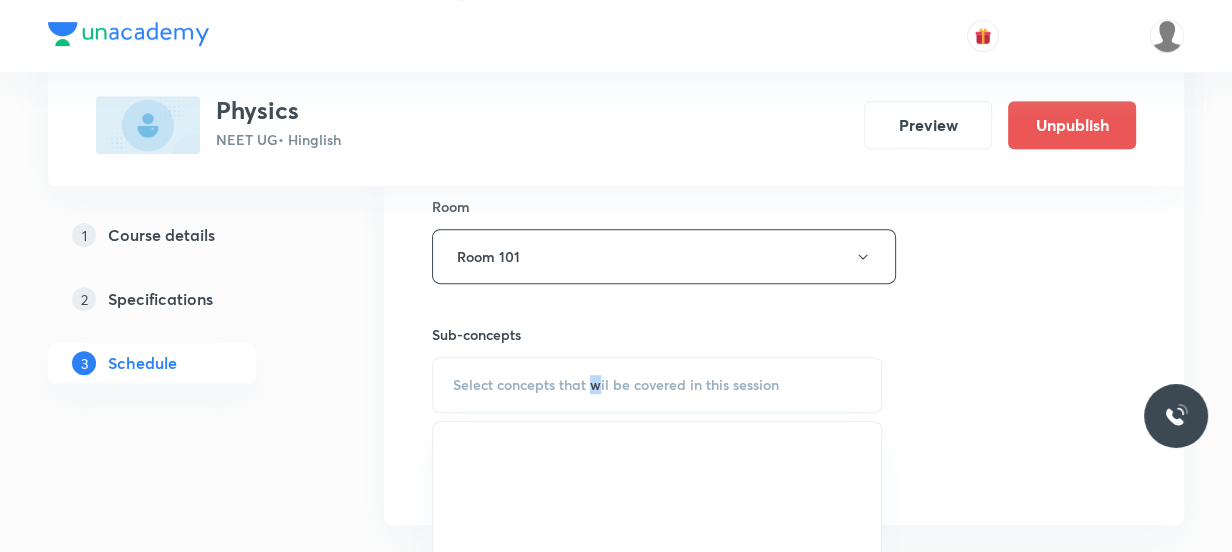 scroll, scrollTop: 1000, scrollLeft: 0, axis: vertical 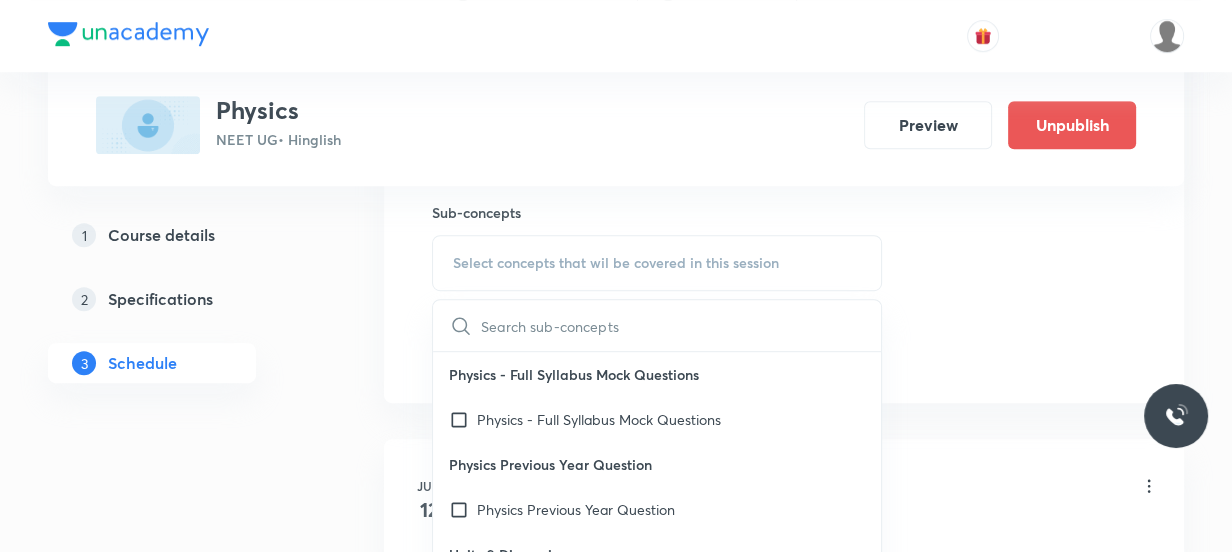 drag, startPoint x: 610, startPoint y: 330, endPoint x: 600, endPoint y: 321, distance: 13.453624 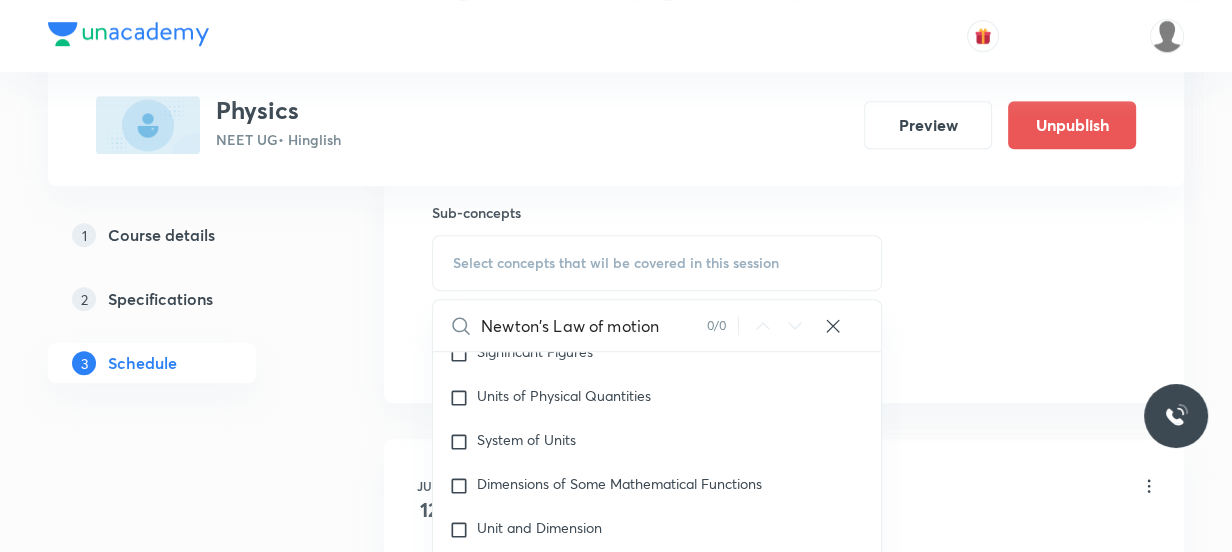 scroll, scrollTop: 454, scrollLeft: 0, axis: vertical 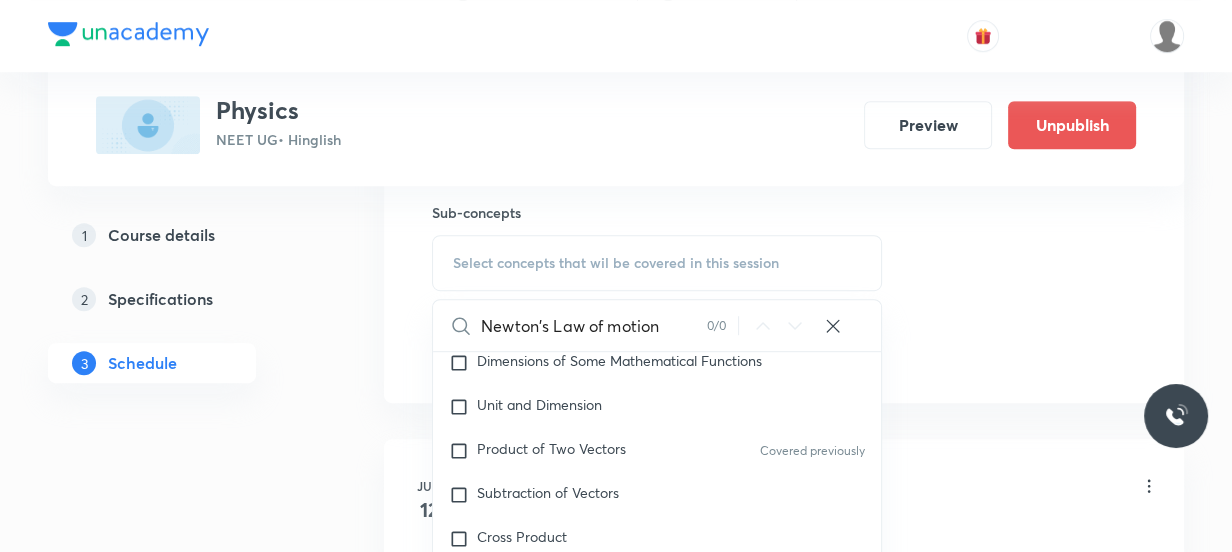 click on "Newton's Law of motion" at bounding box center (593, 325) 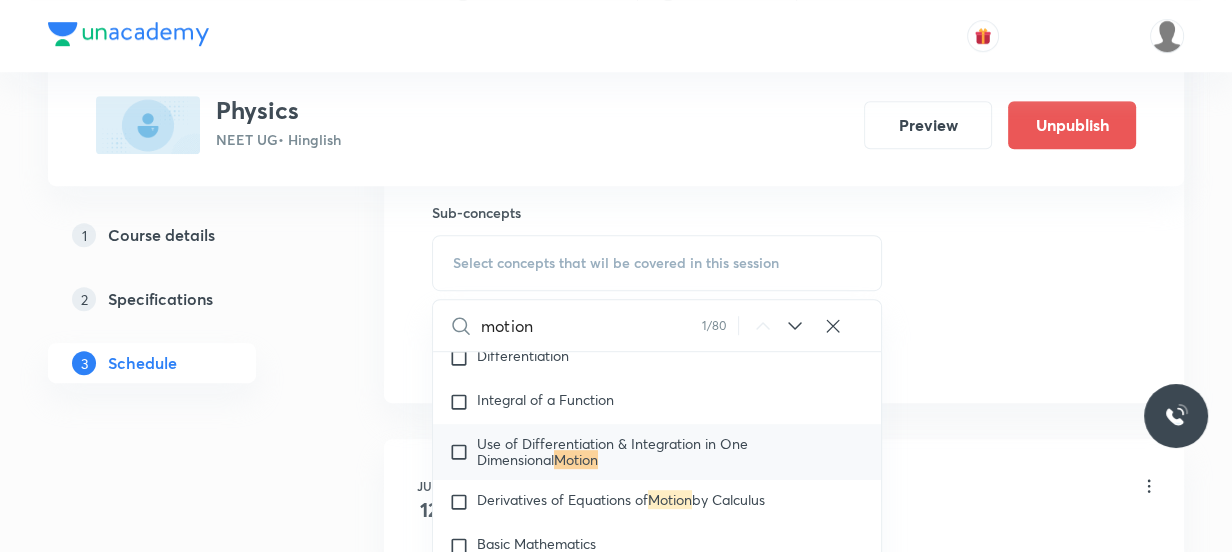 scroll, scrollTop: 1138, scrollLeft: 0, axis: vertical 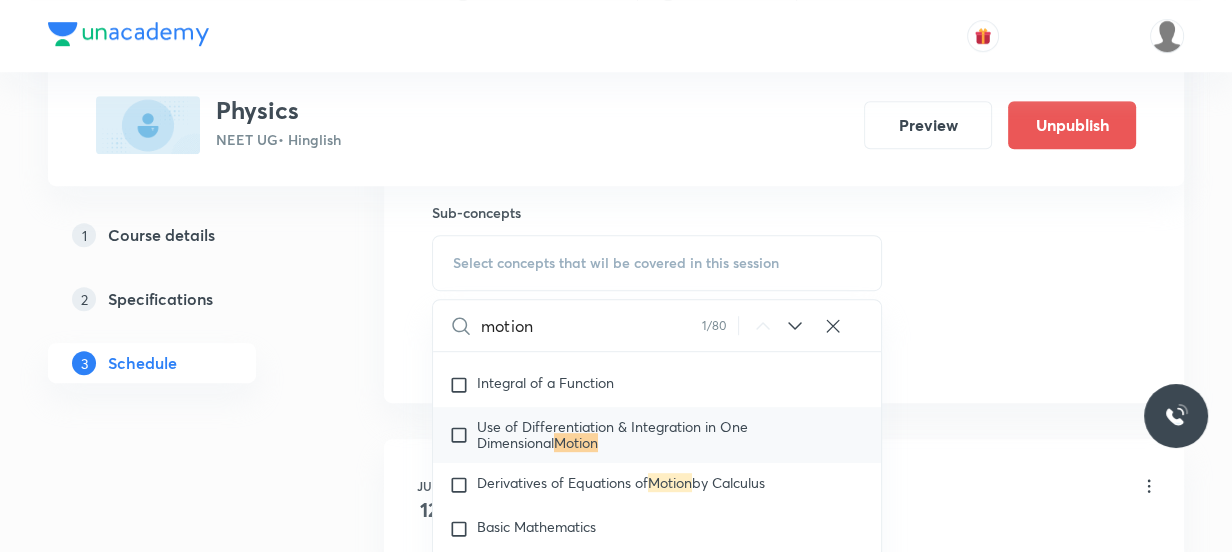 type on "motion" 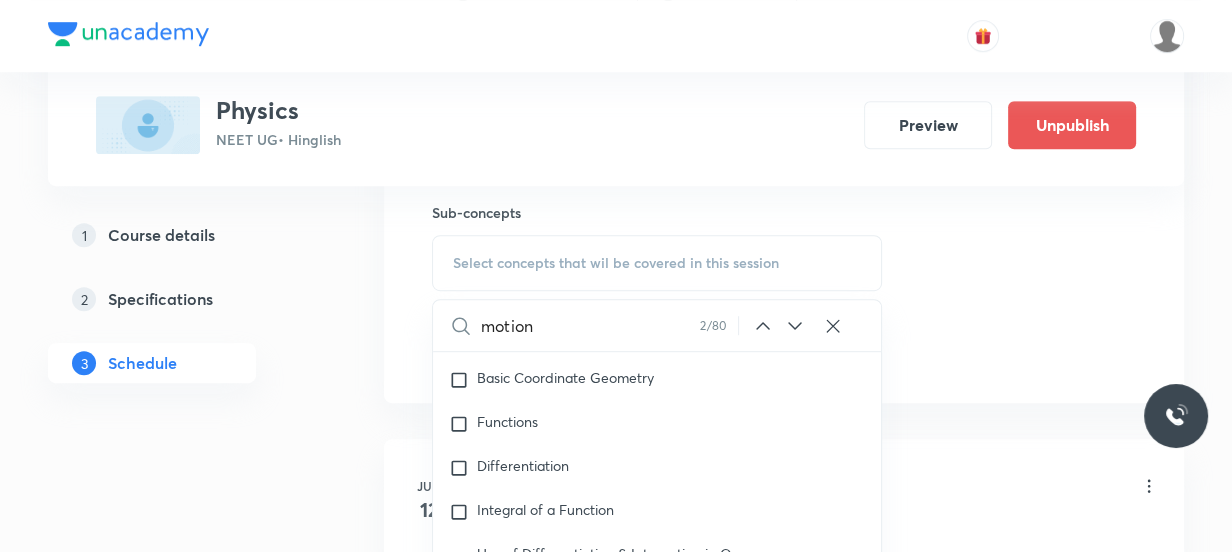 click 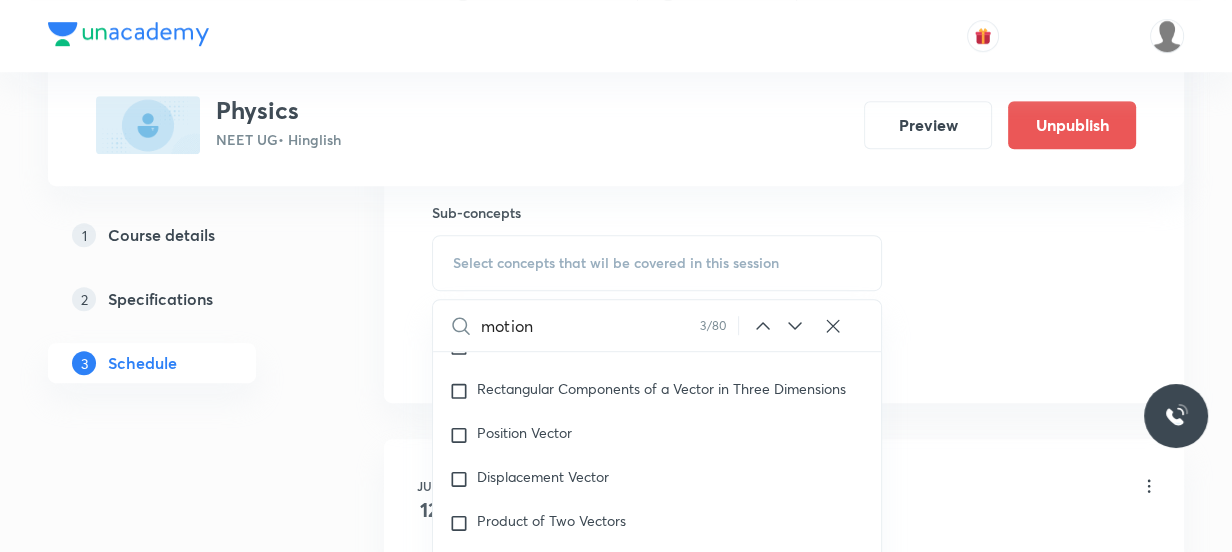 click 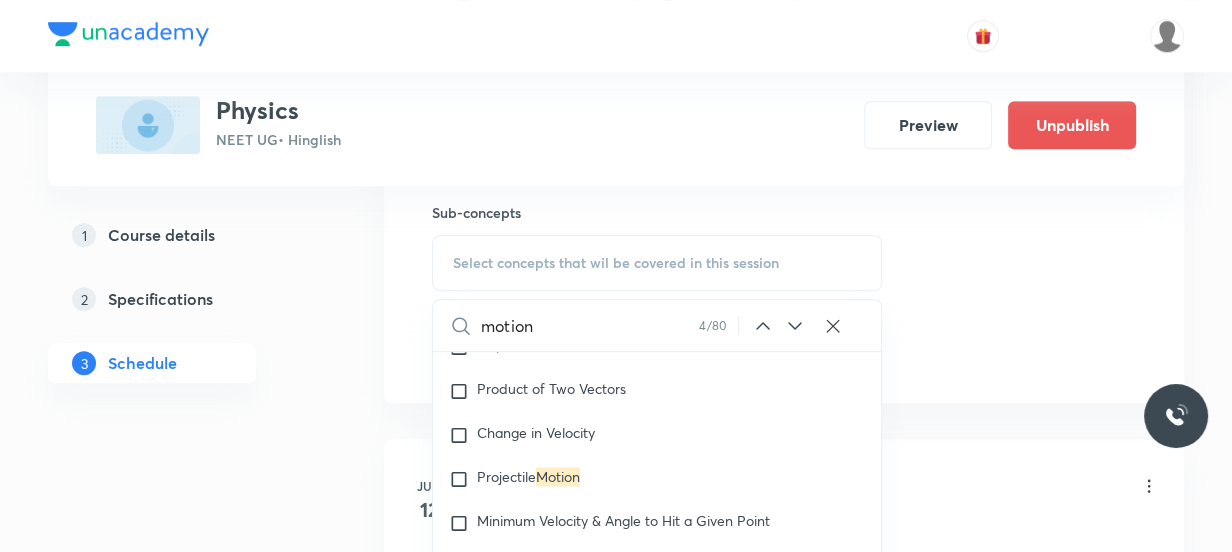 click 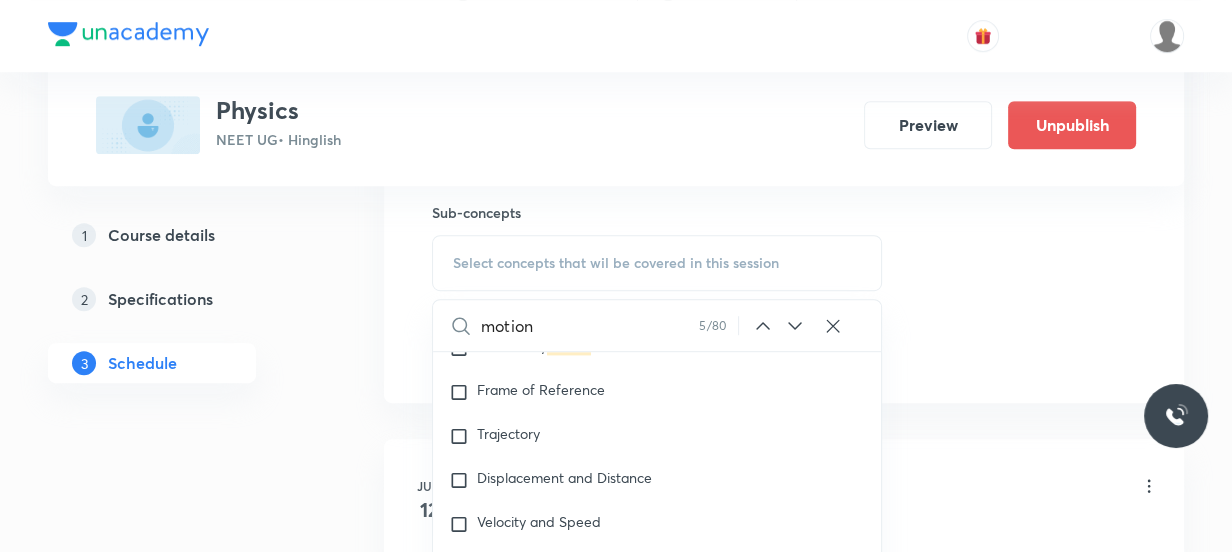 click 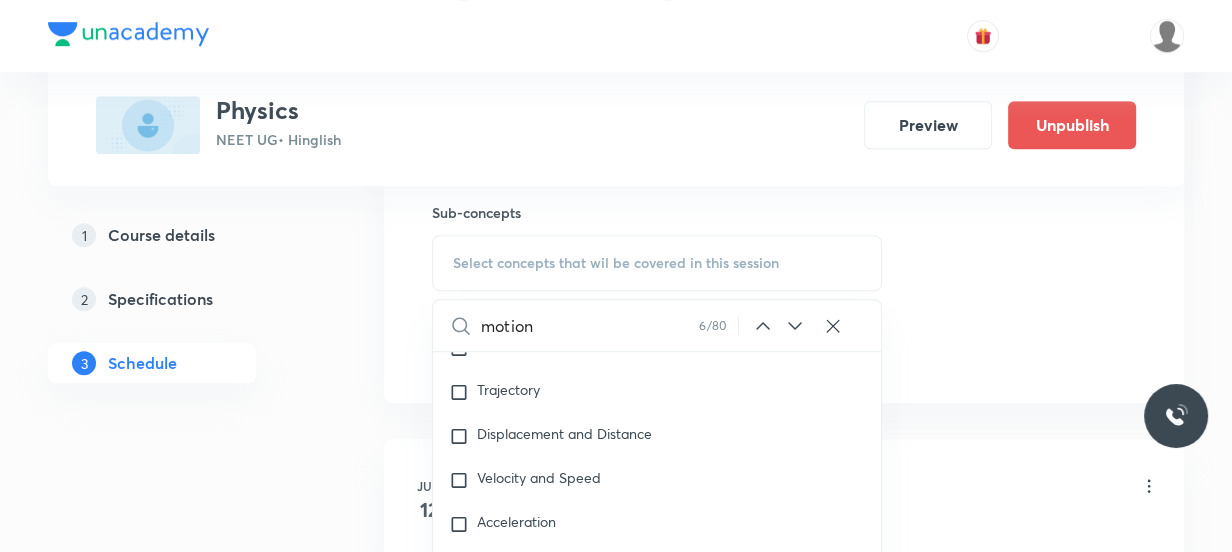 click 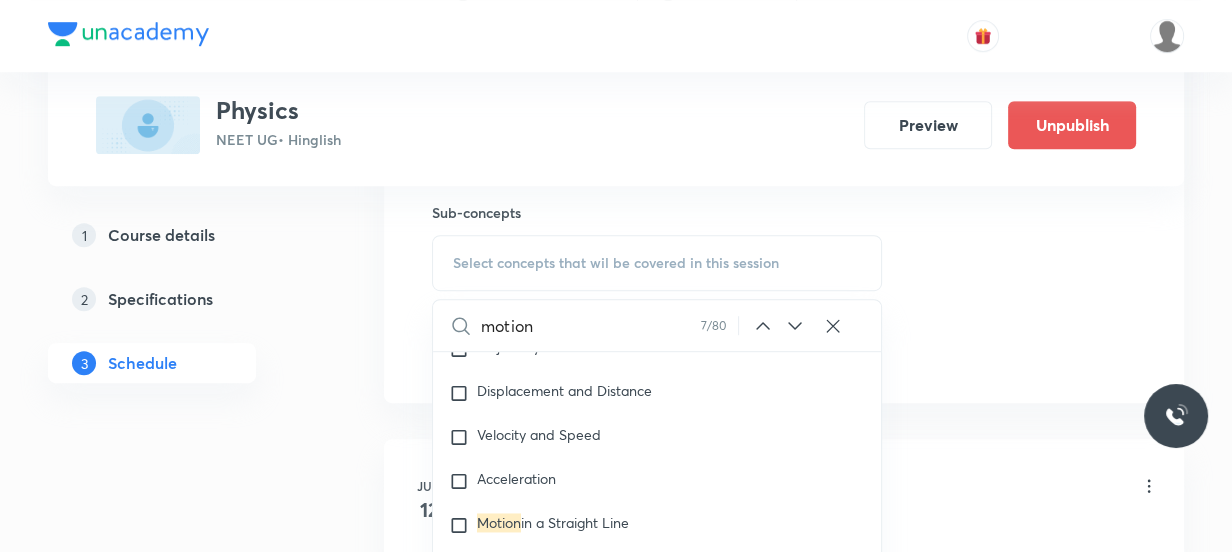 click 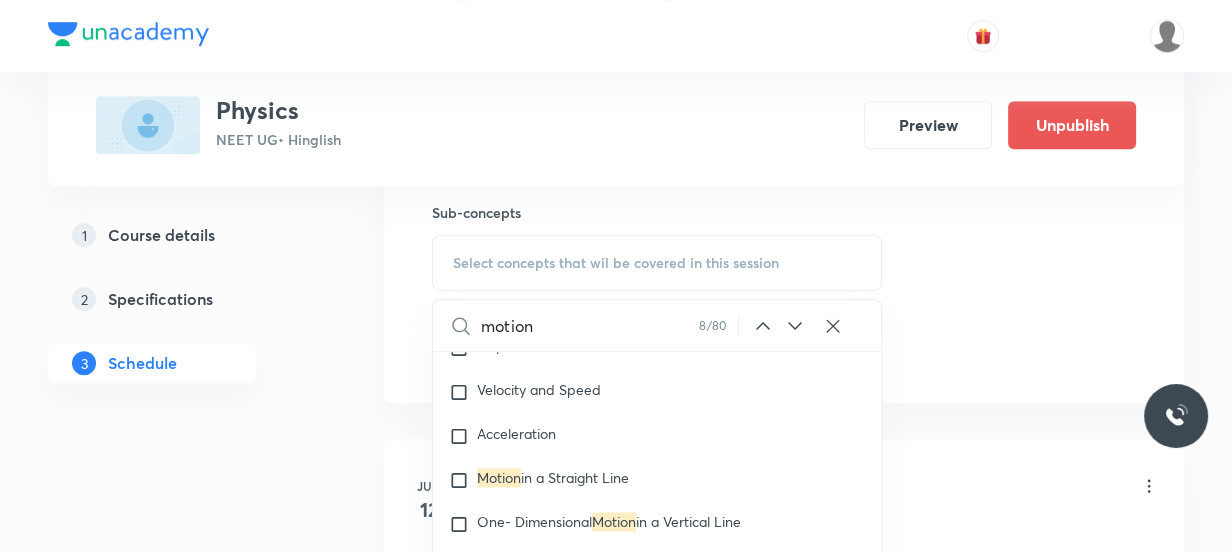 click 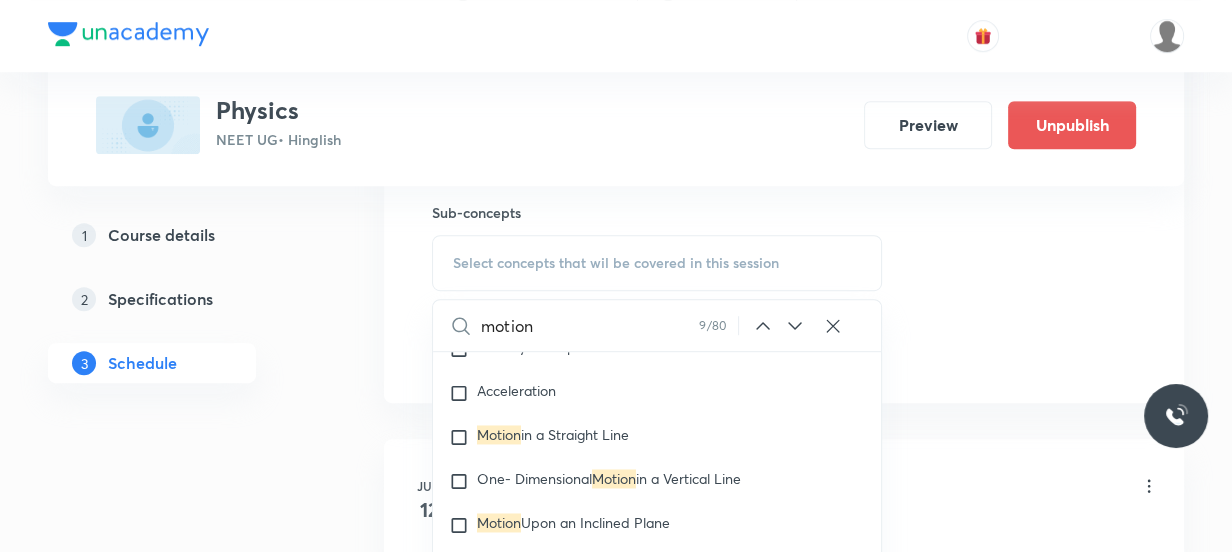 click 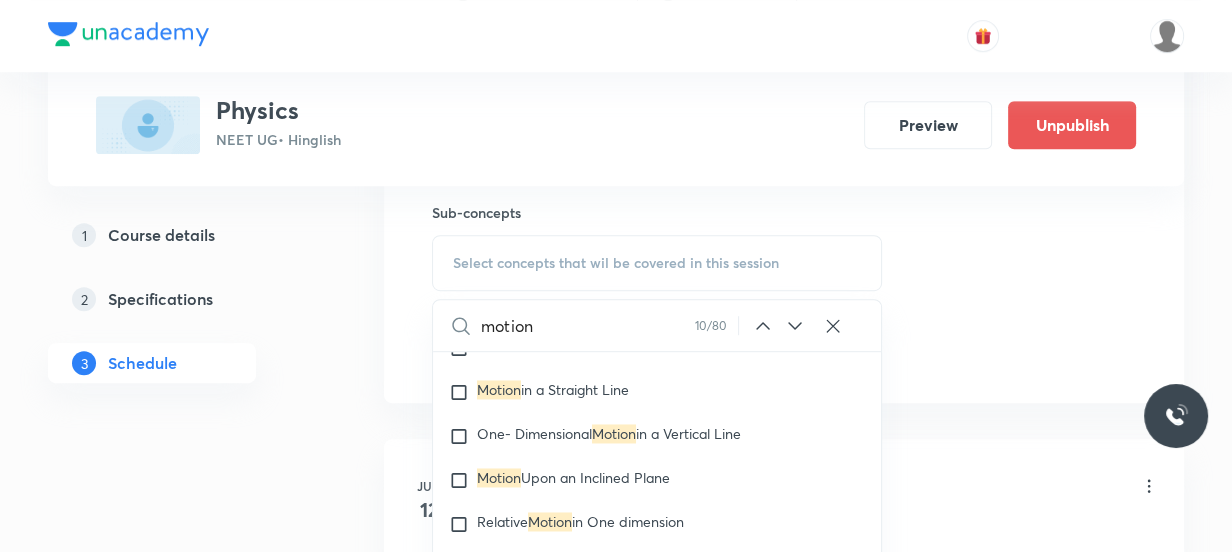 click 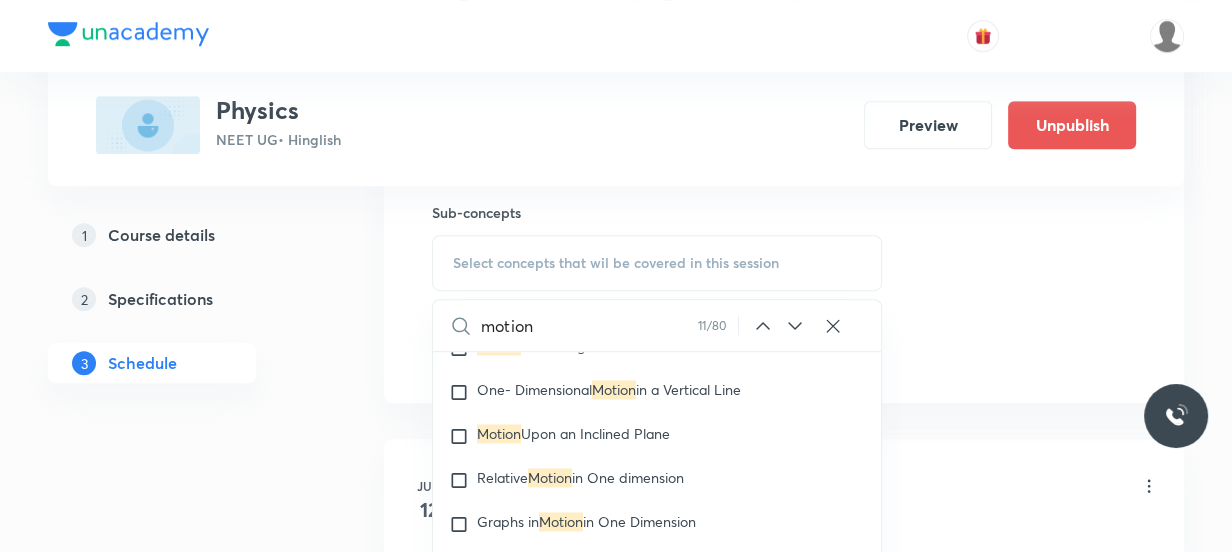 click 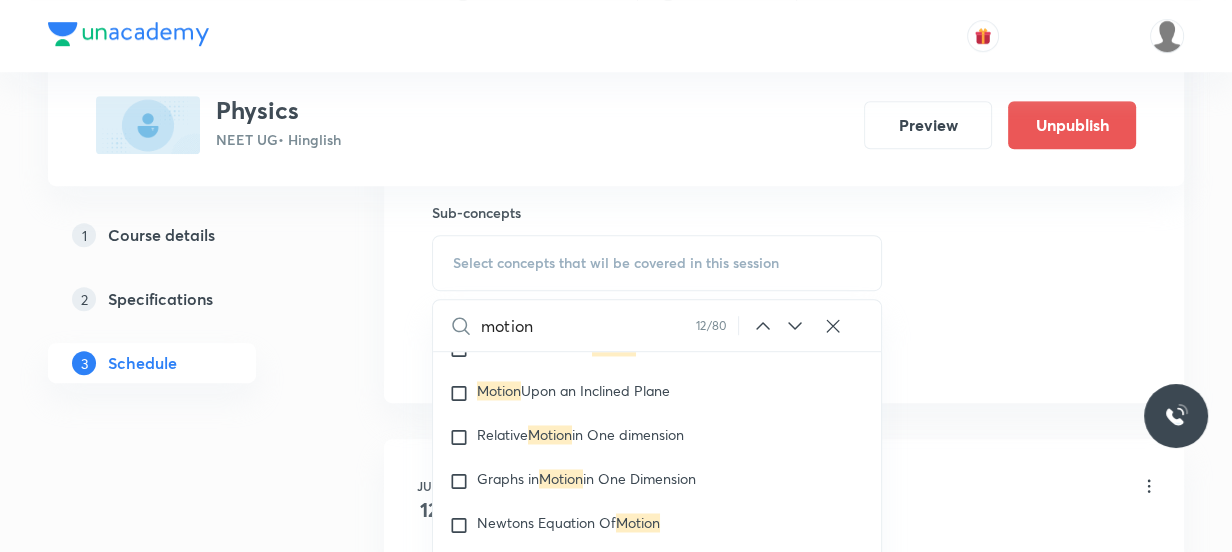 click 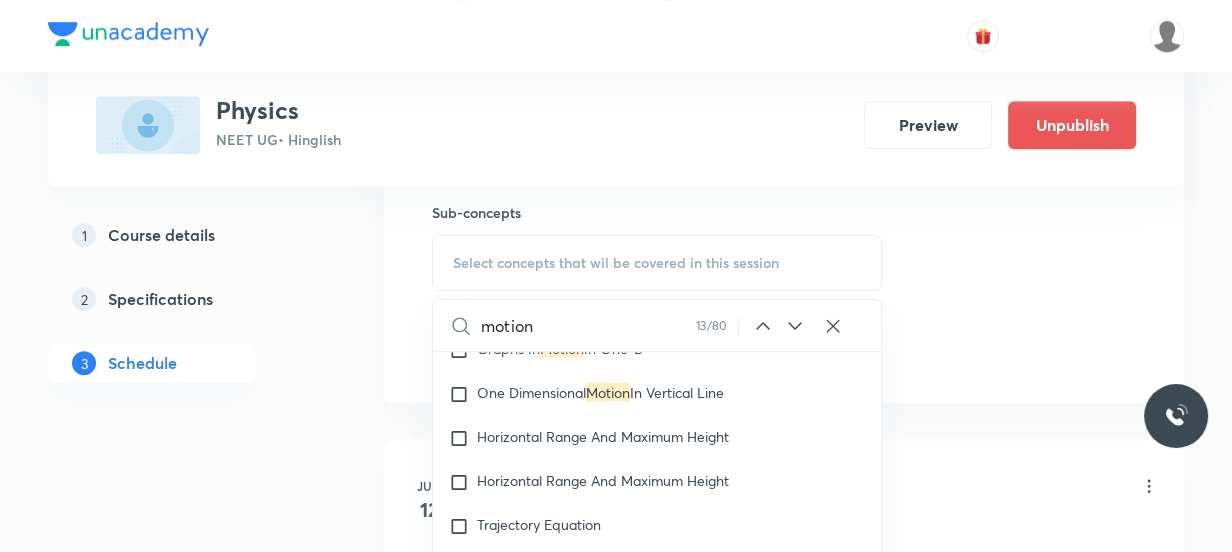 scroll, scrollTop: 3392, scrollLeft: 0, axis: vertical 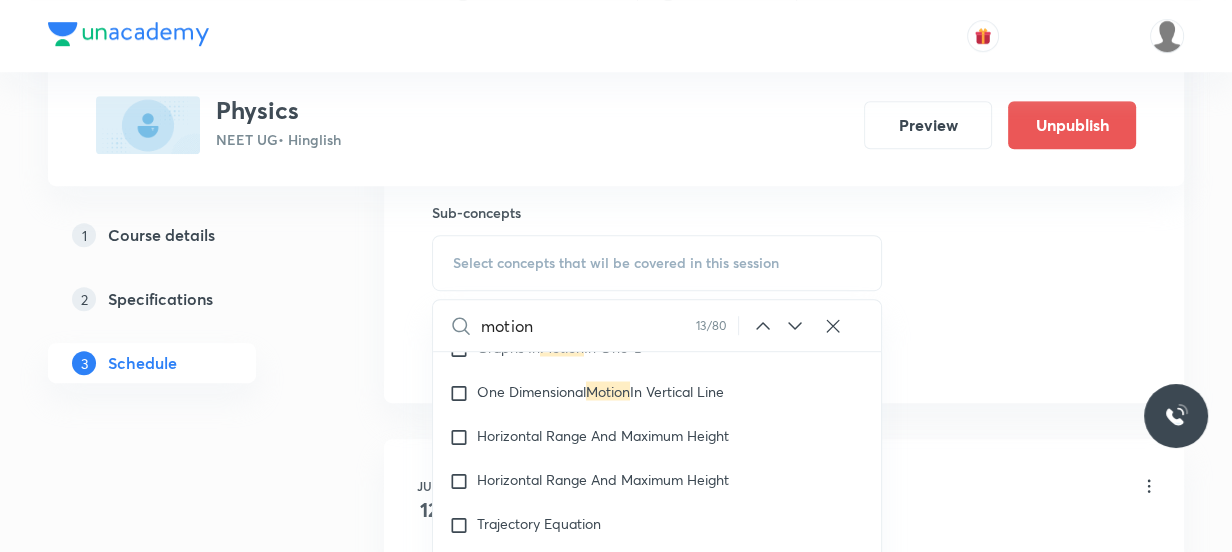 click 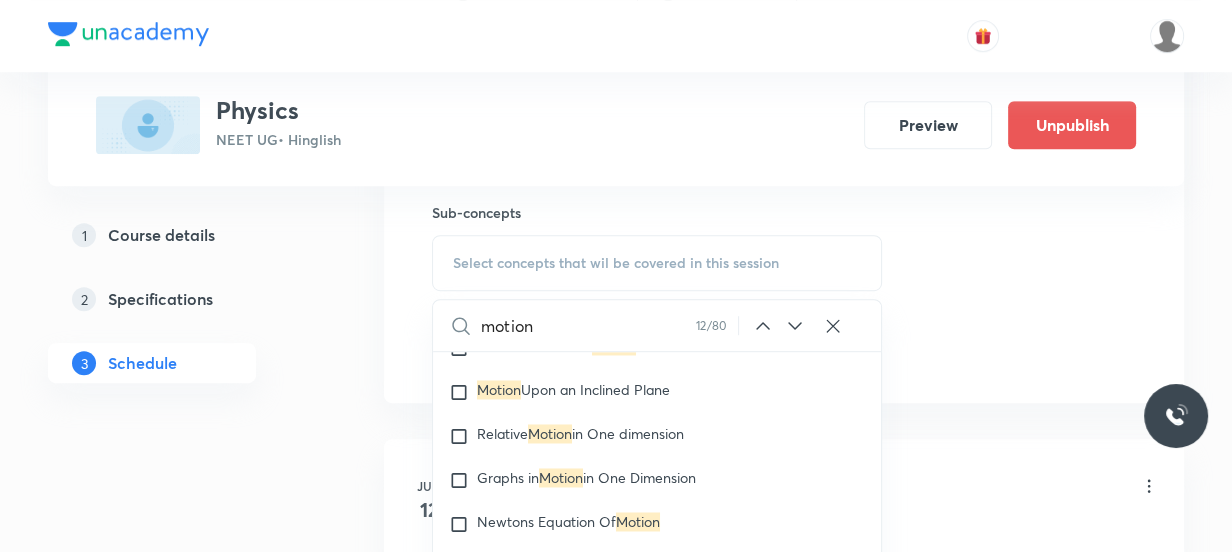 scroll, scrollTop: 3172, scrollLeft: 0, axis: vertical 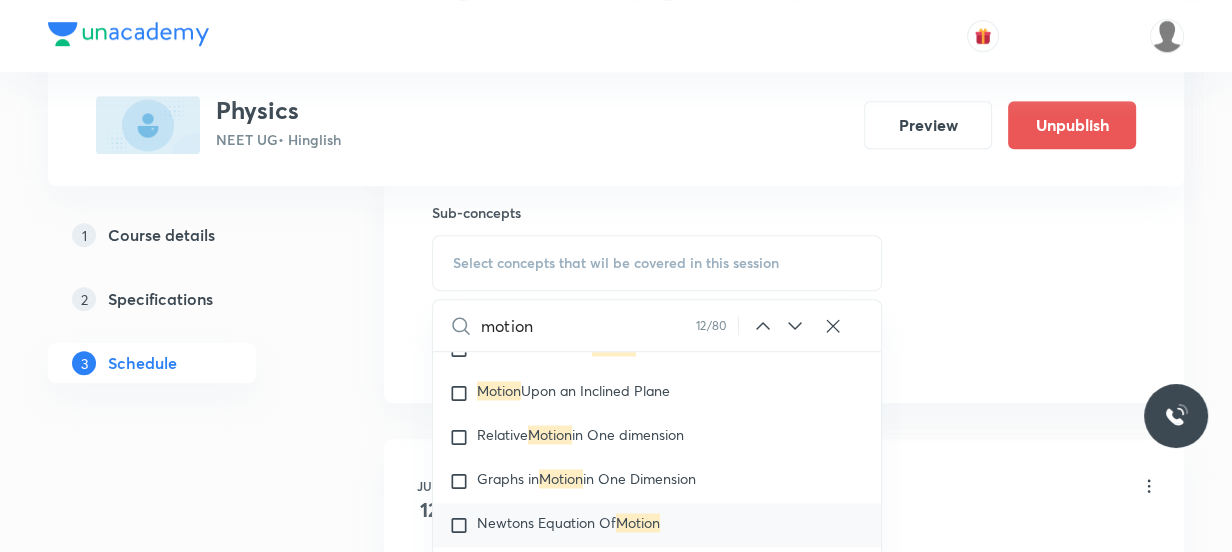 click on "Newtons Equation Of" at bounding box center [546, 522] 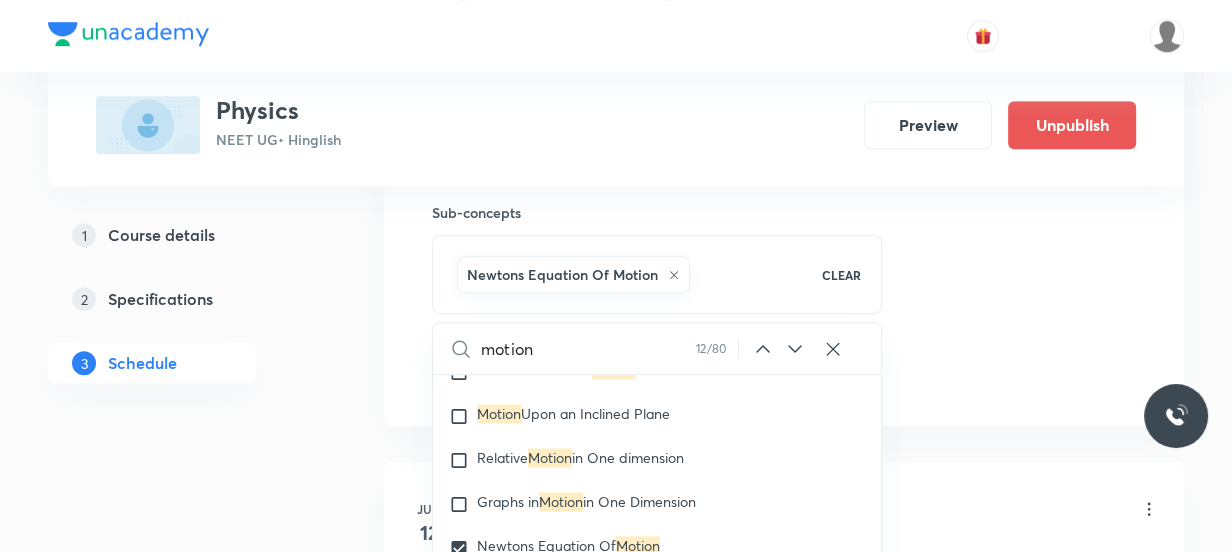 click on "Session  18 Live class Session title 22/99 Newton's Law of motion ​ Schedule for Aug 6, 2025, 1:00 PM ​ Duration (in minutes) 80 ​   Session type Online Offline Room Room 101 Sub-concepts Newtons Equation Of Motion CLEAR motion 12 / 80 ​ Physics - Full Syllabus Mock Questions Physics - Full Syllabus Mock Questions Physics Previous Year Question Physics Previous Year Question Units & Dimensions Physical quantity Applications of Dimensional Analysis Significant Figures Units of Physical Quantities System of Units Dimensions of Some Mathematical Functions Unit and Dimension Product of Two Vectors Covered previously Subtraction of Vectors Cross Product Least Count Analysis Errors of Measurement Vernier Callipers Screw Gauge Zero Error Basic Mathematics Elementary Algebra Elementary Trigonometry Basic Coordinate Geometry Functions Differentiation Integral of a Function Use of Differentiation & Integration in One Dimensional  Motion Derivatives of Equations of  Motion  by Calculus Basic Mathematics Error" at bounding box center (784, -87) 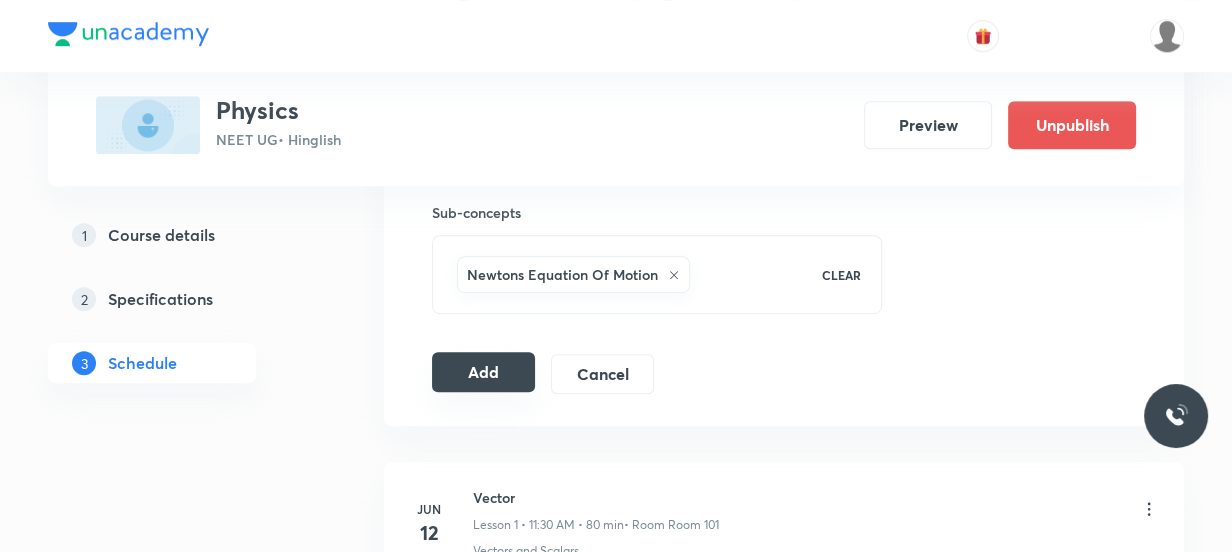 click on "Add" at bounding box center (483, 372) 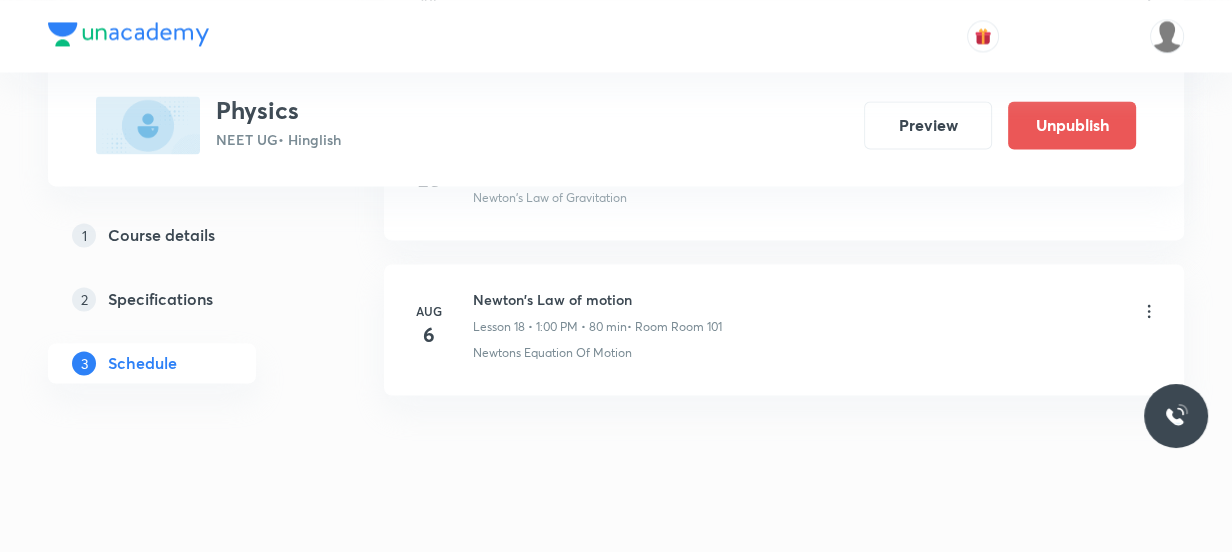 scroll, scrollTop: 2918, scrollLeft: 0, axis: vertical 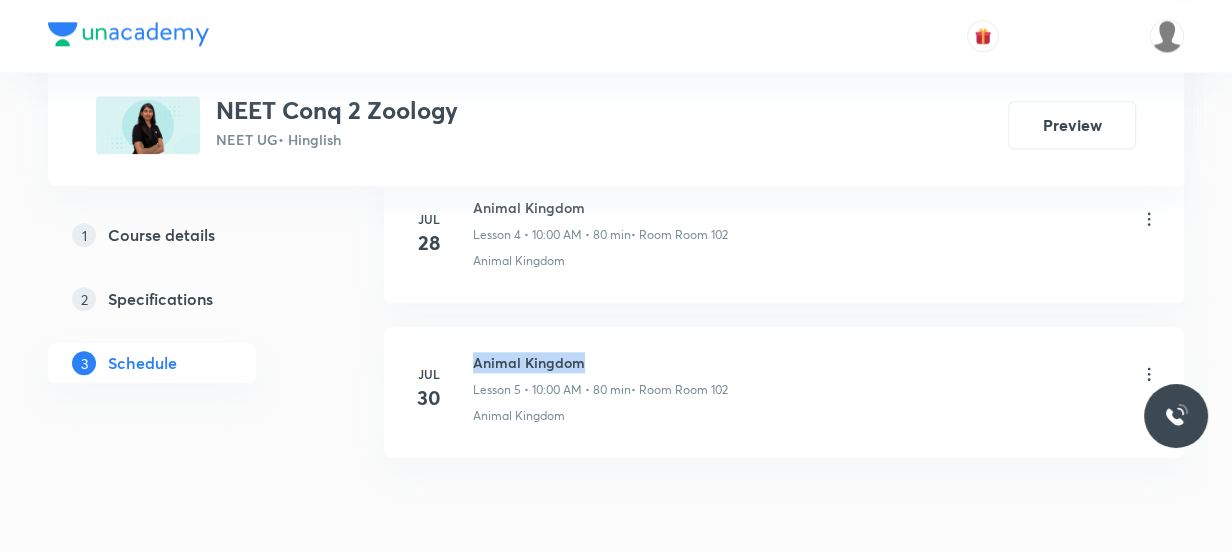 drag, startPoint x: 597, startPoint y: 360, endPoint x: 473, endPoint y: 360, distance: 124 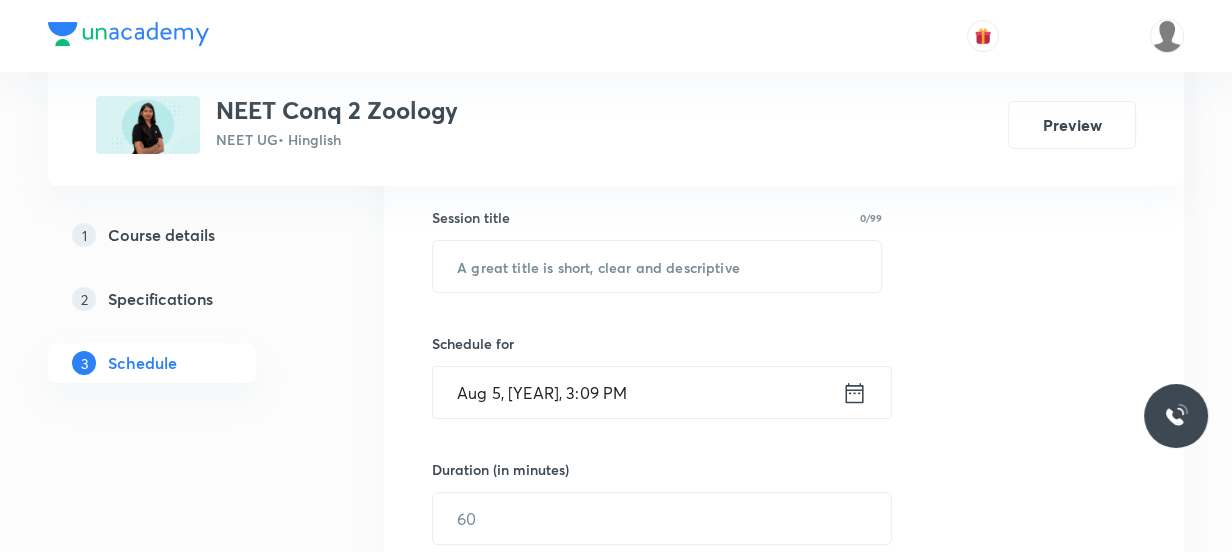 scroll, scrollTop: 272, scrollLeft: 0, axis: vertical 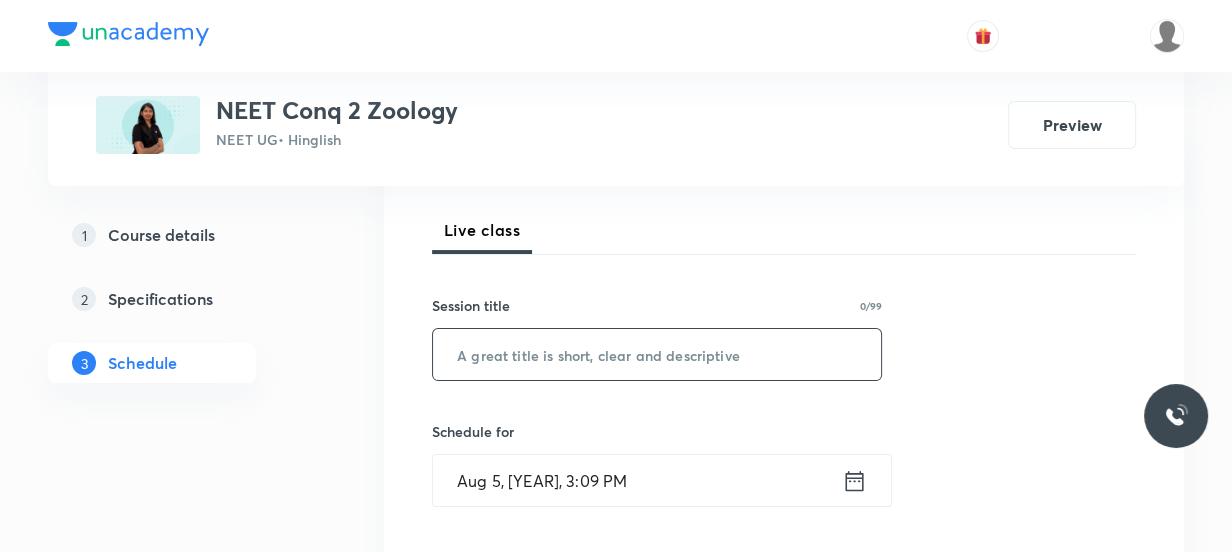 click at bounding box center (657, 354) 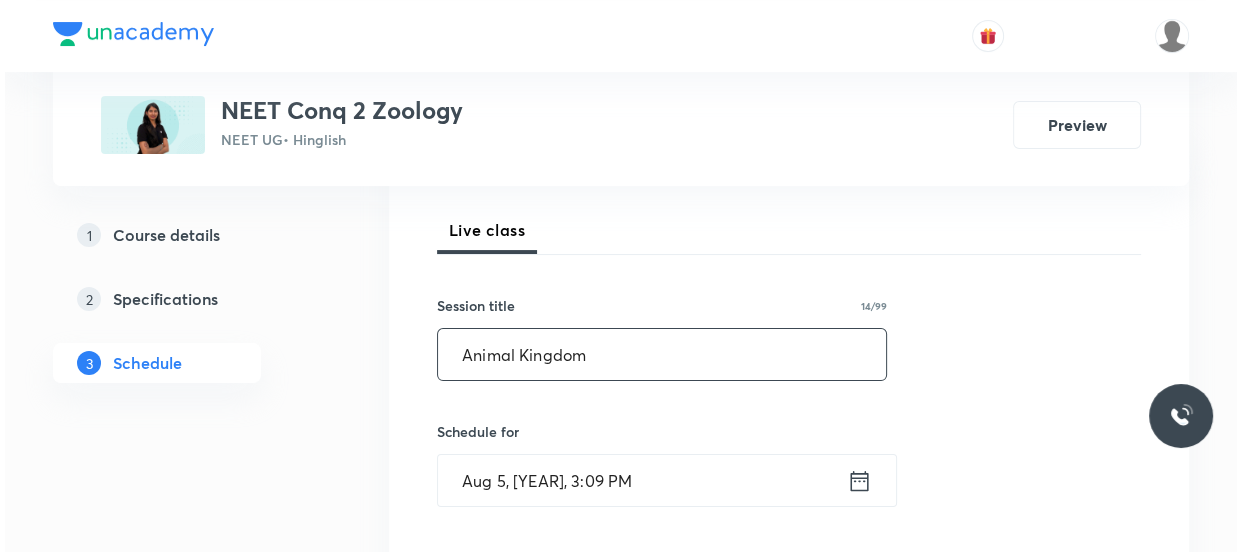 scroll, scrollTop: 363, scrollLeft: 0, axis: vertical 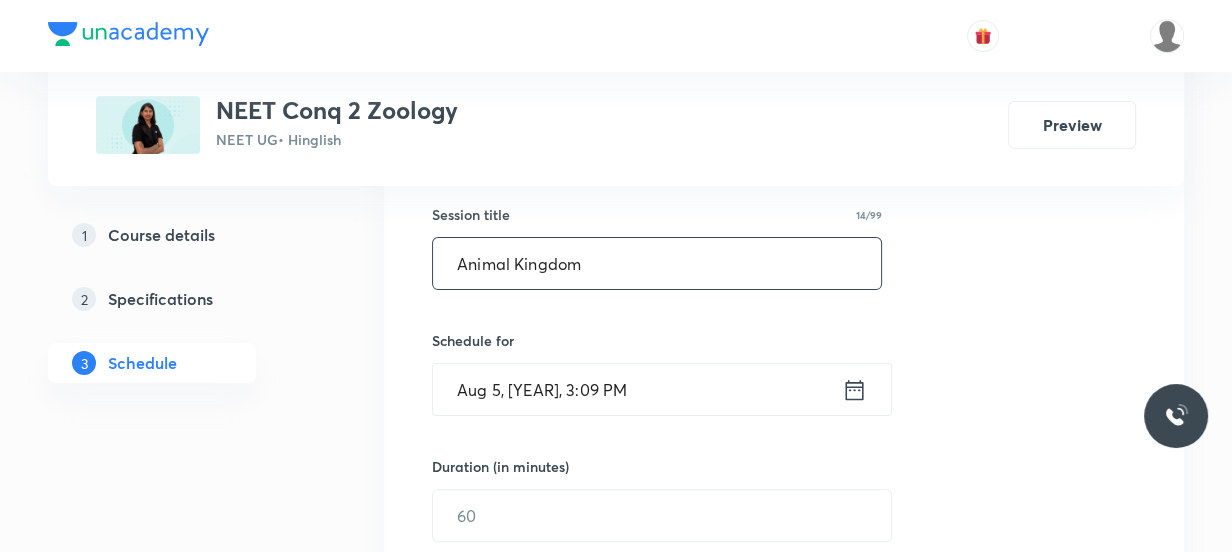 type on "Animal Kingdom" 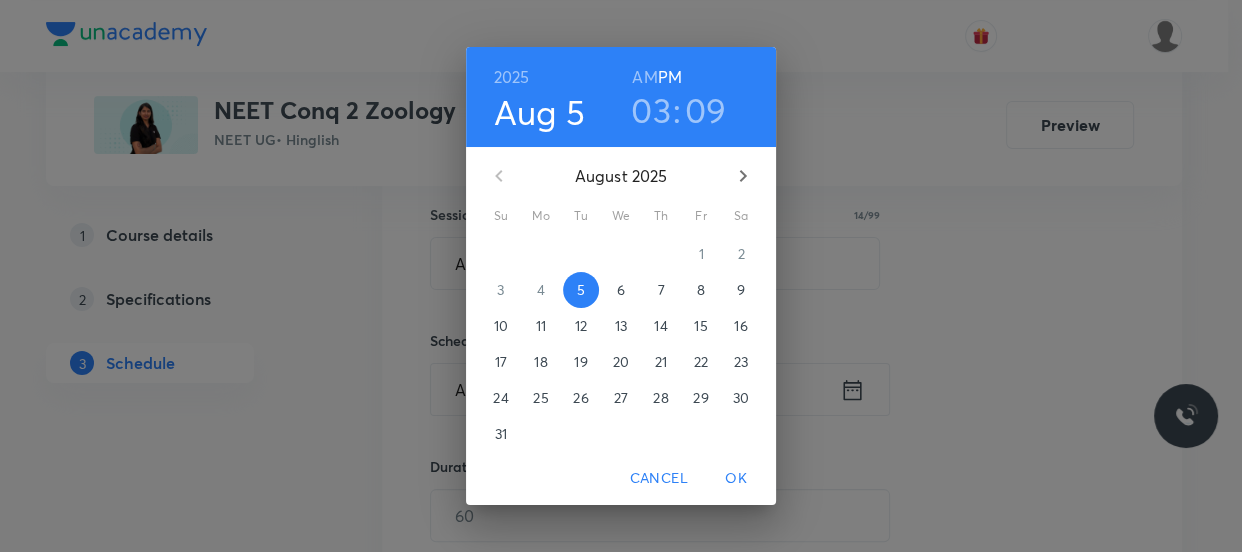click on "6" at bounding box center (621, 290) 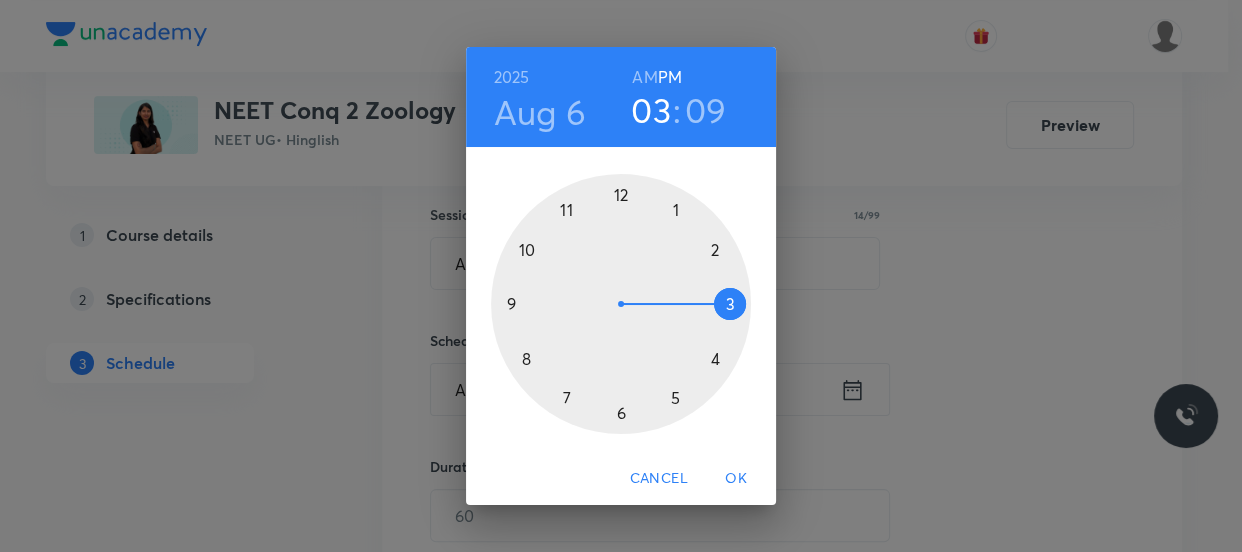 click at bounding box center (621, 304) 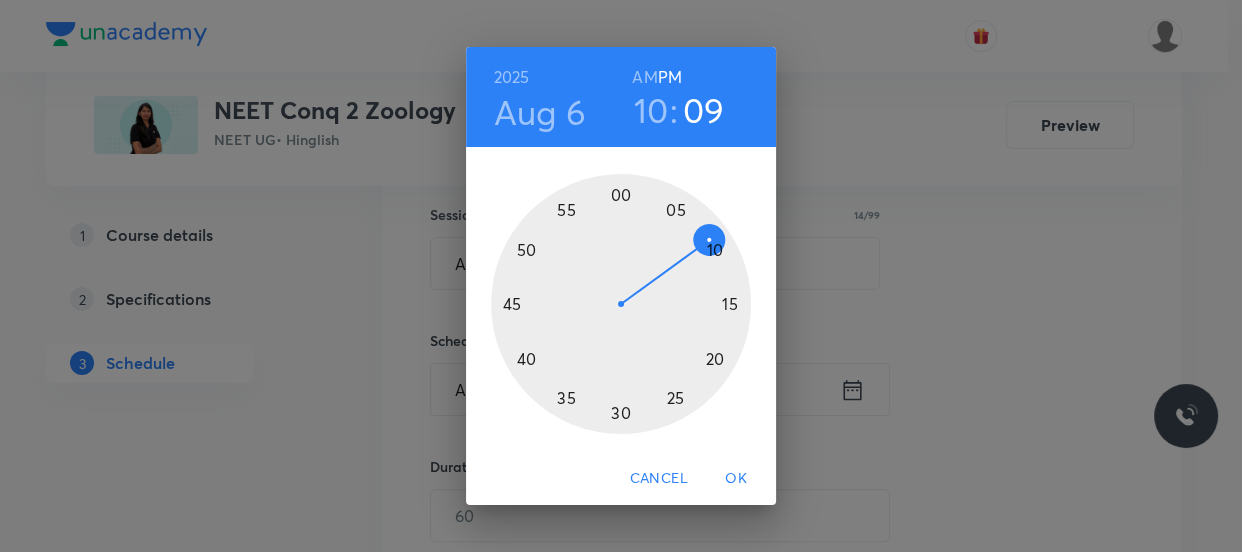 click at bounding box center (621, 304) 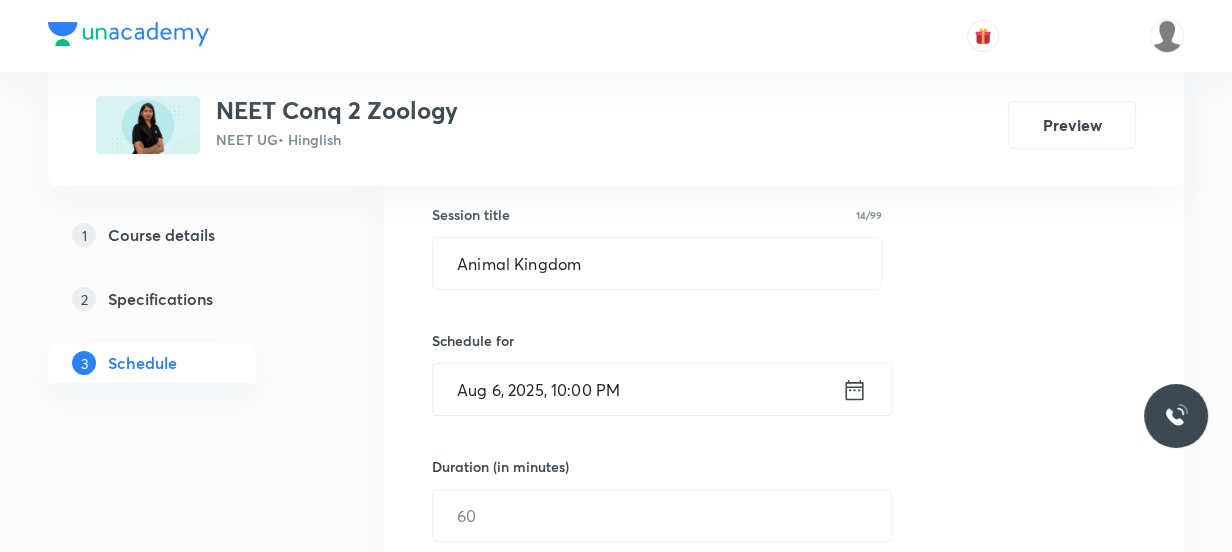 click 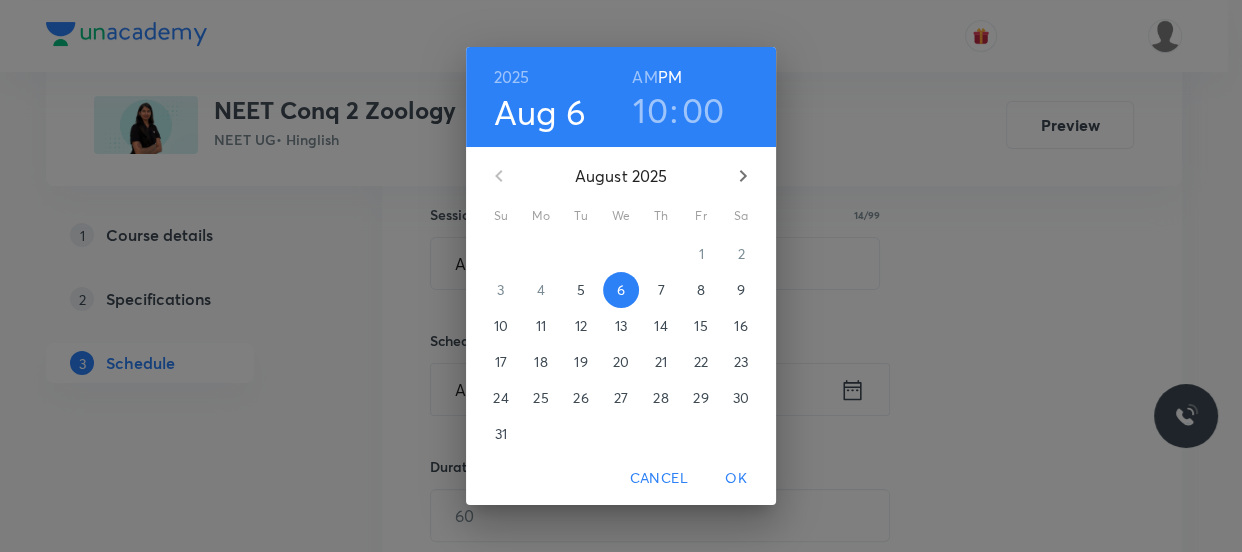 click on "AM" at bounding box center [644, 77] 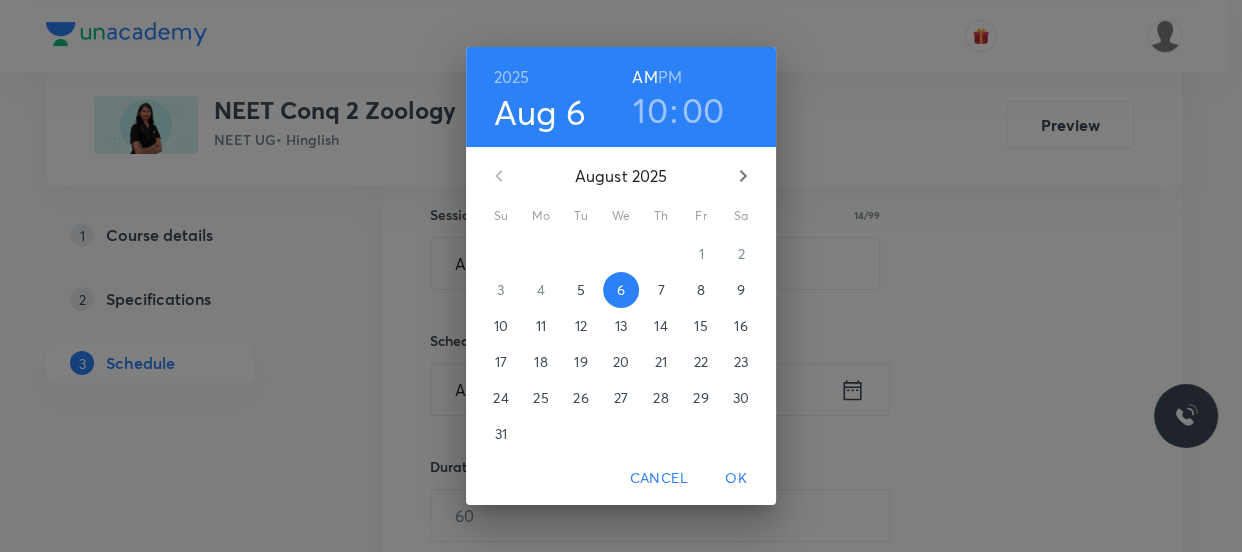 click on "OK" at bounding box center [736, 478] 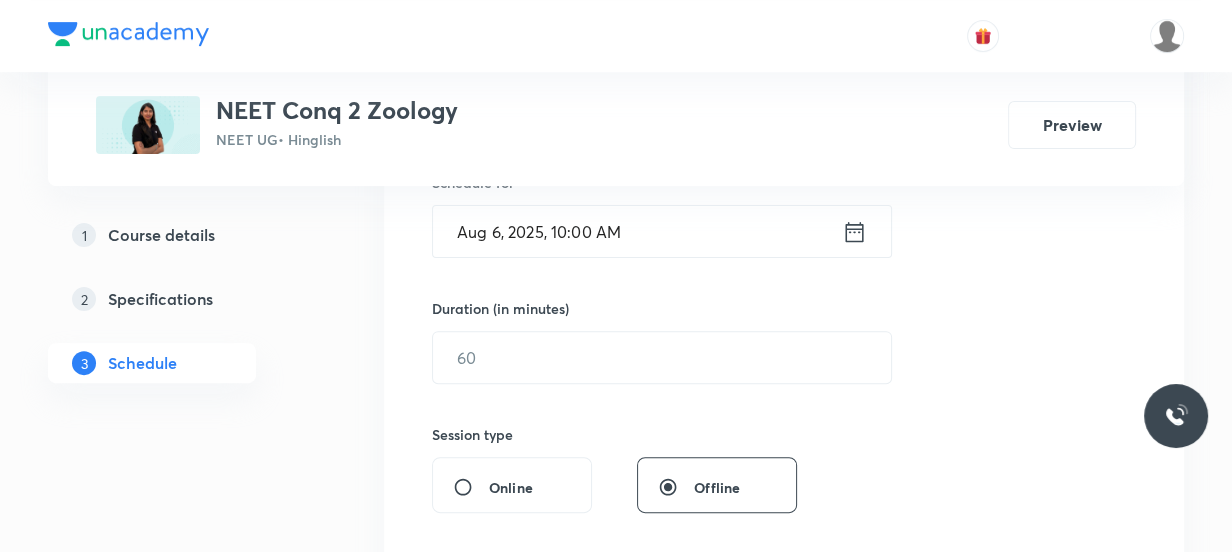 scroll, scrollTop: 545, scrollLeft: 0, axis: vertical 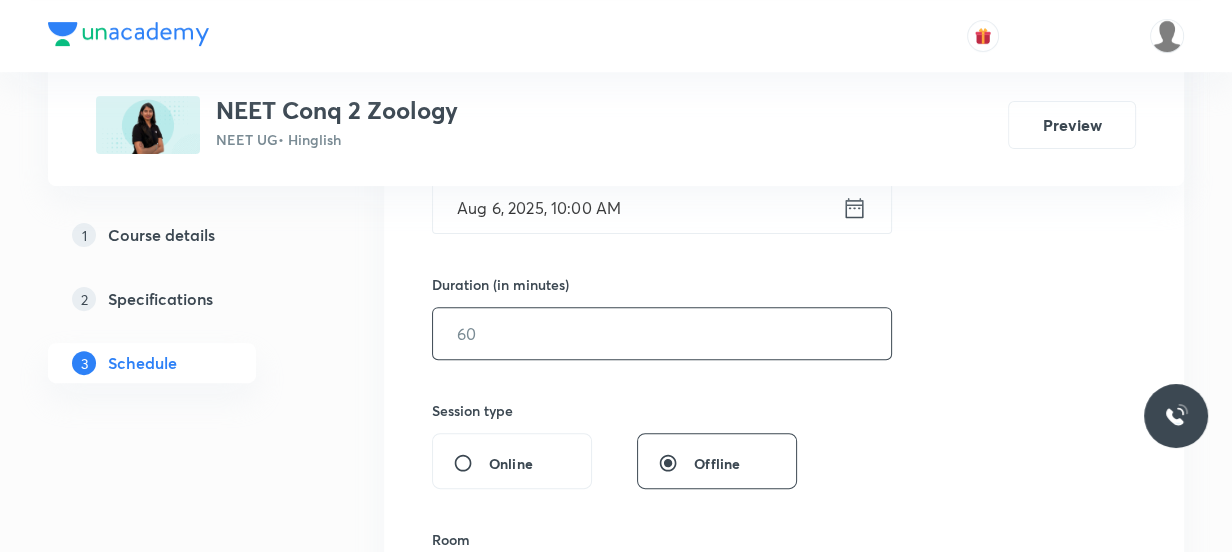 click at bounding box center [662, 333] 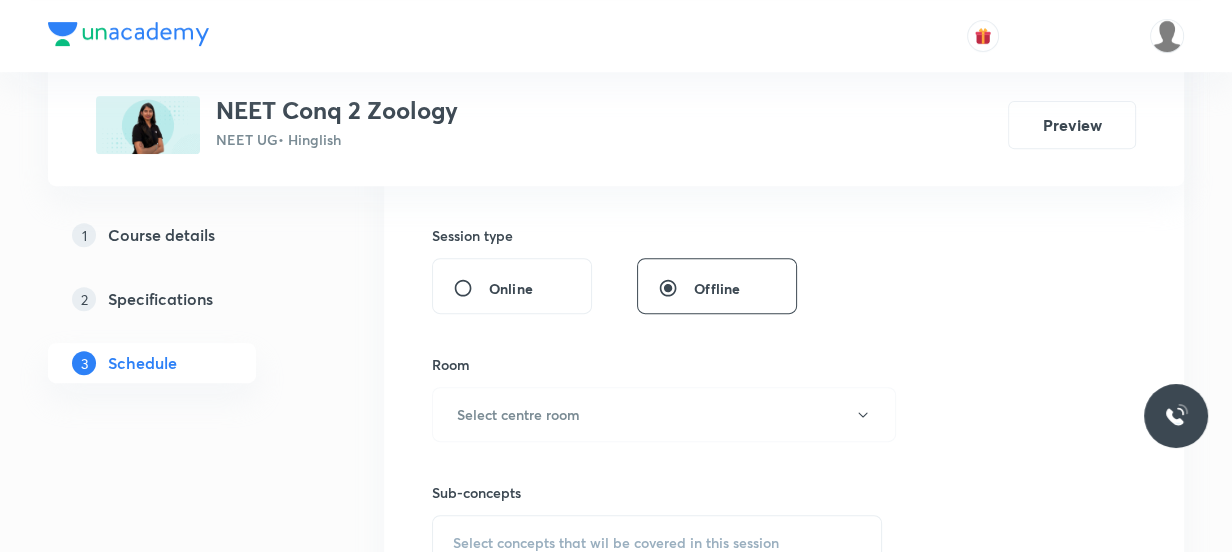 scroll, scrollTop: 727, scrollLeft: 0, axis: vertical 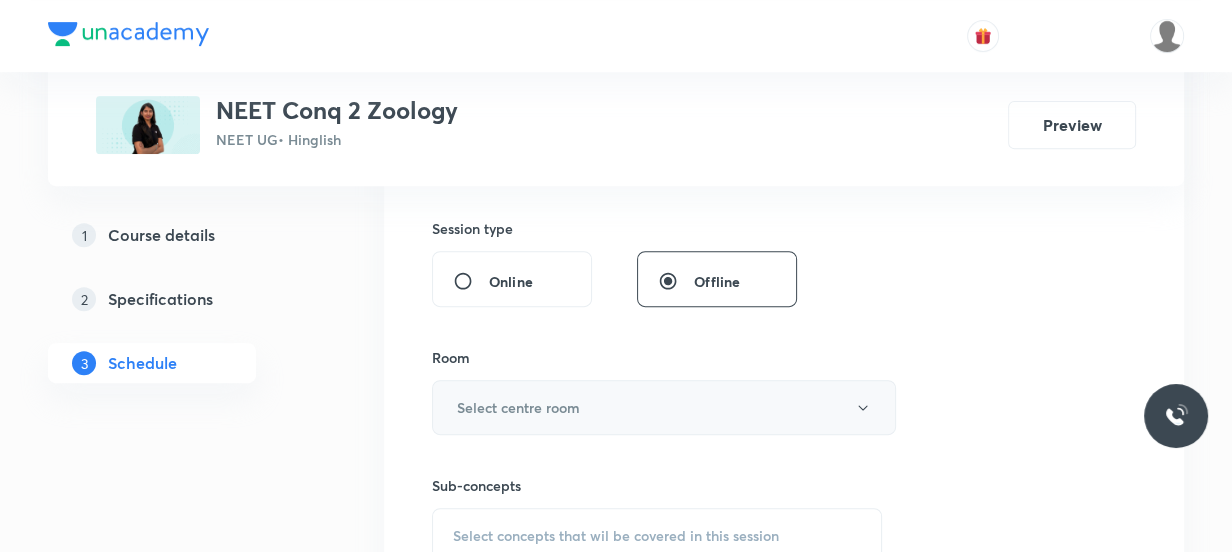 type on "80" 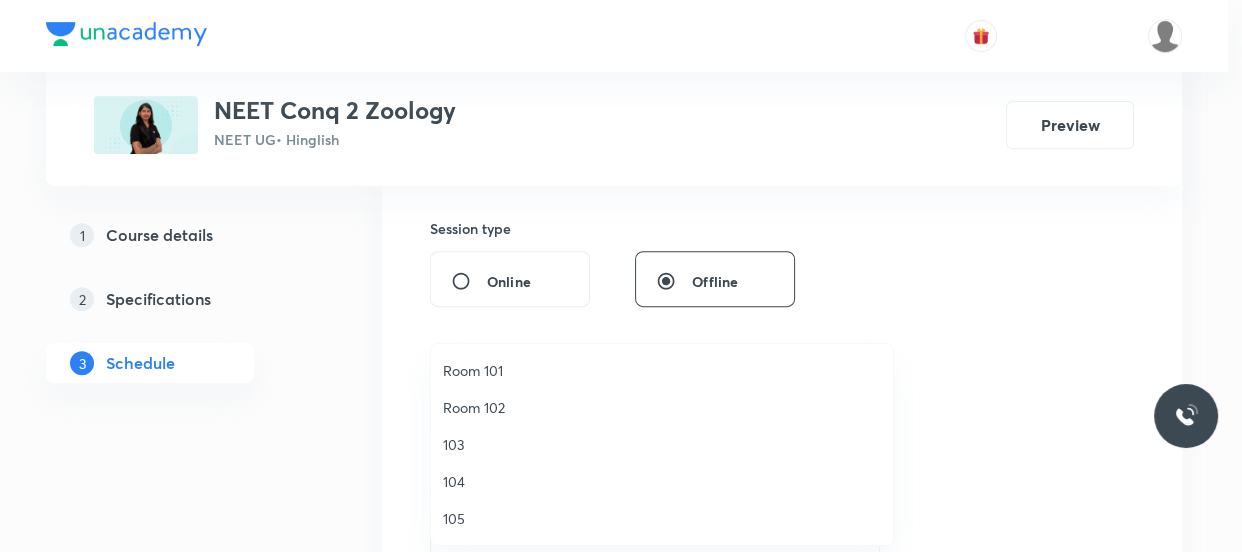 click on "Room 101" at bounding box center [662, 370] 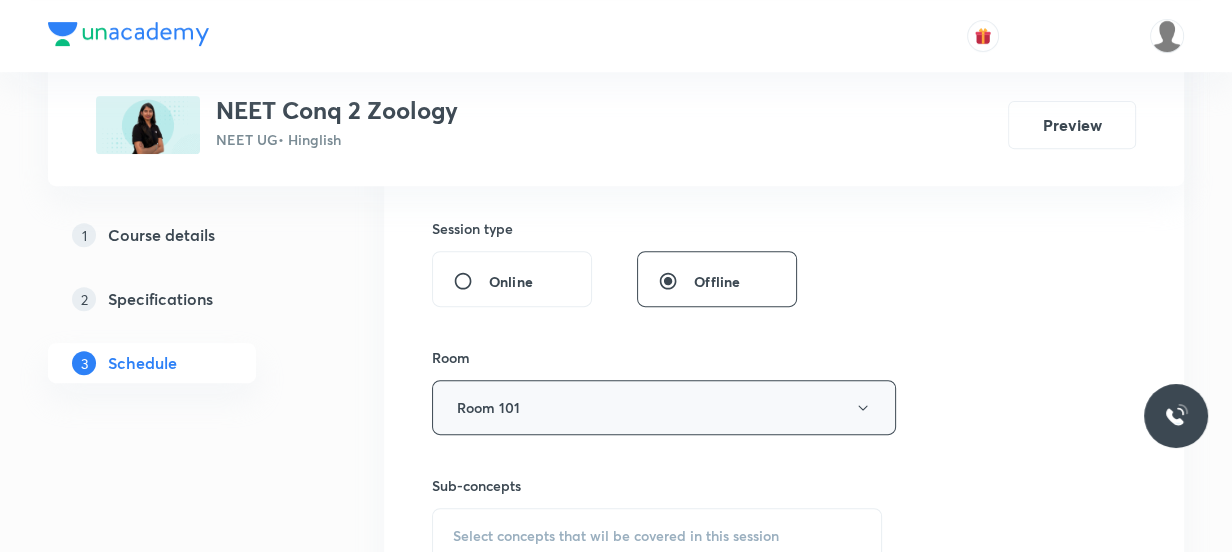 click on "Room 101" at bounding box center [664, 407] 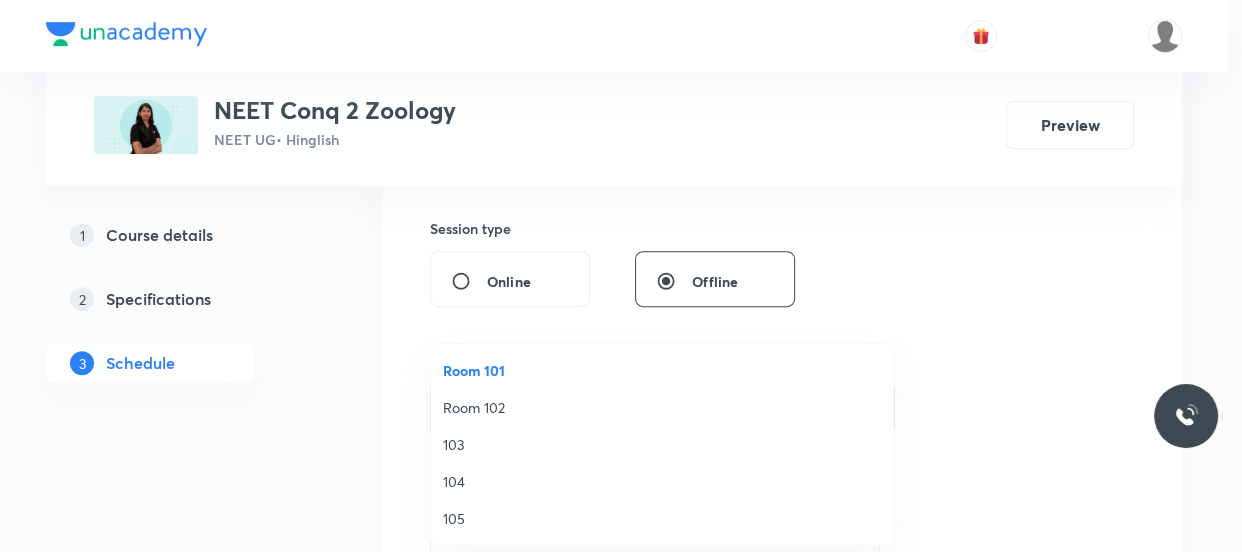 click on "Room 102" at bounding box center (662, 407) 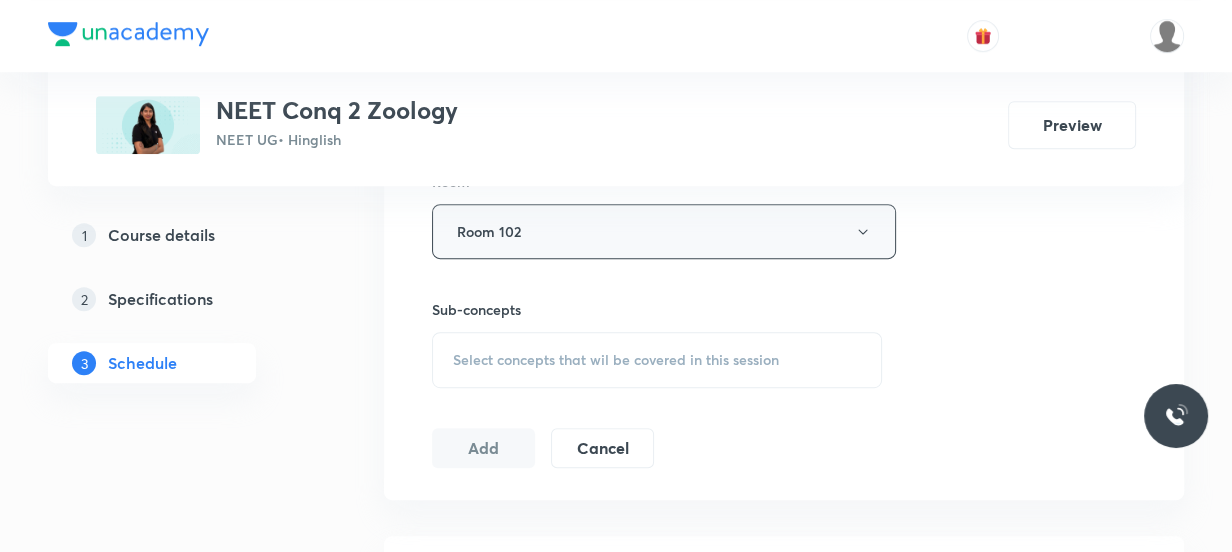 scroll, scrollTop: 909, scrollLeft: 0, axis: vertical 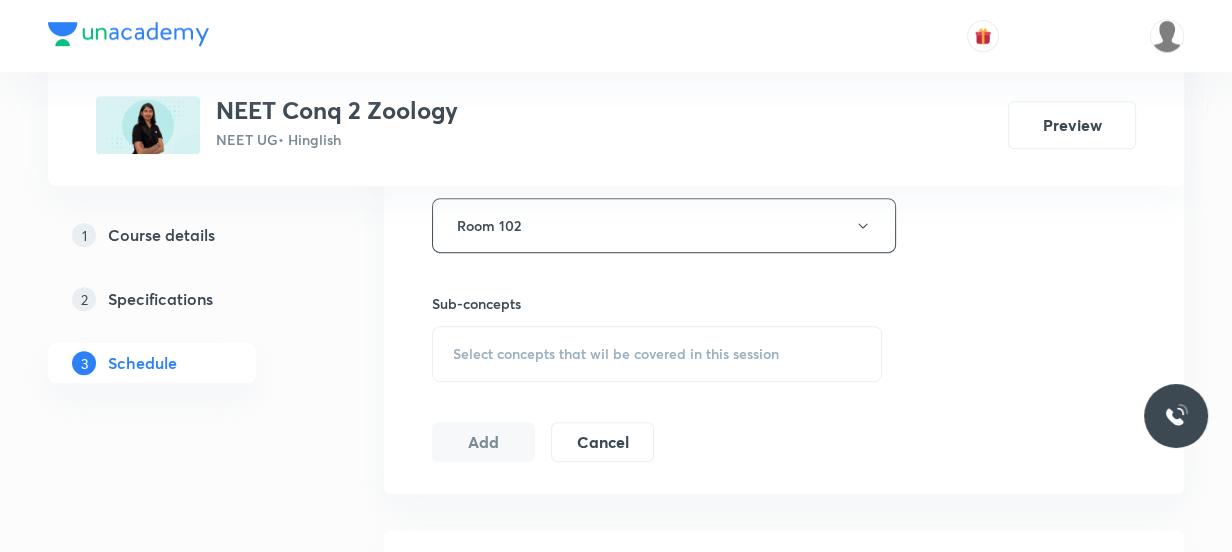 click on "Select concepts that wil be covered in this session" at bounding box center [657, 354] 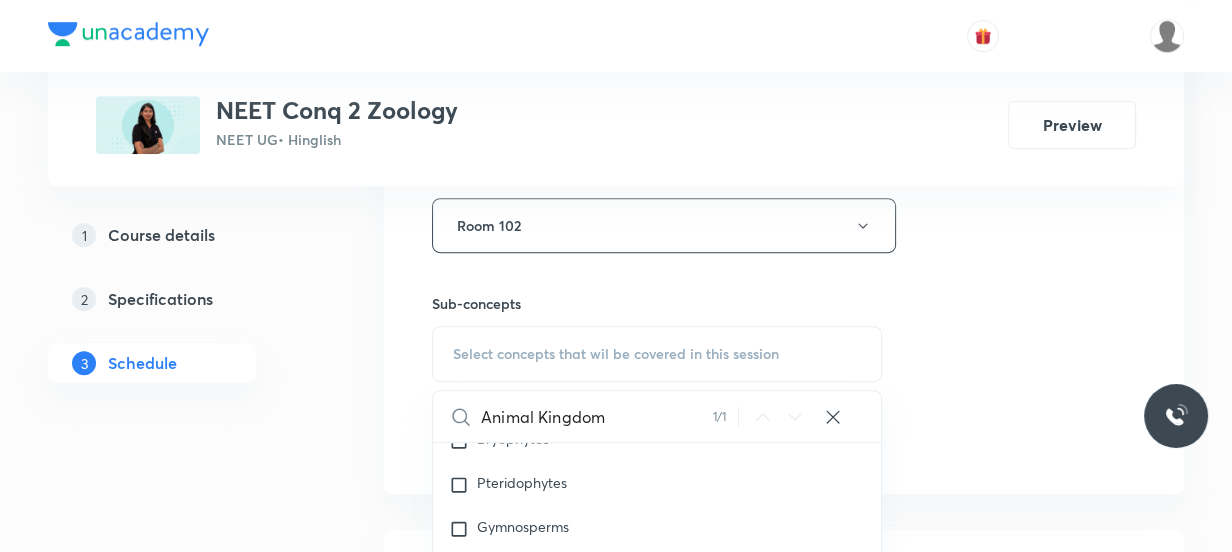 scroll, scrollTop: 1398, scrollLeft: 0, axis: vertical 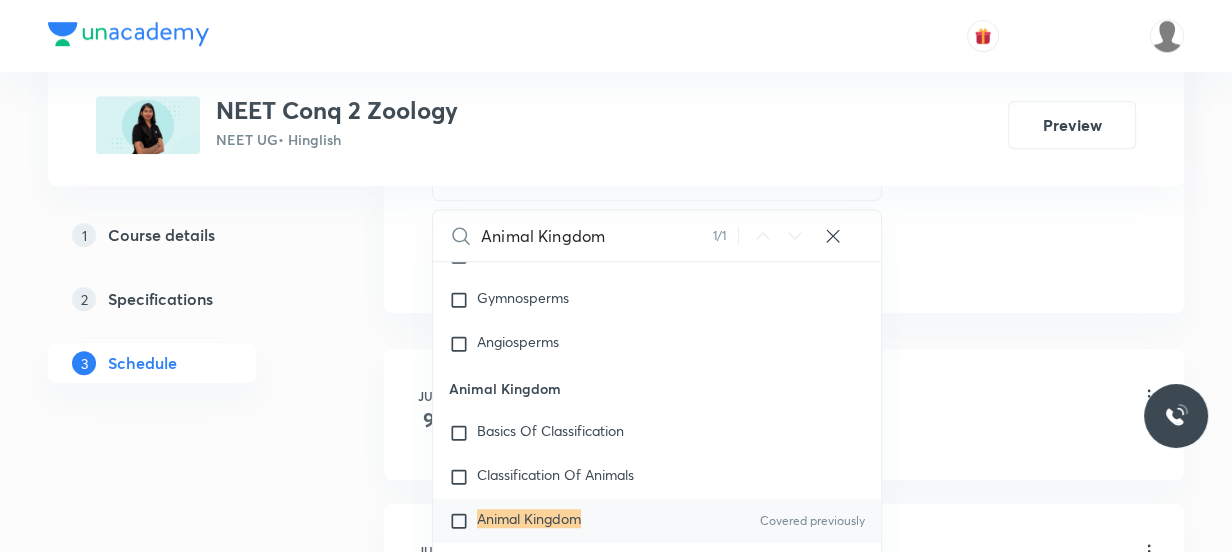 type on "Animal Kingdom" 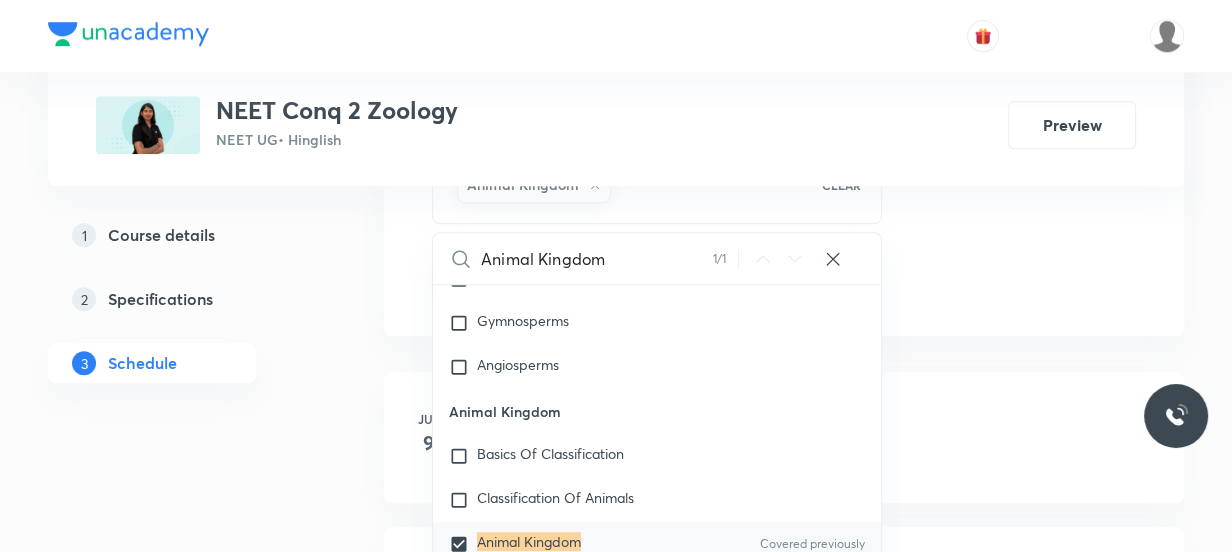 click on "Session  6 Live class Session title 14/99 Animal Kingdom ​ Schedule for Aug 6, 2025, 10:00 AM ​ Duration (in minutes) 80 ​   Session type Online Offline Room Room 102 Sub-concepts Animal Kingdom CLEAR Animal Kingdom 1 / 1 ​ Biology - Full Syllabus Mock Questions Biology - Full Syllabus Mock Questions Practice questions Practice Questions Biology Previous Year Questions Maths Previous Year Questions Living World What Is Living? Diversity In The Living World Systematics Types Of Taxonomy Fundamental Components Of Taxonomy Taxonomic Categories Taxonomical Aids The Three Domains Of Life Biological Nomenclature  Biological Classification System Of Classification Kingdom Monera Kingdom Protista Kingdom Fungi Kingdom Plantae Kingdom Animalia Linchens Mycorrhiza Virus Prions Viroids Plant Kingdom Algae Bryophytes Pteridophytes Gymnosperms Angiosperms Animal Kingdom Basics Of Classification Classification Of Animals Animal Kingdom Covered previously Animal Diversity Animal Diversity Plant Morphology Root Stem" at bounding box center (784, -177) 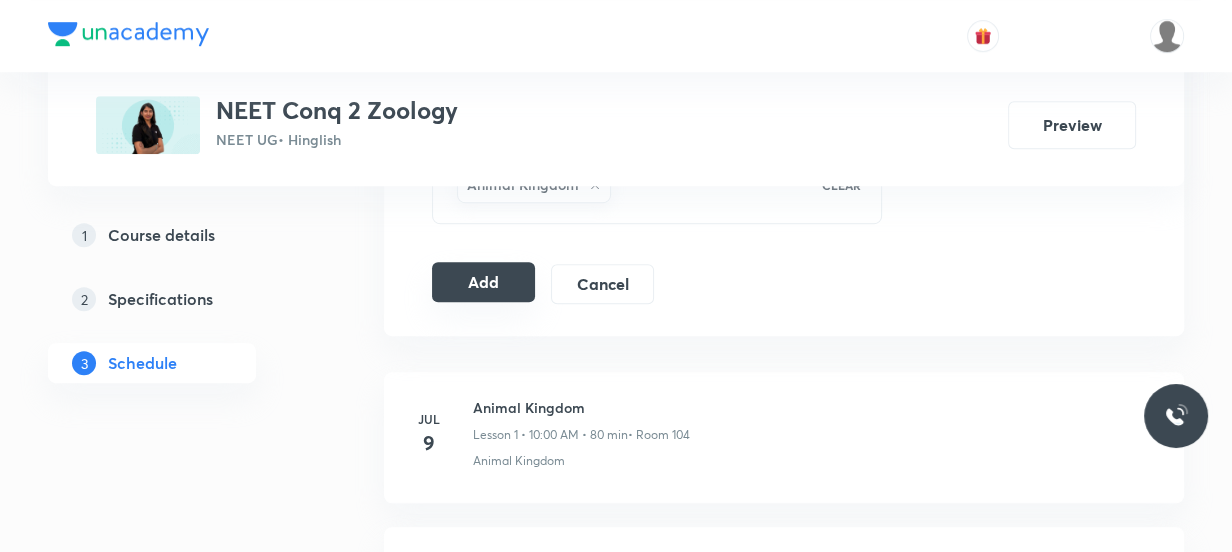 click on "Add" at bounding box center [483, 282] 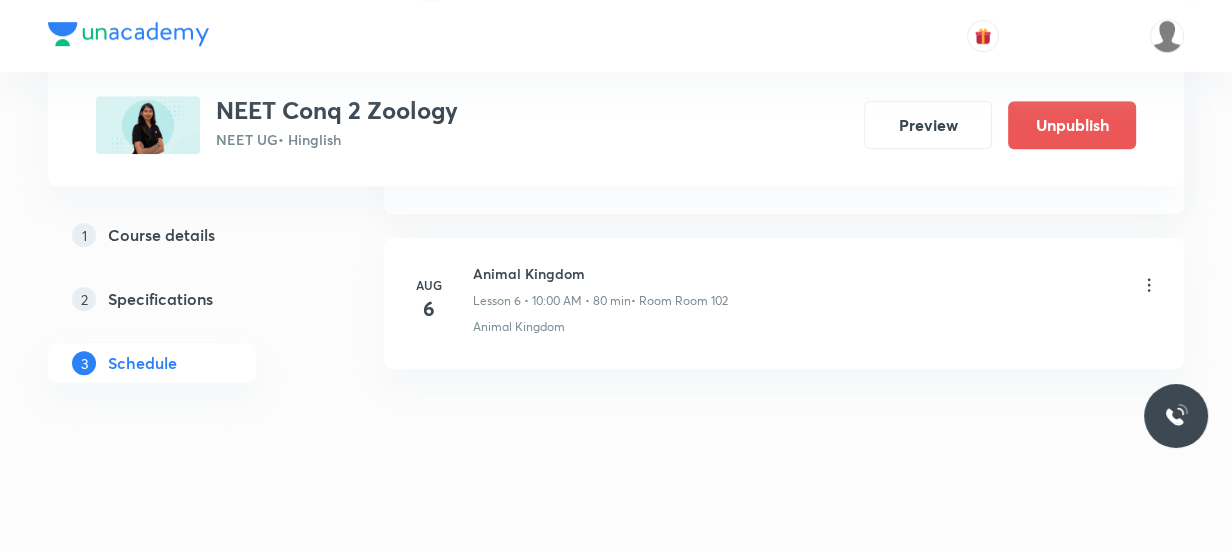scroll, scrollTop: 1060, scrollLeft: 0, axis: vertical 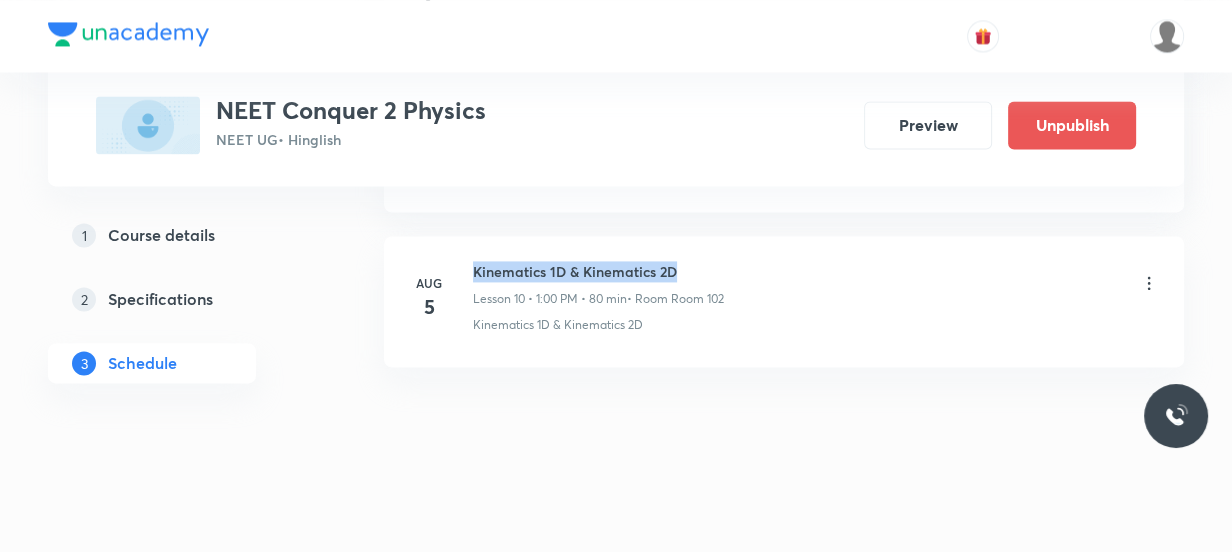 drag, startPoint x: 700, startPoint y: 261, endPoint x: 469, endPoint y: 237, distance: 232.24341 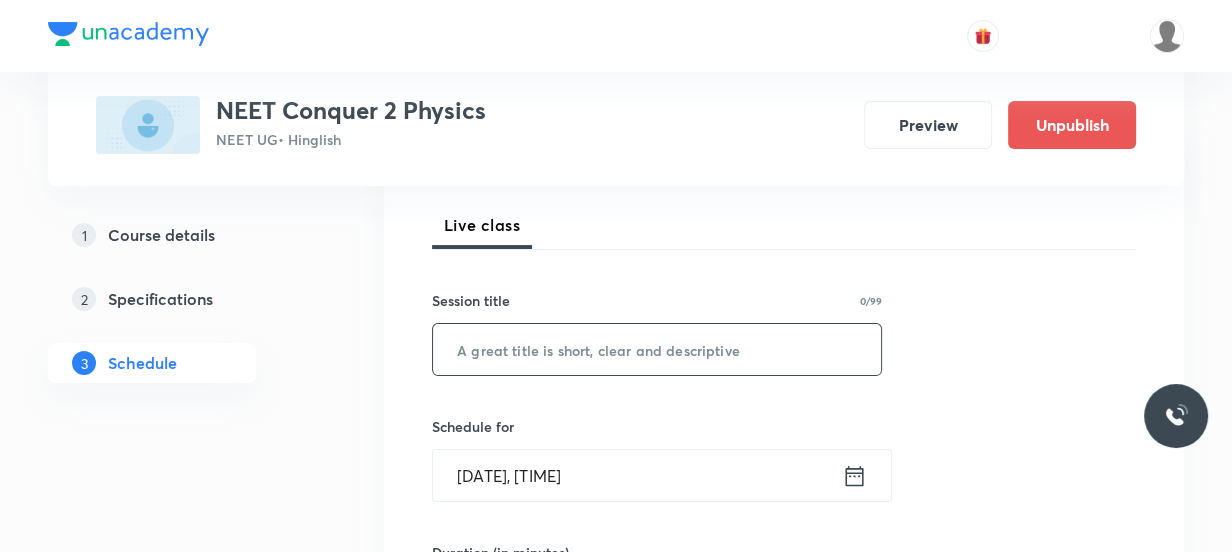 scroll, scrollTop: 272, scrollLeft: 0, axis: vertical 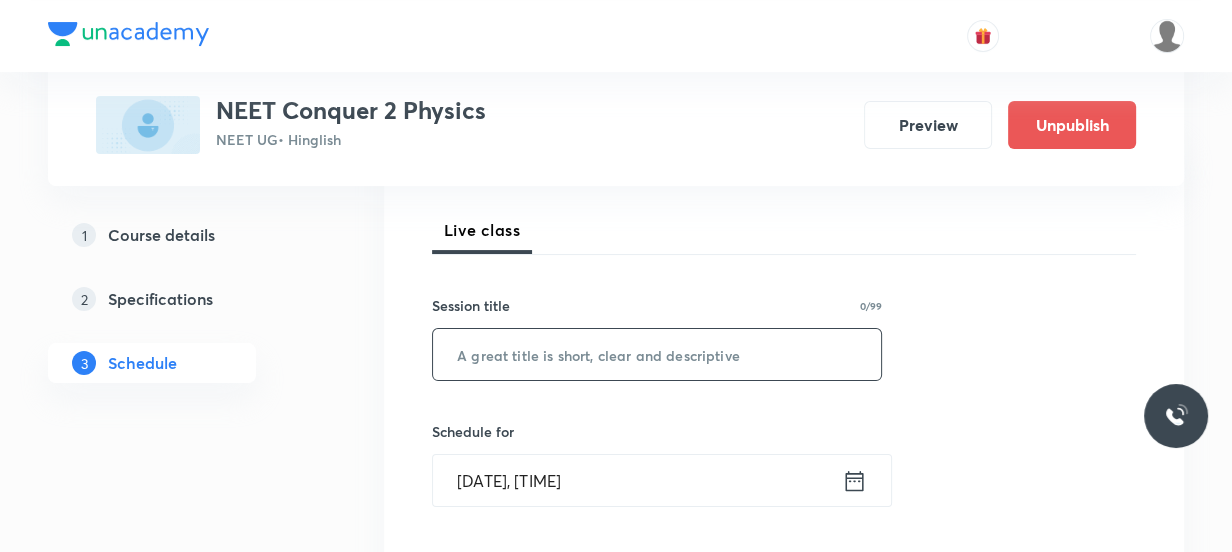 click at bounding box center [657, 354] 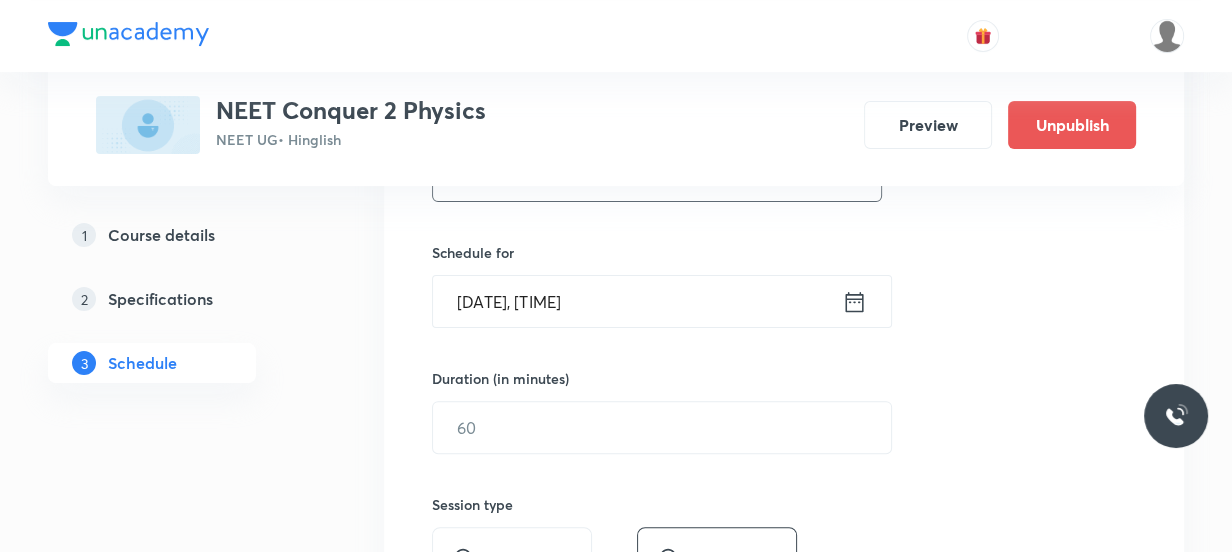 scroll, scrollTop: 454, scrollLeft: 0, axis: vertical 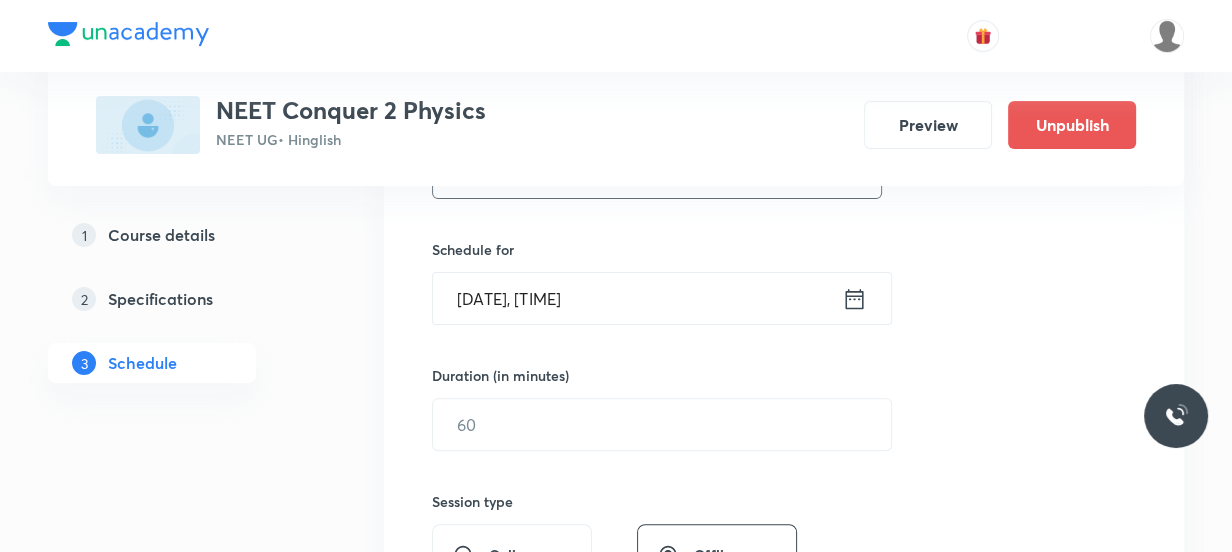 type on "Kinematics 1D & Kinematics 2D" 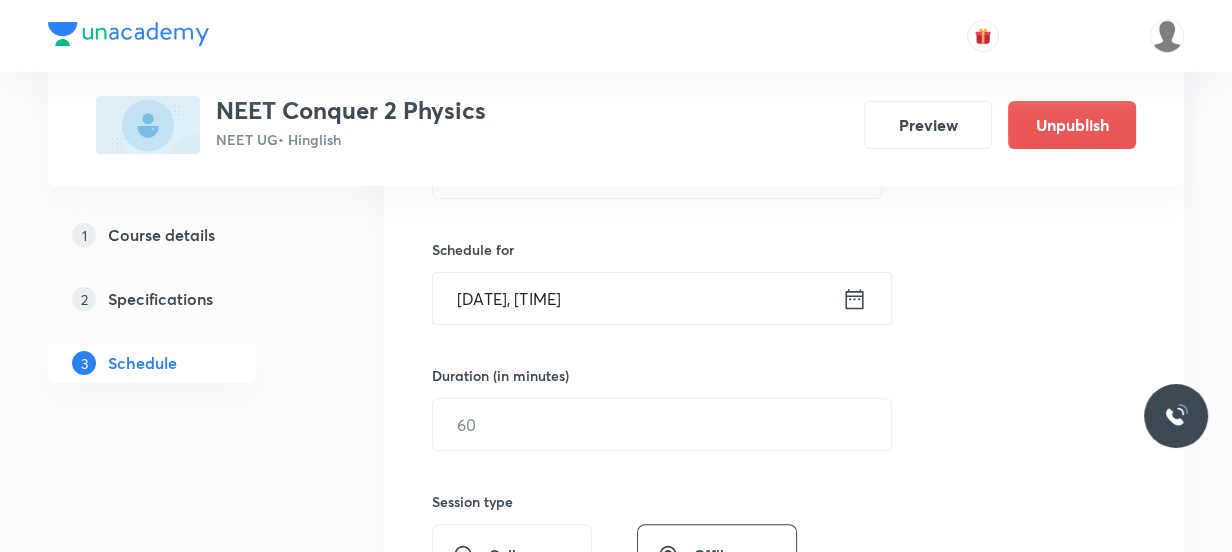 click 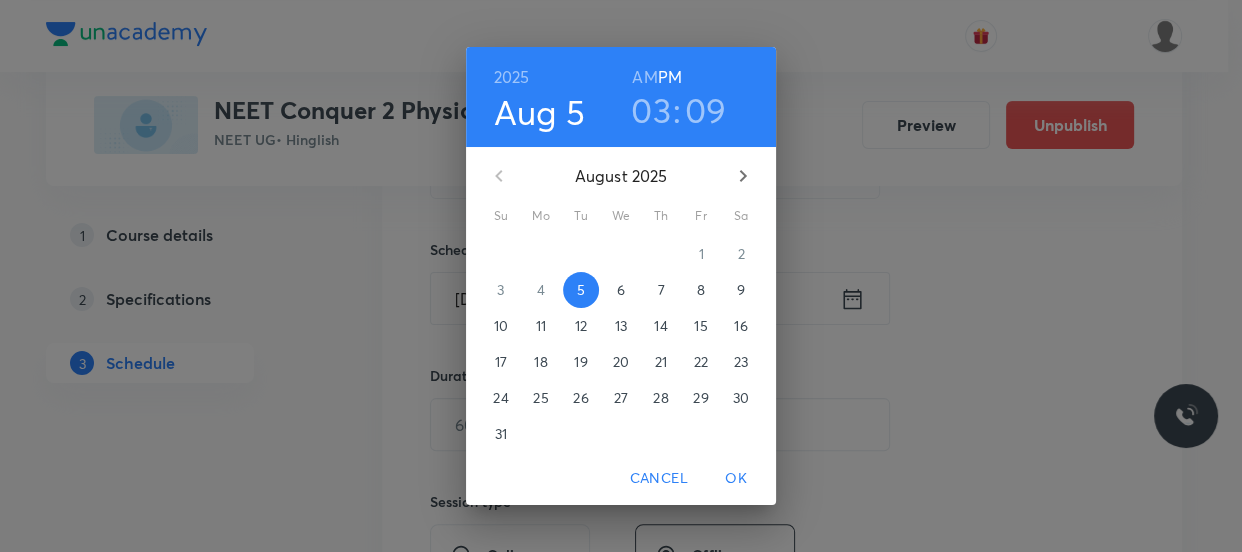 click on "6" at bounding box center [621, 290] 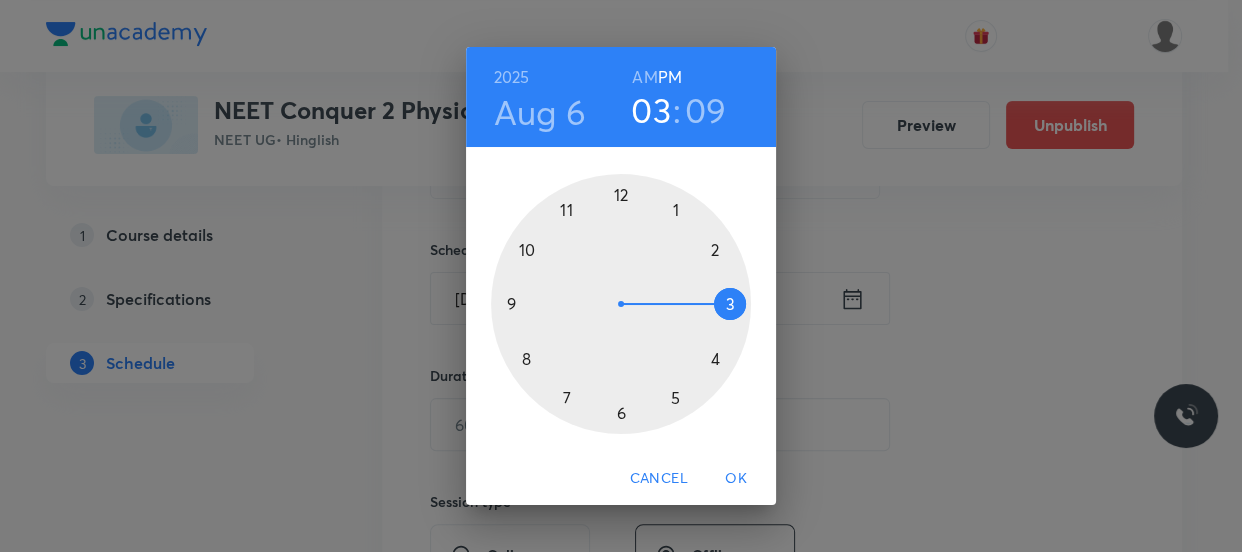 click at bounding box center [621, 304] 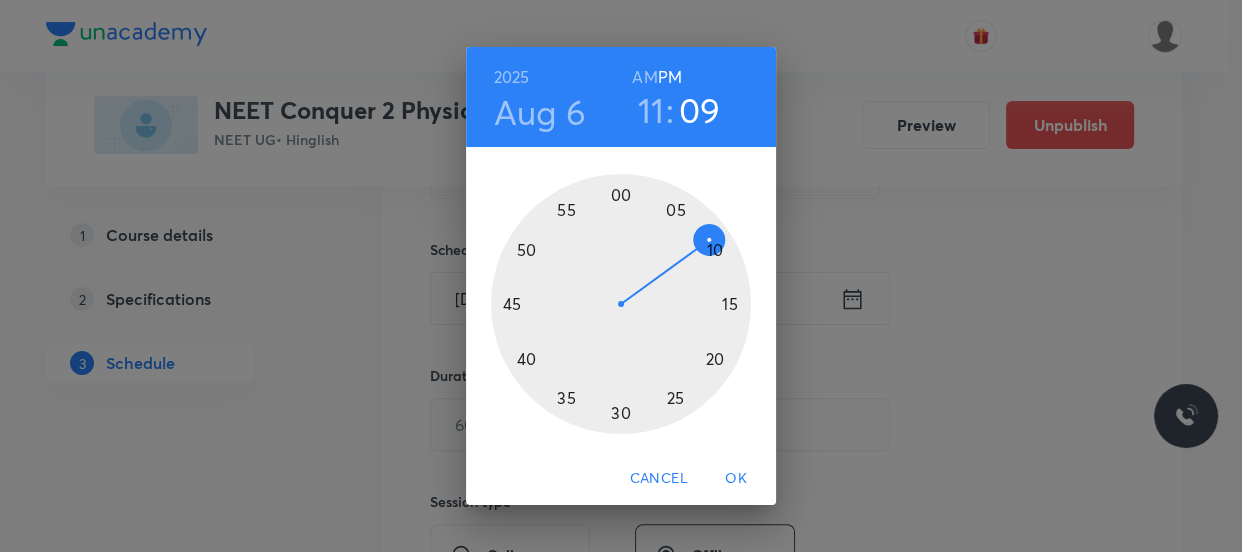 click at bounding box center [621, 304] 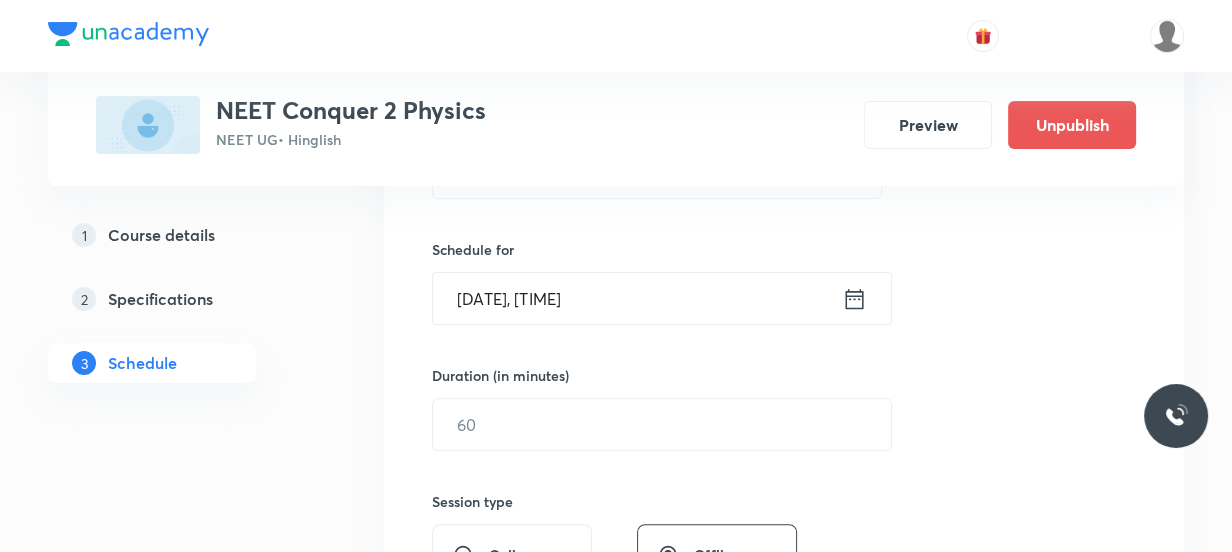 click 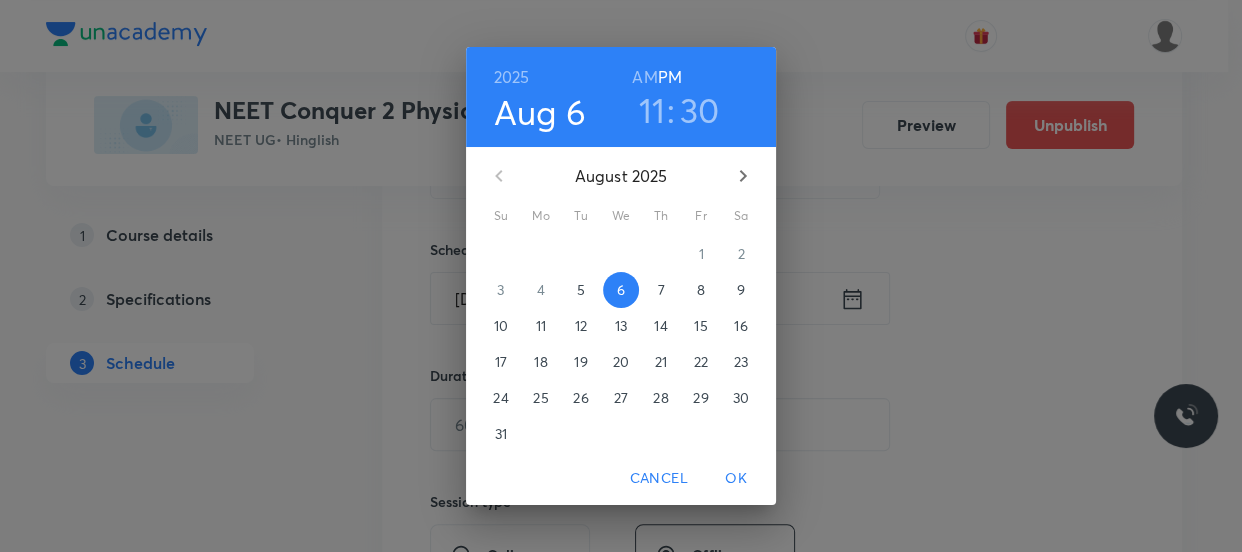 click on "AM" at bounding box center [644, 77] 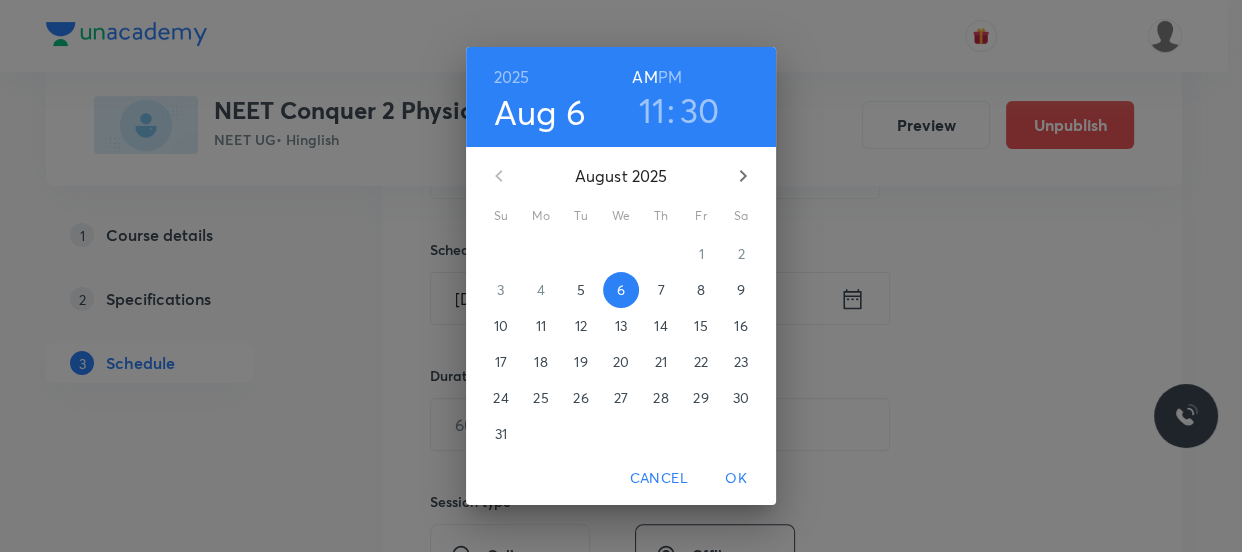 click on "OK" at bounding box center (736, 478) 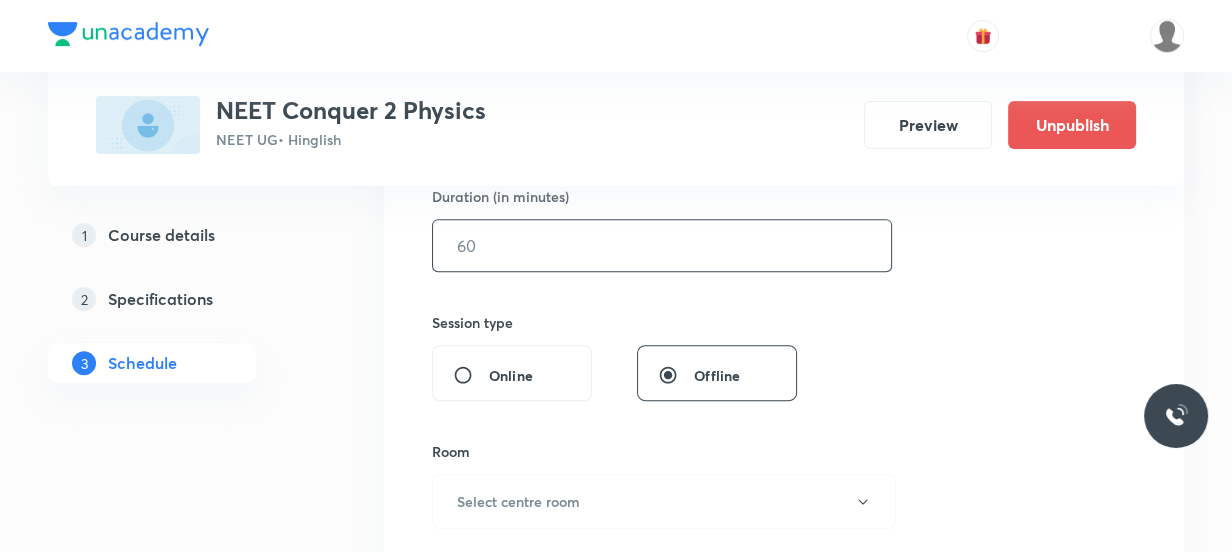 scroll, scrollTop: 636, scrollLeft: 0, axis: vertical 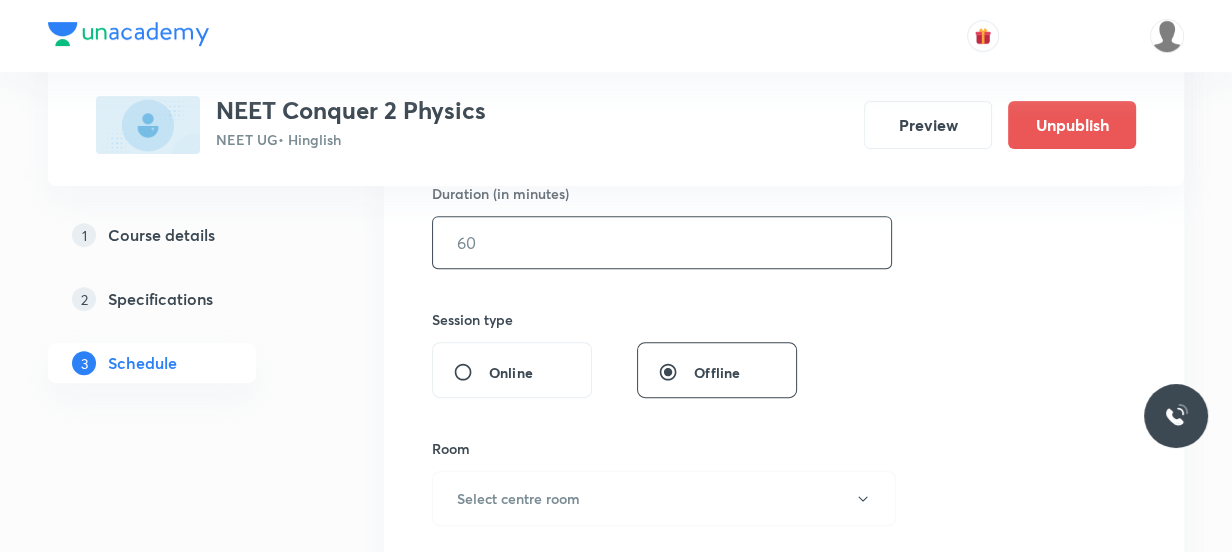 click at bounding box center (662, 242) 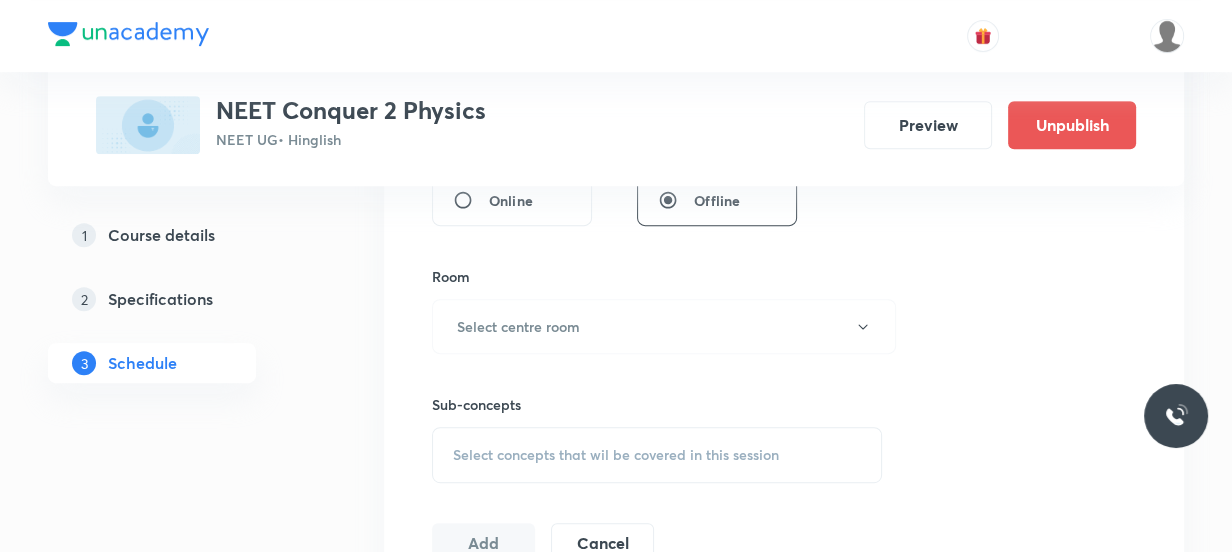 scroll, scrollTop: 818, scrollLeft: 0, axis: vertical 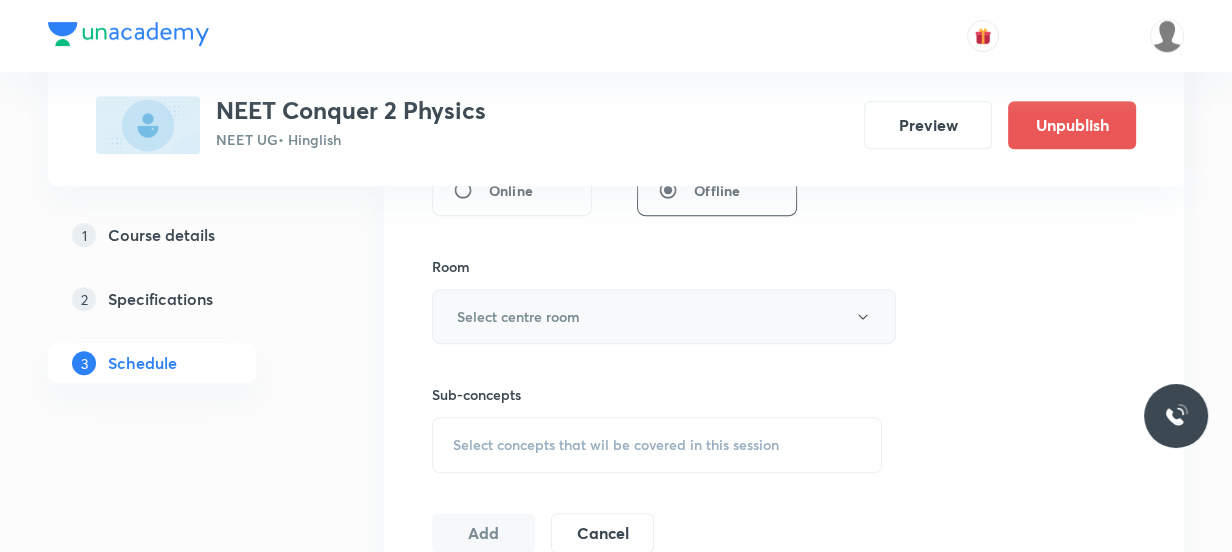 type on "80" 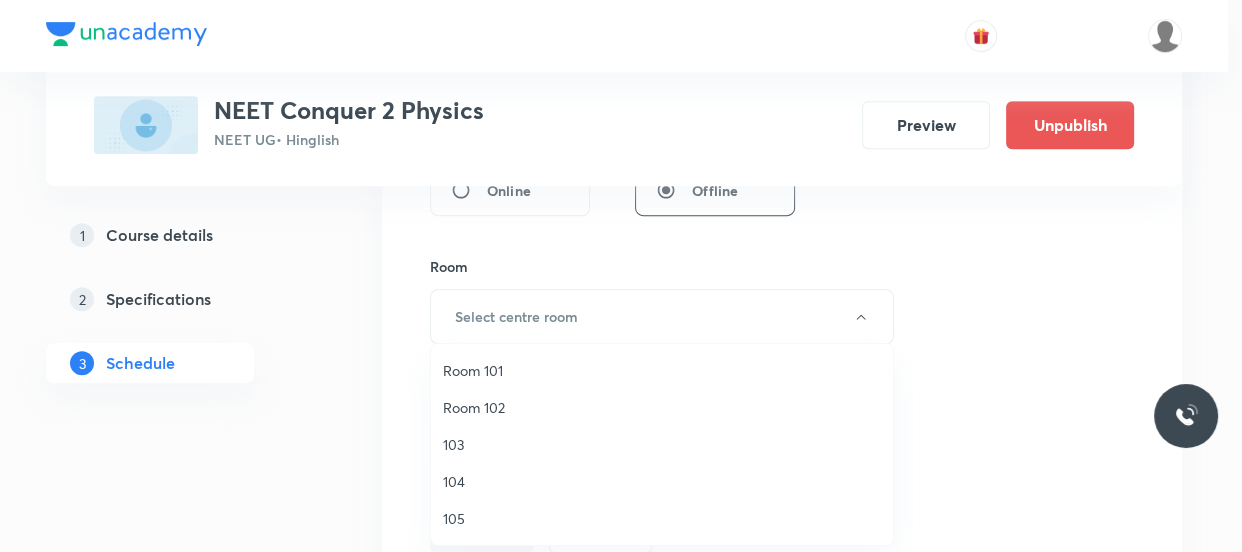 click on "Room 101" at bounding box center (662, 370) 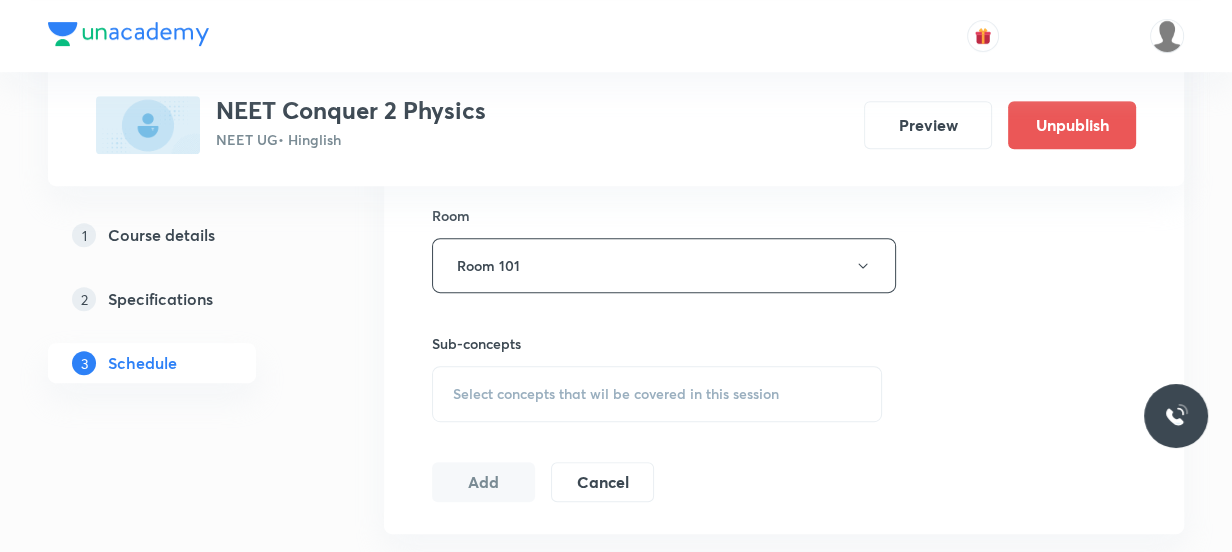 scroll, scrollTop: 909, scrollLeft: 0, axis: vertical 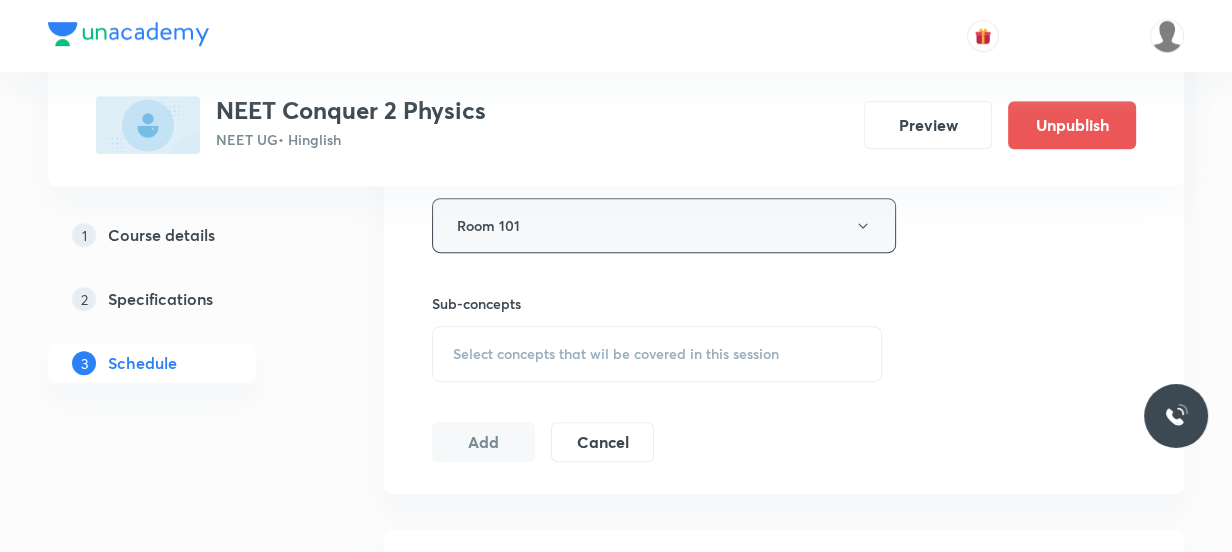 click on "Room 101" at bounding box center [664, 225] 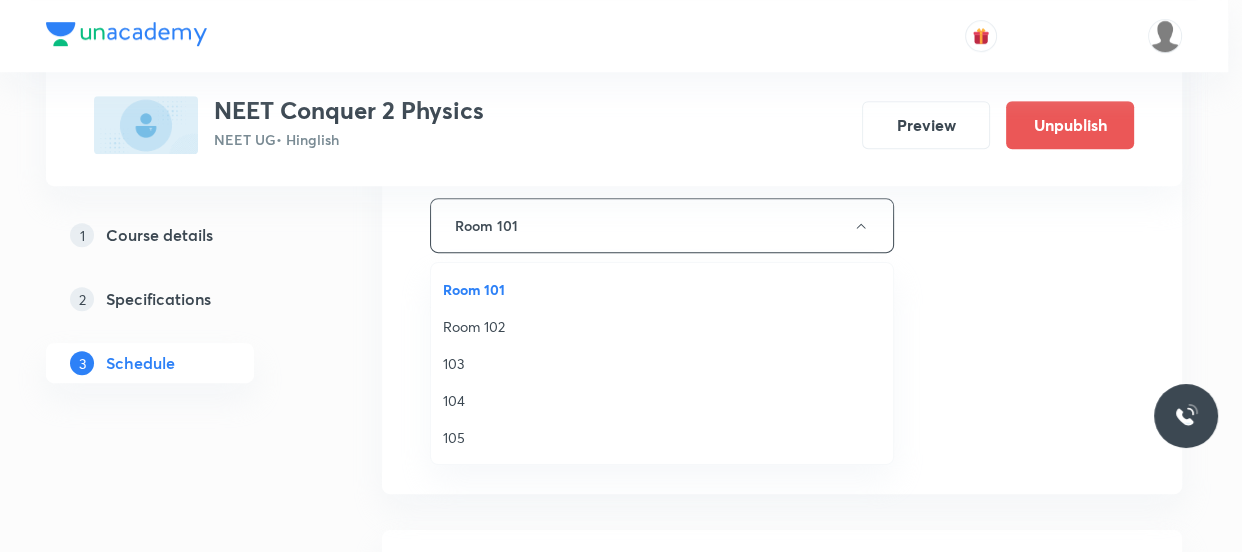 click on "Room 102" at bounding box center [662, 326] 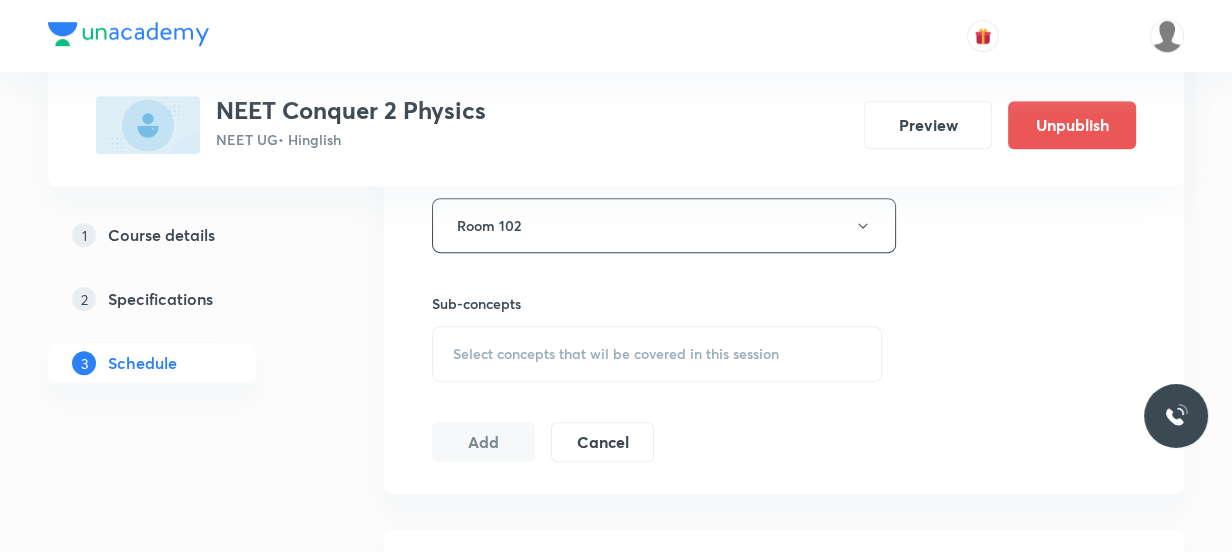 scroll, scrollTop: 1000, scrollLeft: 0, axis: vertical 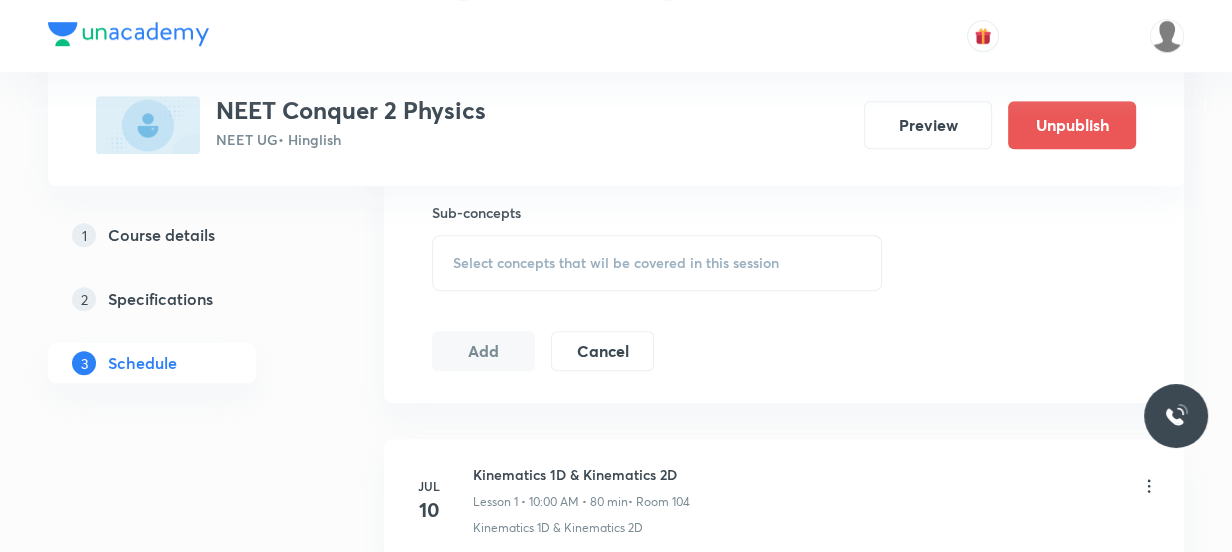 click on "Select concepts that wil be covered in this session" at bounding box center [657, 263] 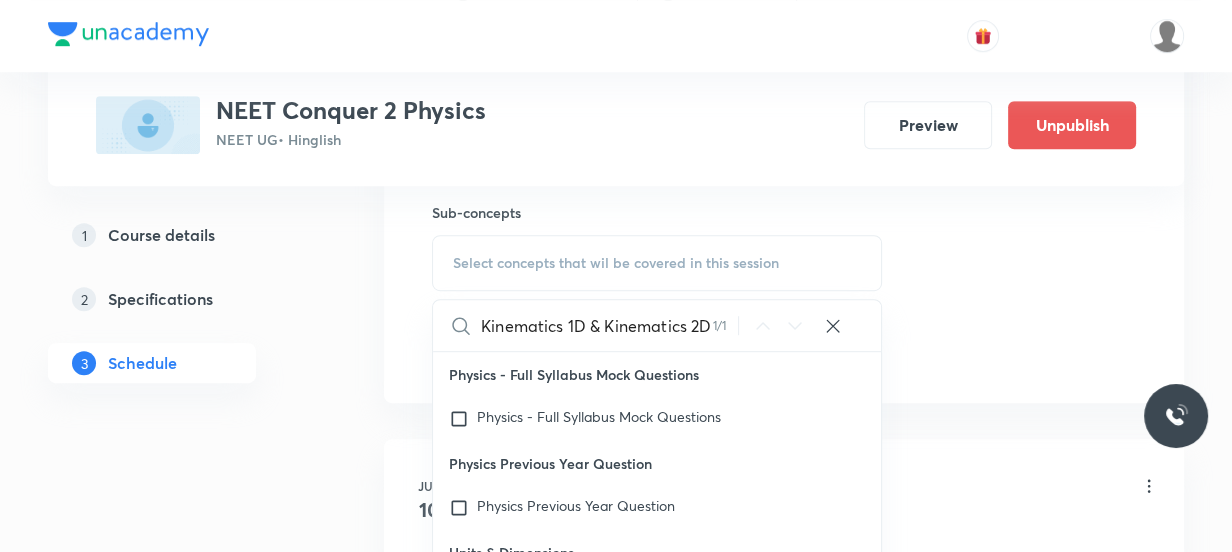 scroll, scrollTop: 0, scrollLeft: 0, axis: both 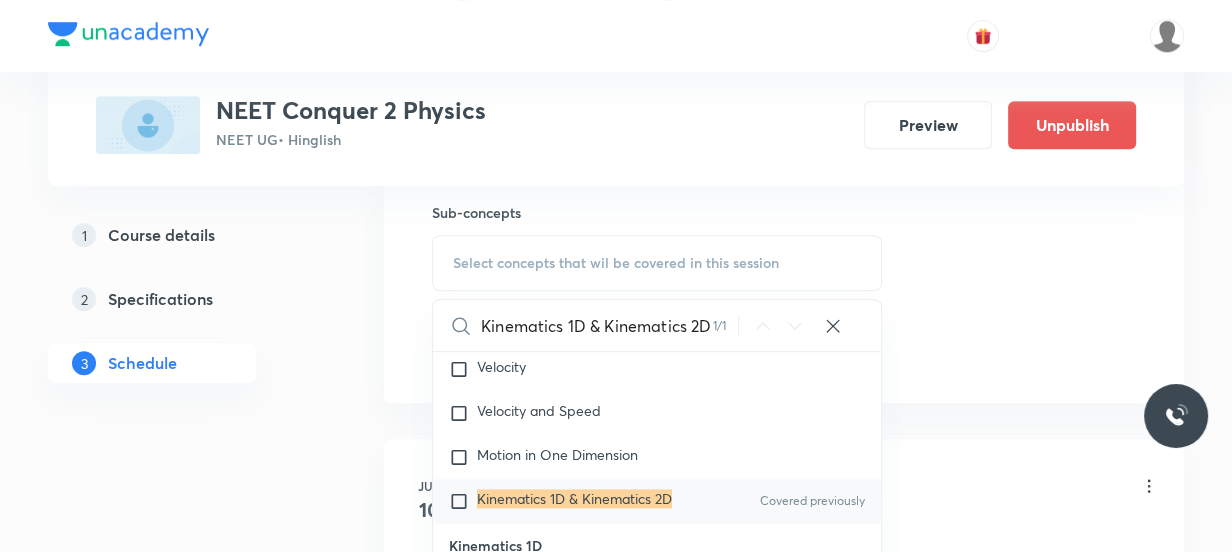 type on "Kinematics 1D & Kinematics 2D" 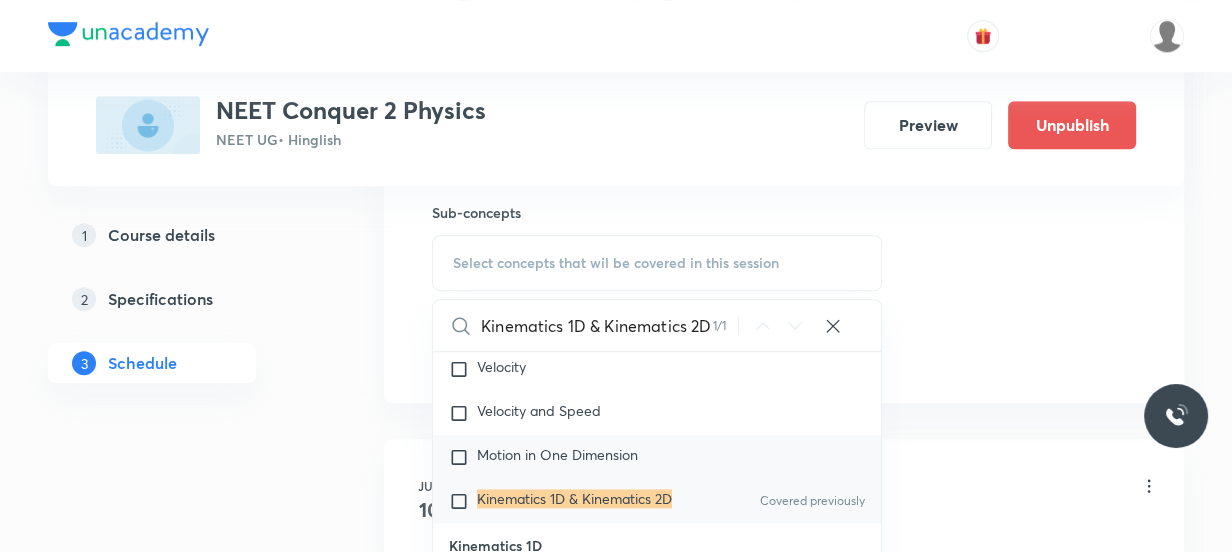 checkbox on "true" 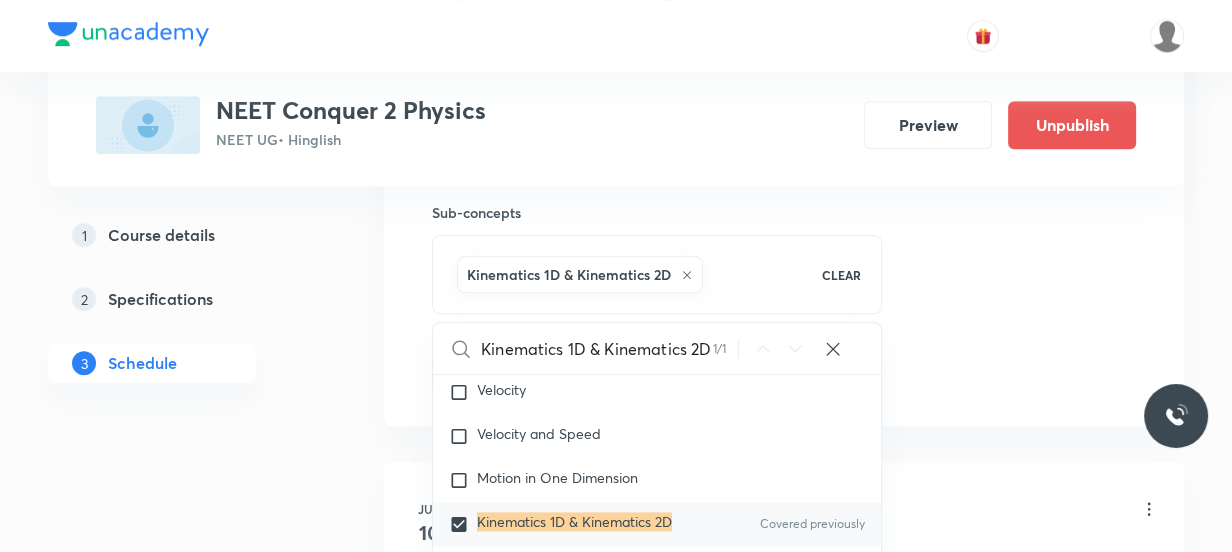 click on "Session  11 Live class Session title 29/99 Kinematics 1D & Kinematics 2D ​ Schedule for Aug 6, 2025, 11:30 AM ​ Duration (in minutes) 80 ​   Session type Online Offline Room Room 102 Sub-concepts Kinematics 1D & Kinematics 2D CLEAR Kinematics 1D & Kinematics 2D 1 / 1 ​ Physics - Full Syllabus Mock Questions Physics - Full Syllabus Mock Questions Physics Previous Year Question Physics Previous Year Question Units & Dimensions Physical quantity Applications of Dimensional Analysis Significant Figures Units of Physical Quantities System of Units Dimensions of Some Mathematical Functions Unit and Dimension Product of Two Vectors Subtraction of Vectors Cross Product Least Count Analysis Errors of Measurement Vernier Callipers Screw Gauge Zero Error Basic Mathematics Elementary Algebra Elementary Trigonometry Basic Coordinate Geometry Functions Differentiation Integral of a Function Use of Differentiation & Integration in One Dimensional Motion Derivatives of Equations of Motion by Calculus Unit Vectors Add" at bounding box center (784, -87) 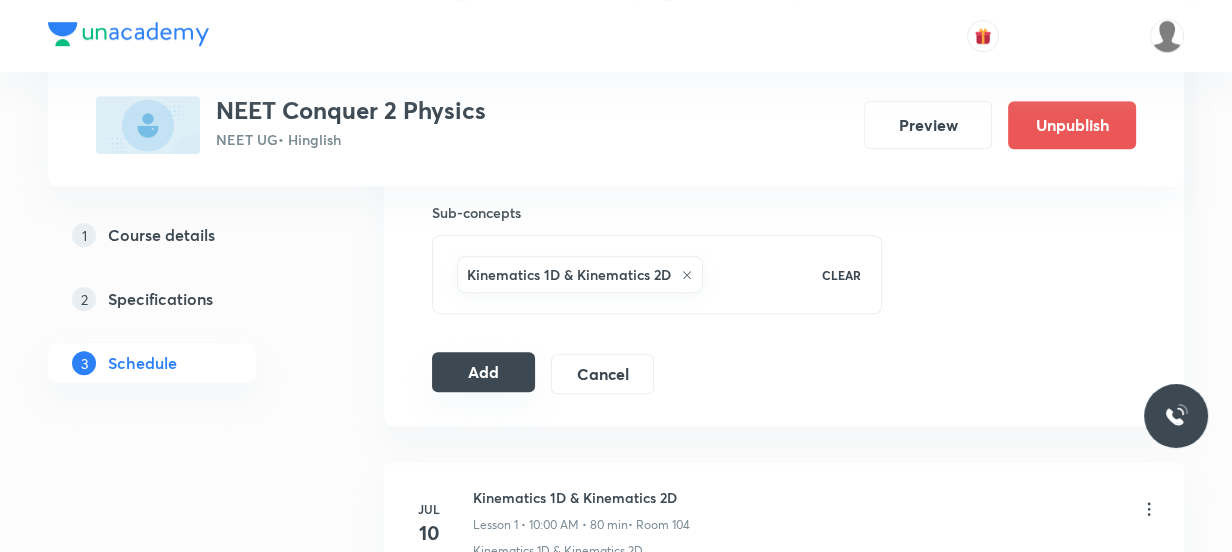 click on "Add" at bounding box center (483, 372) 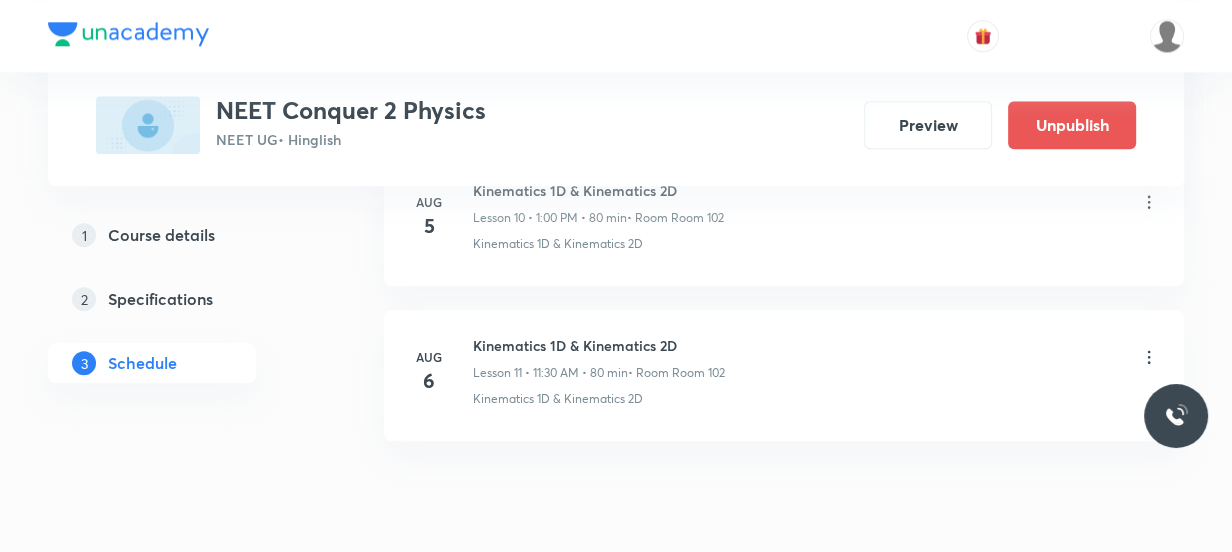 scroll, scrollTop: 1834, scrollLeft: 0, axis: vertical 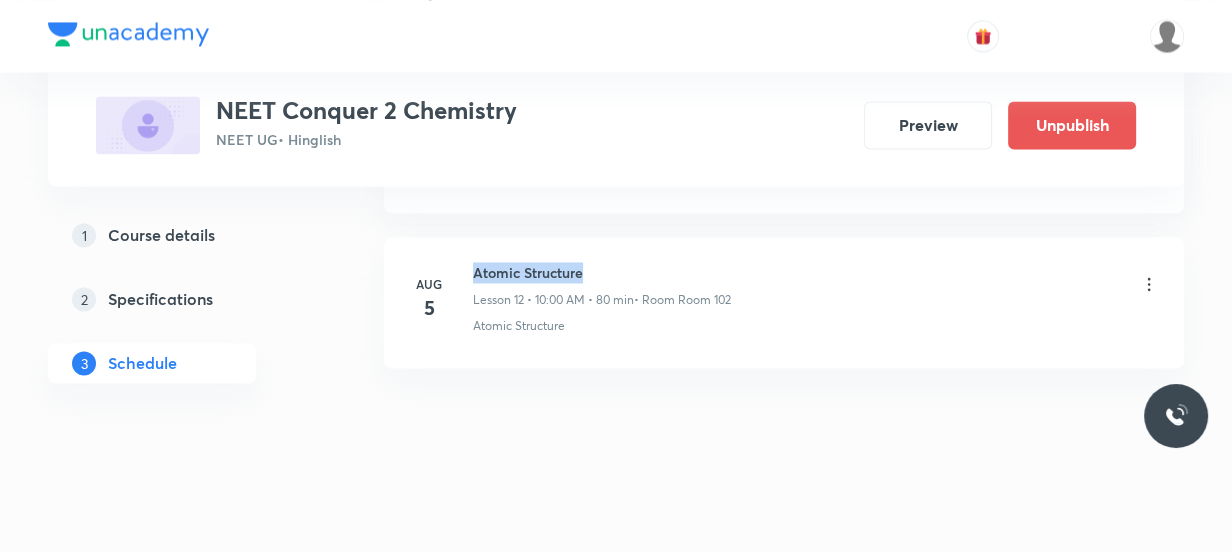 drag, startPoint x: 601, startPoint y: 260, endPoint x: 471, endPoint y: 231, distance: 133.19534 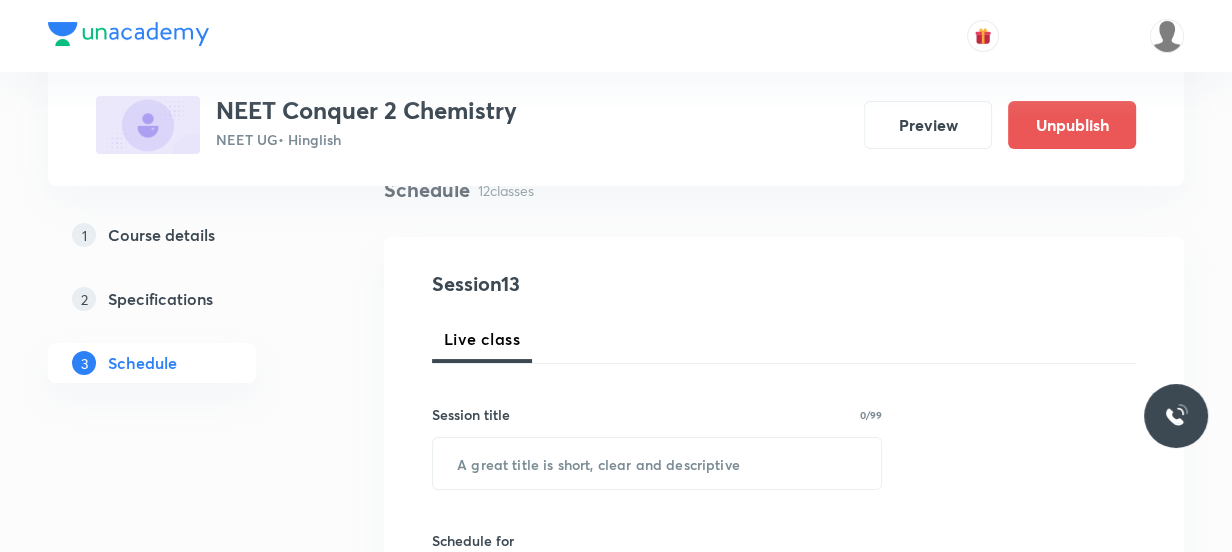 scroll, scrollTop: 270, scrollLeft: 0, axis: vertical 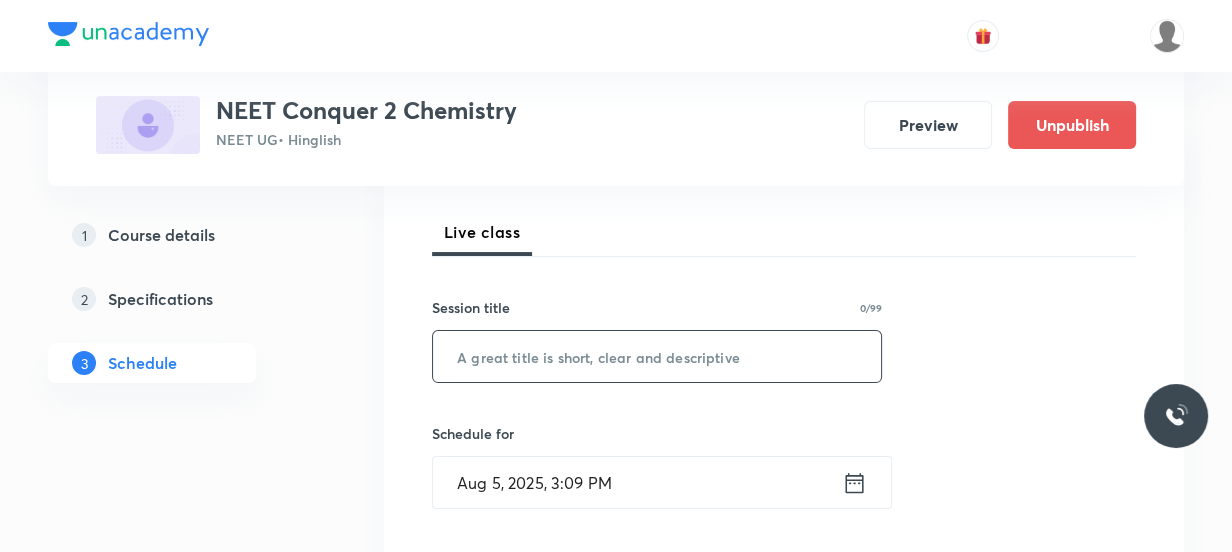 click at bounding box center [657, 356] 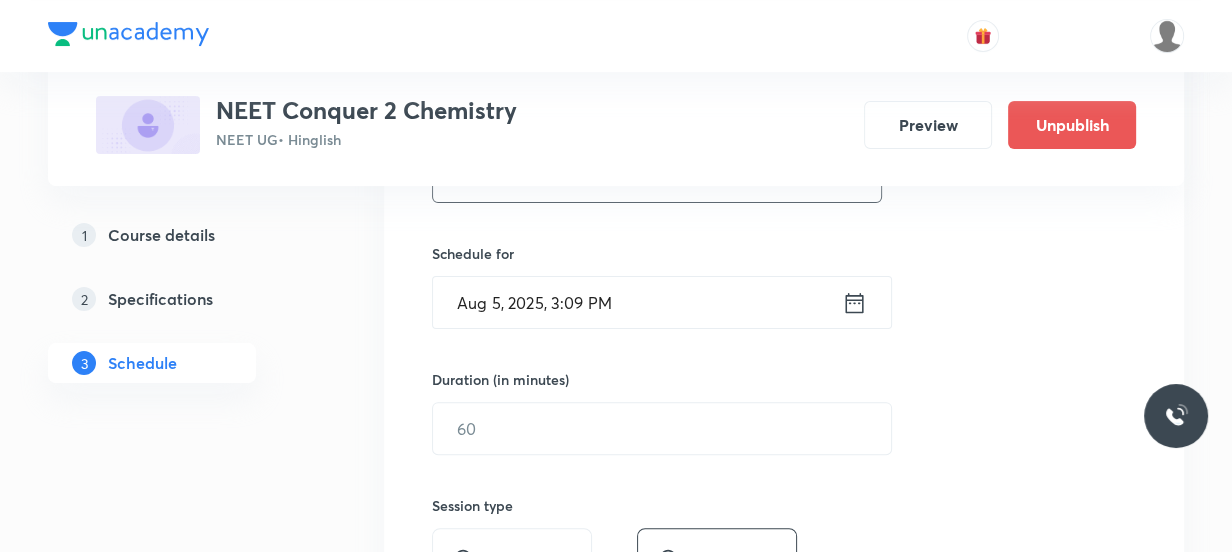 scroll, scrollTop: 452, scrollLeft: 0, axis: vertical 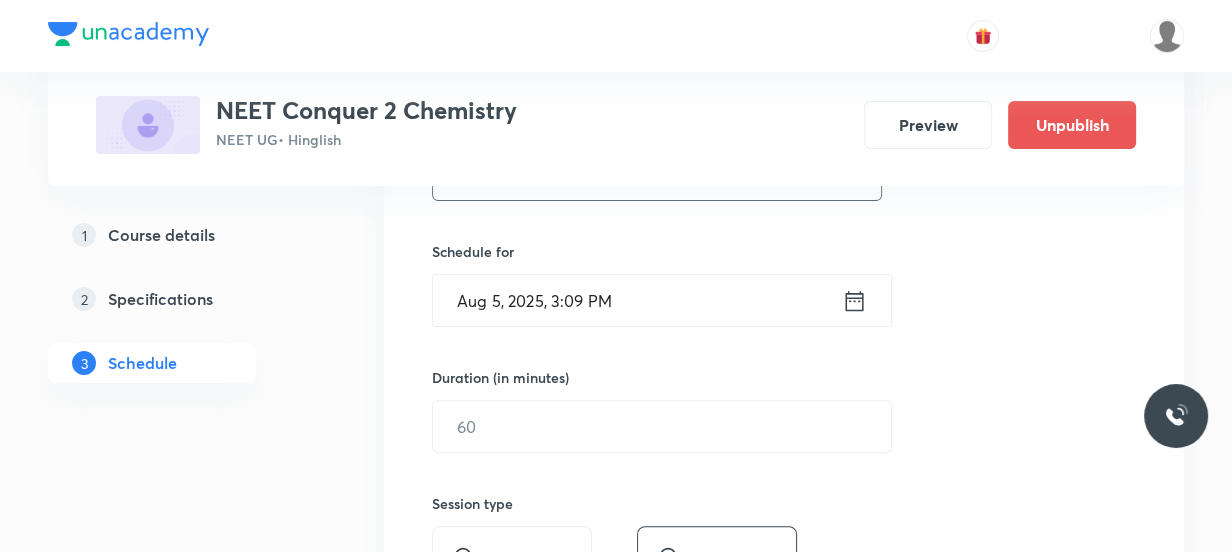 type on "Atomic Structure" 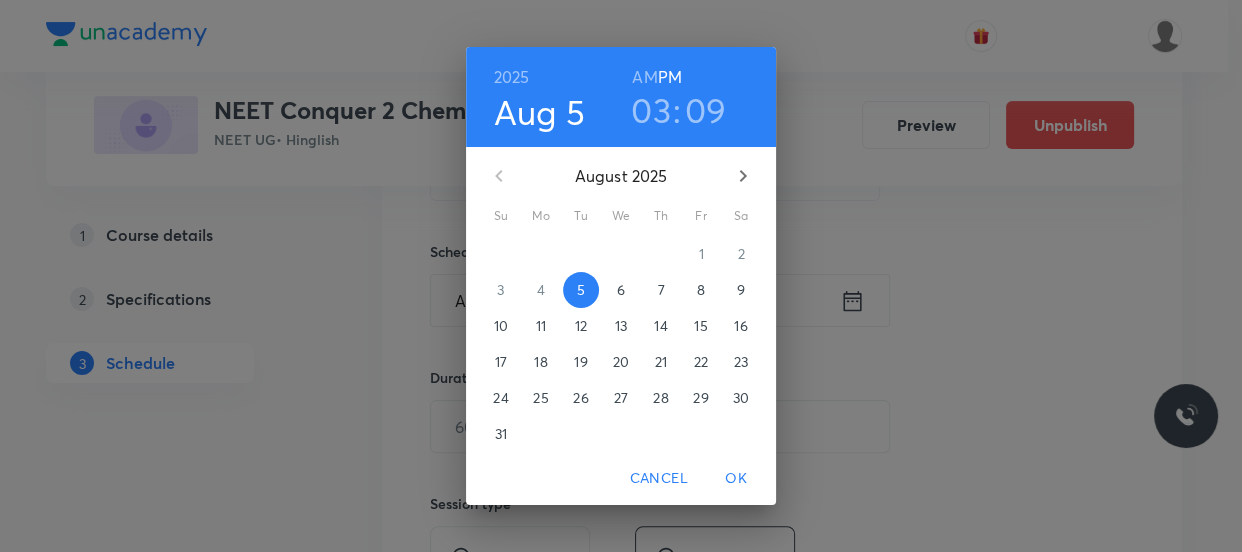 click on "6" at bounding box center (621, 290) 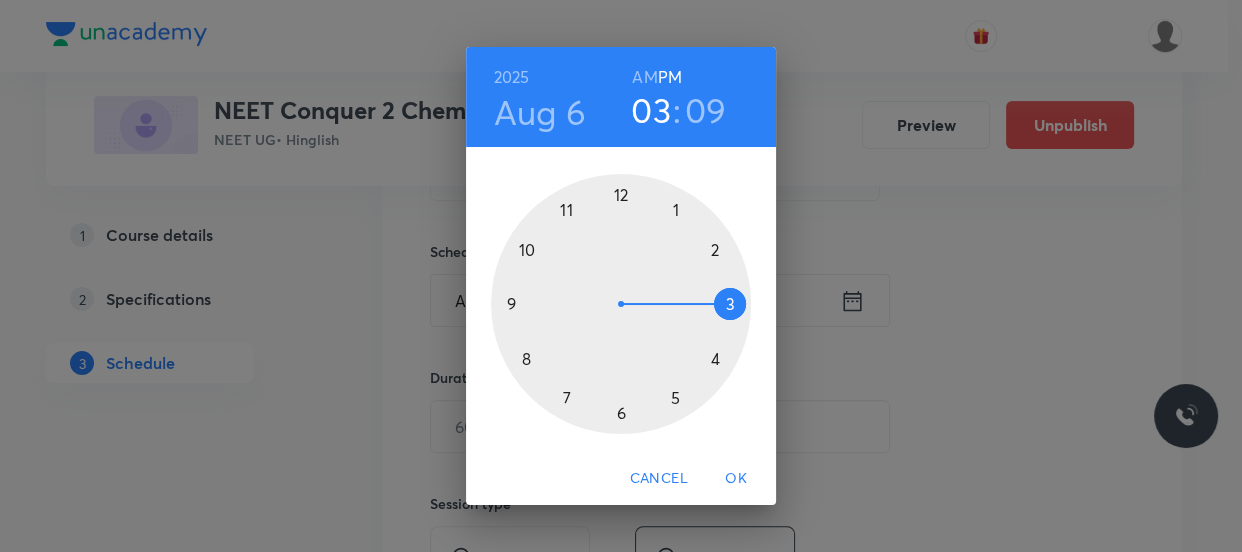 click on "03" at bounding box center [651, 110] 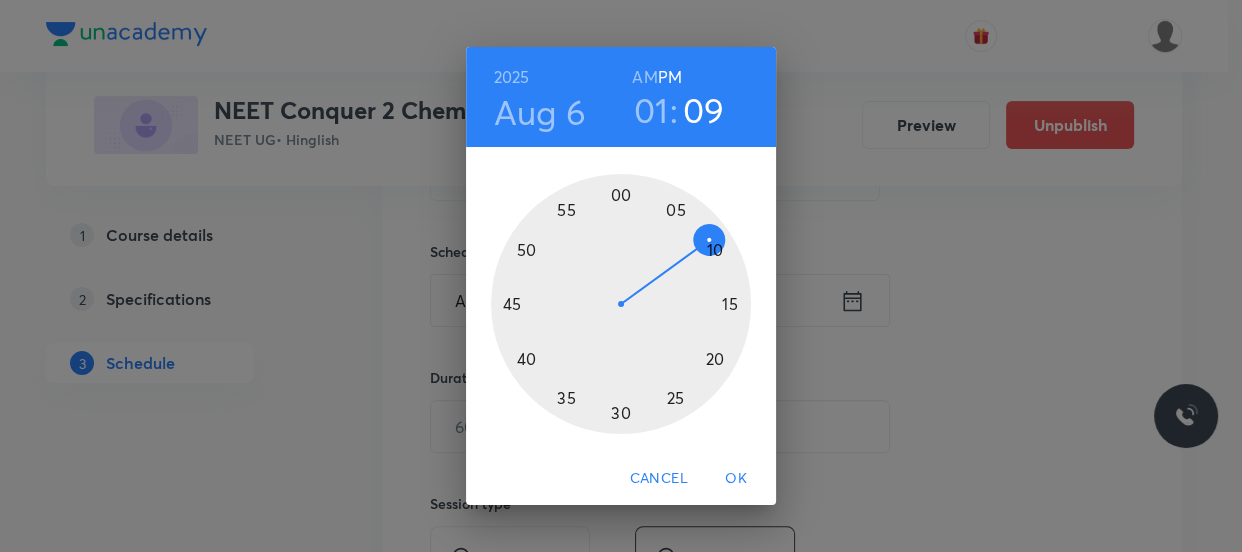 click at bounding box center (621, 304) 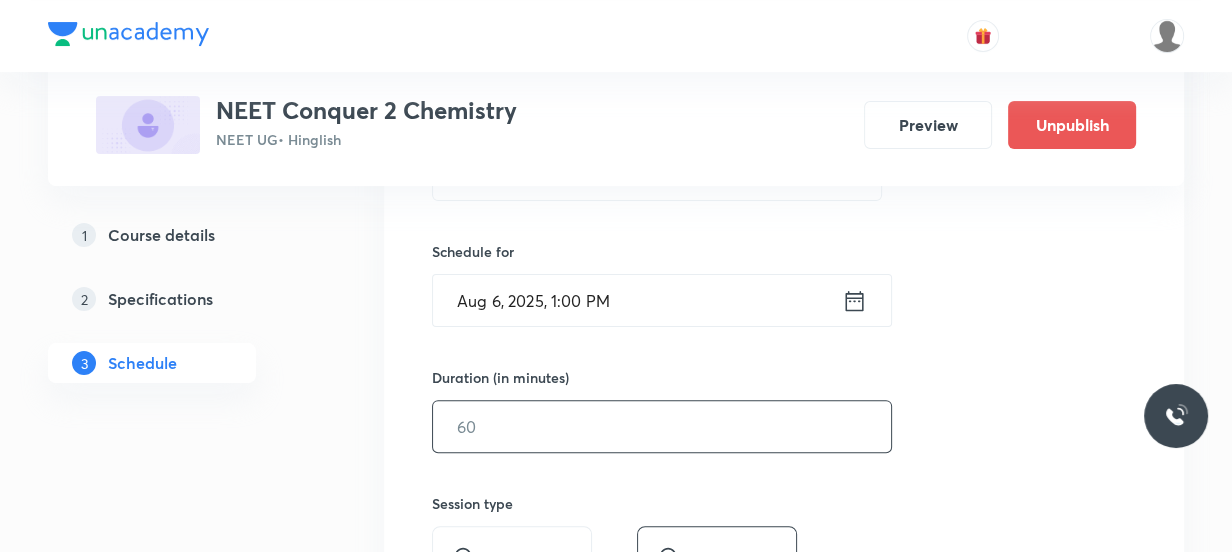 click at bounding box center [662, 426] 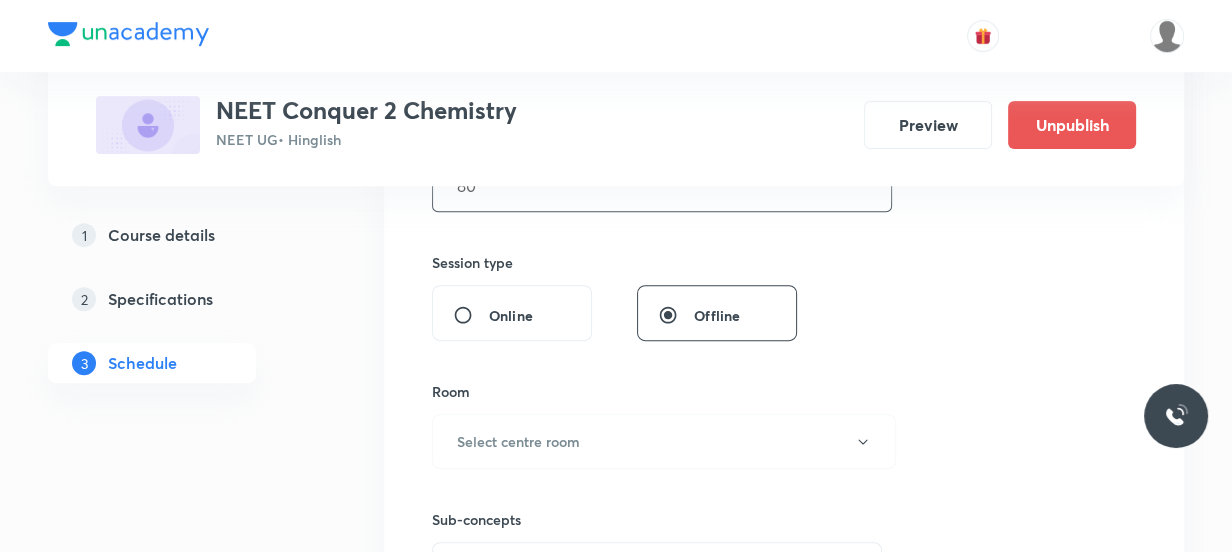 scroll, scrollTop: 725, scrollLeft: 0, axis: vertical 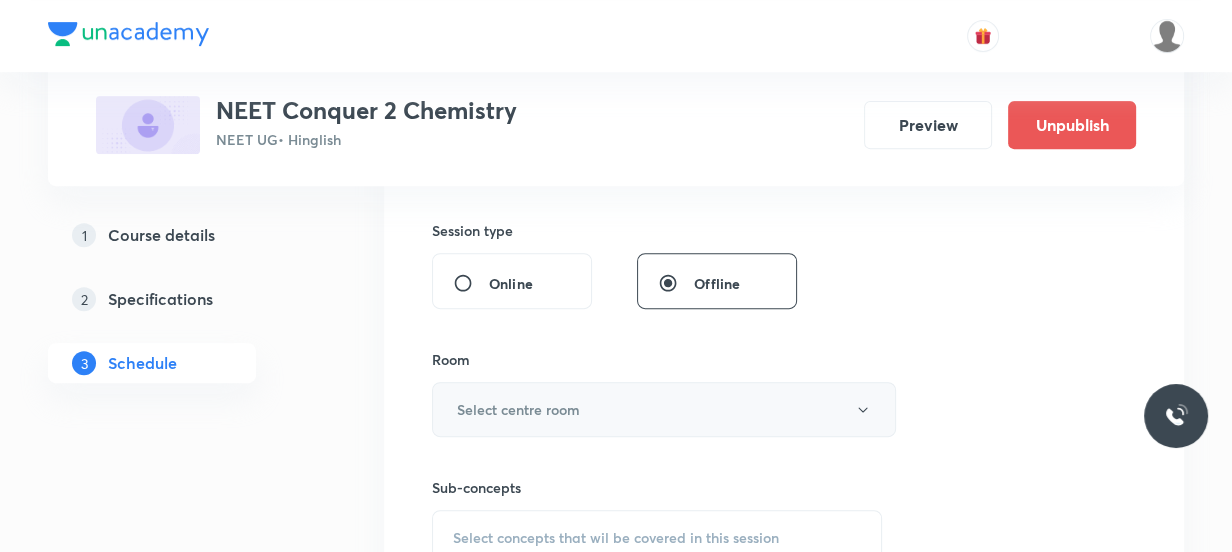 type on "80" 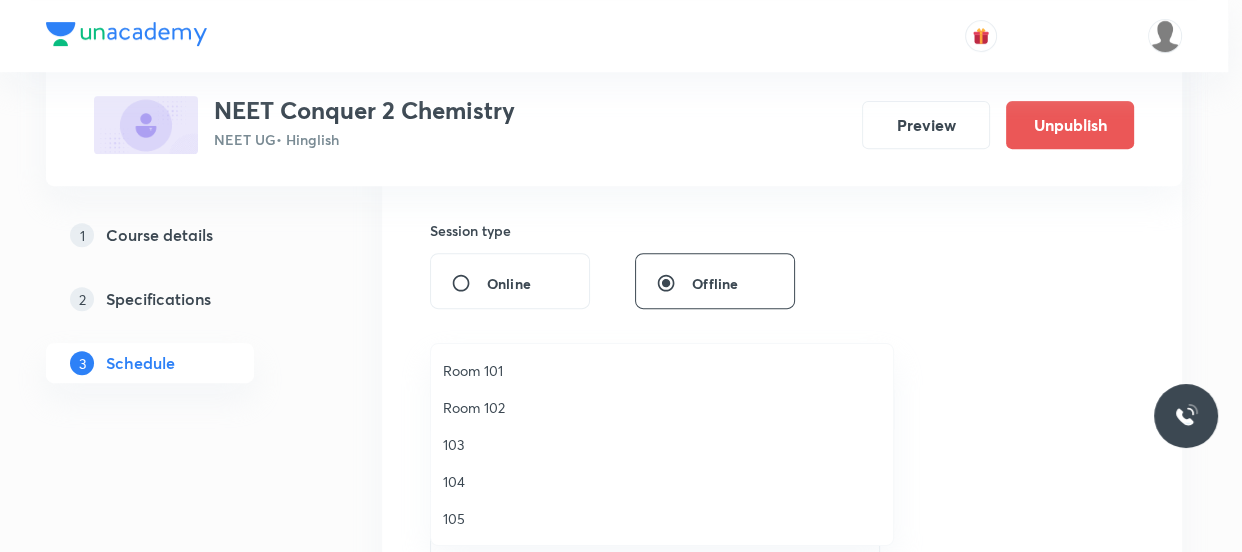 click on "Room 102" at bounding box center [662, 407] 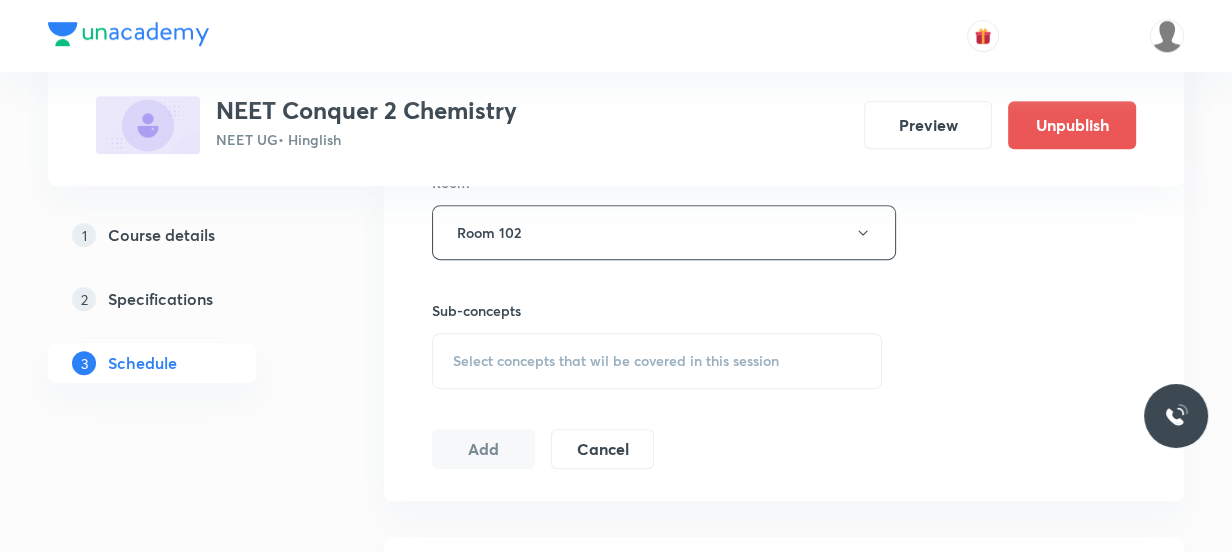 scroll, scrollTop: 907, scrollLeft: 0, axis: vertical 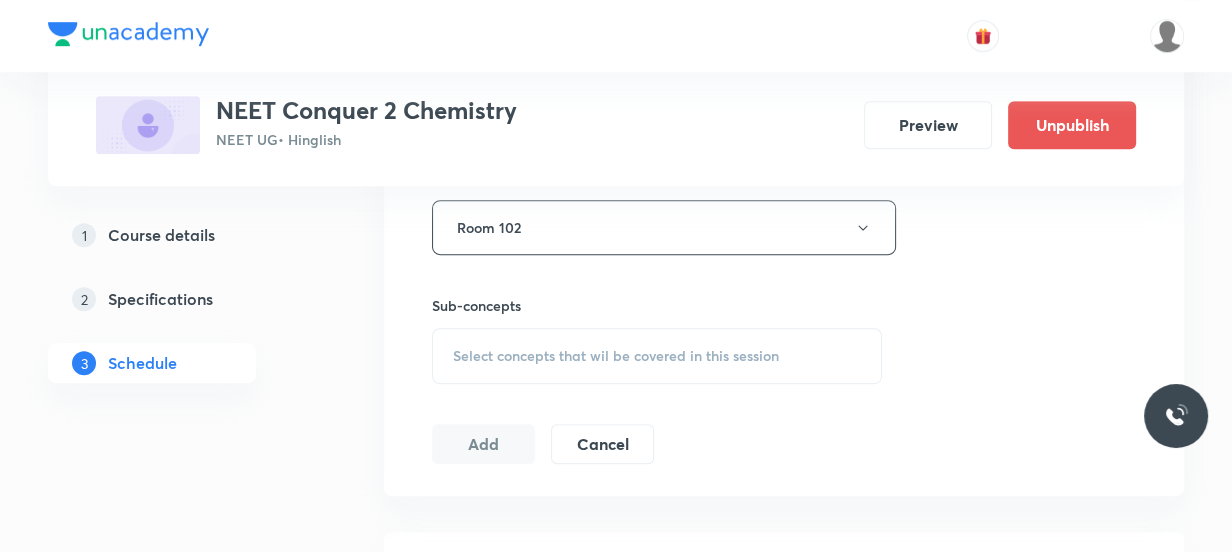 click on "Select concepts that wil be covered in this session" at bounding box center (616, 356) 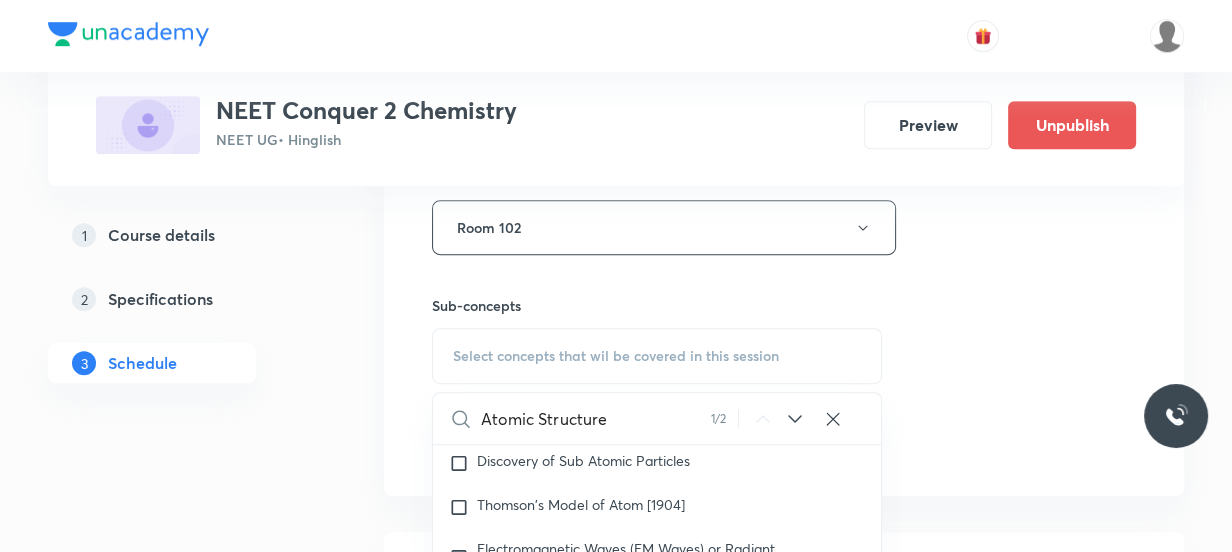 scroll, scrollTop: 3002, scrollLeft: 0, axis: vertical 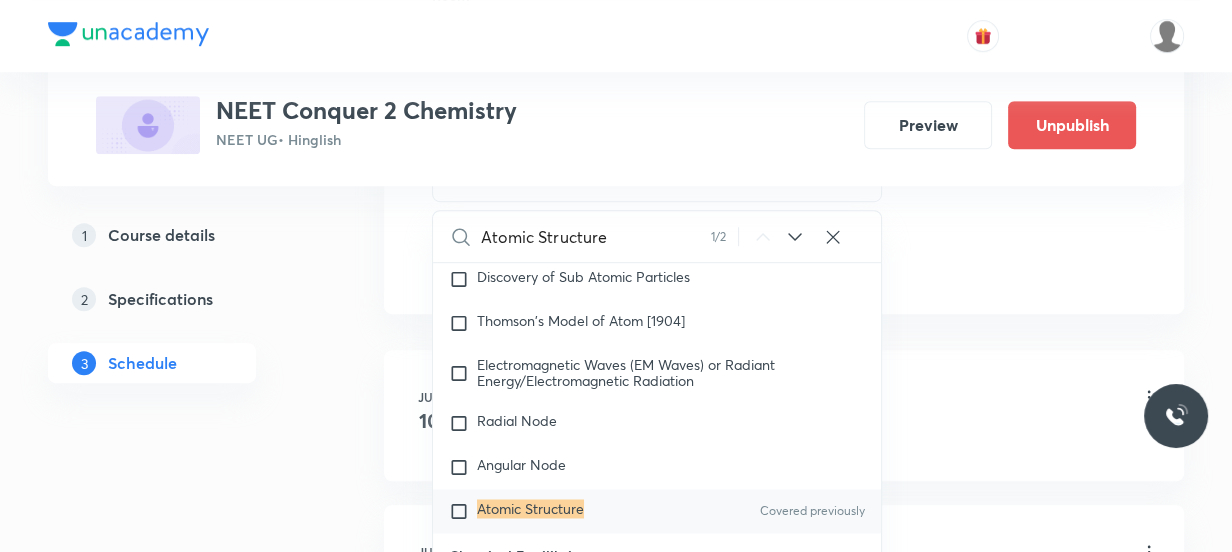 type on "Atomic Structure" 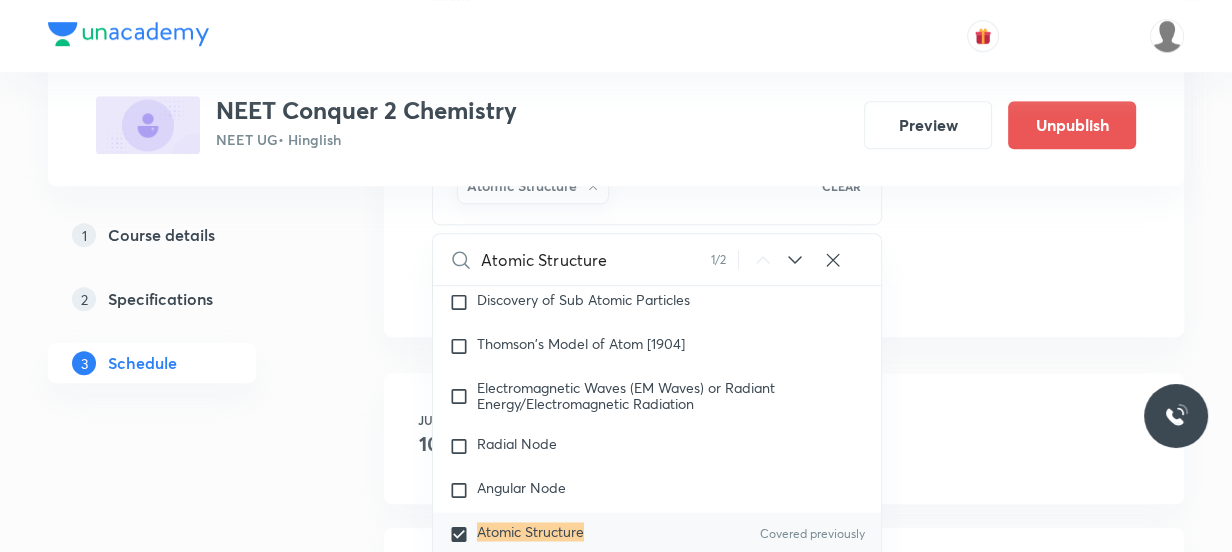 click on "Session  13 Live class Session title 16/99 Atomic Structure ​ Schedule for Aug 6, 2025, 1:00 PM ​ Duration (in minutes) 80 ​   Session type Online Offline Room Room 102 Sub-concepts Atomic Structure CLEAR Atomic Structure 1 / 2 ​ Chemistry - Full Syllabus Mock Questions Chemistry - Full Syllabus Mock Questions Chemistry Previous Year Chemistry Previous Year Questions Chemistry Previous Year Questions General Topics & Mole Concept Basic Concepts Mole – Basic Introduction Covered previously Percentage Composition Stoichiometry Principle of Atom Conservation (POAC) Relation between Stoichiometric Quantities Application of Mole Concept: Gravimetric Analysis Electronic Configuration Of Atoms (Hund's rule)  Quantum Numbers (Magnetic Quantum no.) Quantum Numbers(Pauli's Exclusion law) Mean Molar Mass or Molecular Mass Variation of Conductivity with Concentration Mechanism of Corrosion Atomic Structure Discovery Of Electron Some Prerequisites of Physics Discovery Of Protons And Neutrons Atomic Models Wave" at bounding box center (784, -176) 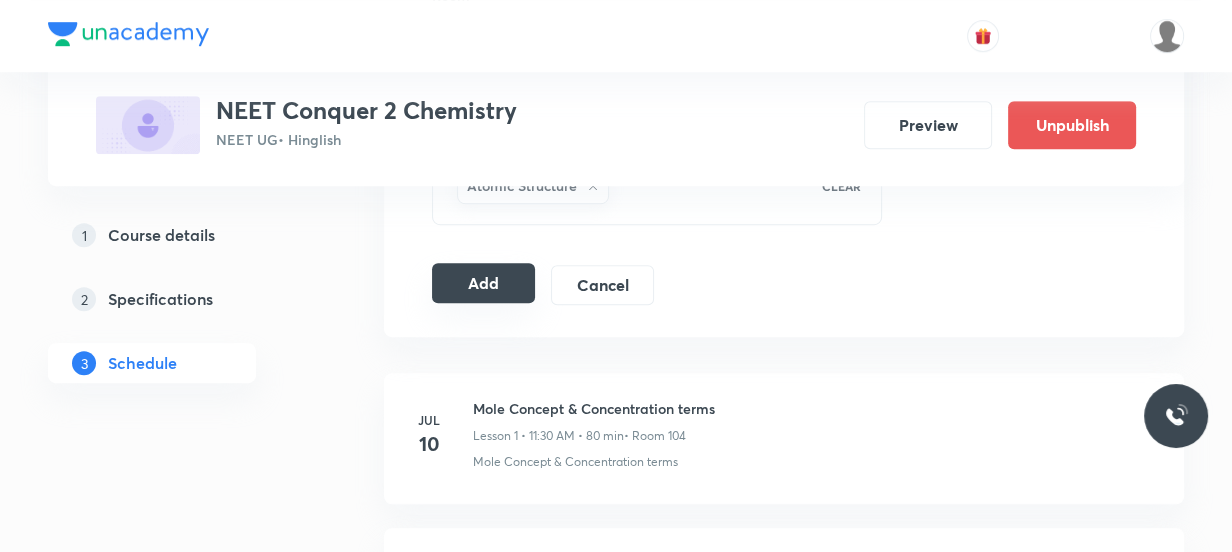 click on "Add" at bounding box center (483, 283) 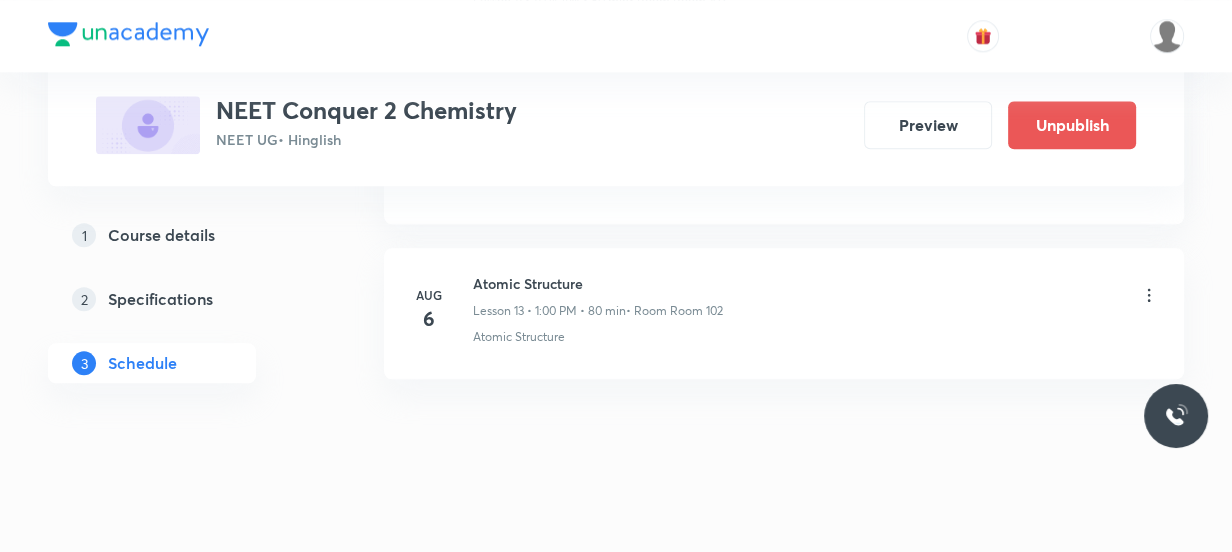 scroll, scrollTop: 2144, scrollLeft: 0, axis: vertical 